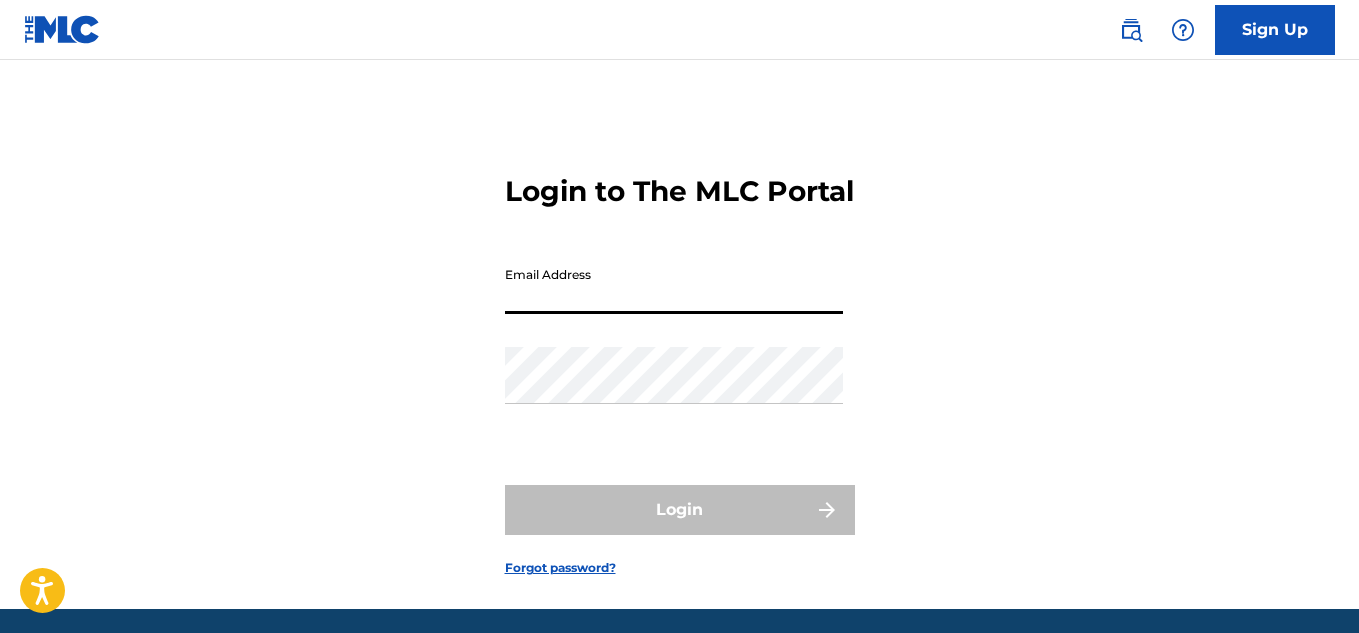 scroll, scrollTop: 0, scrollLeft: 0, axis: both 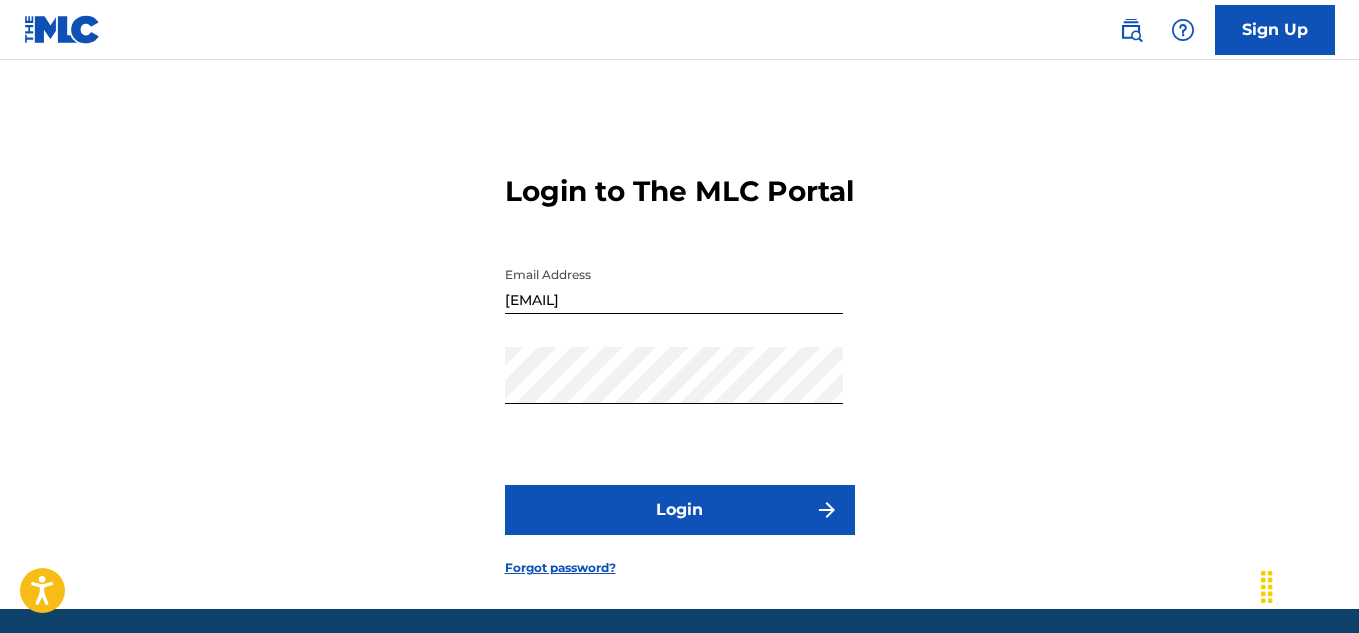 click on "Login" at bounding box center (680, 510) 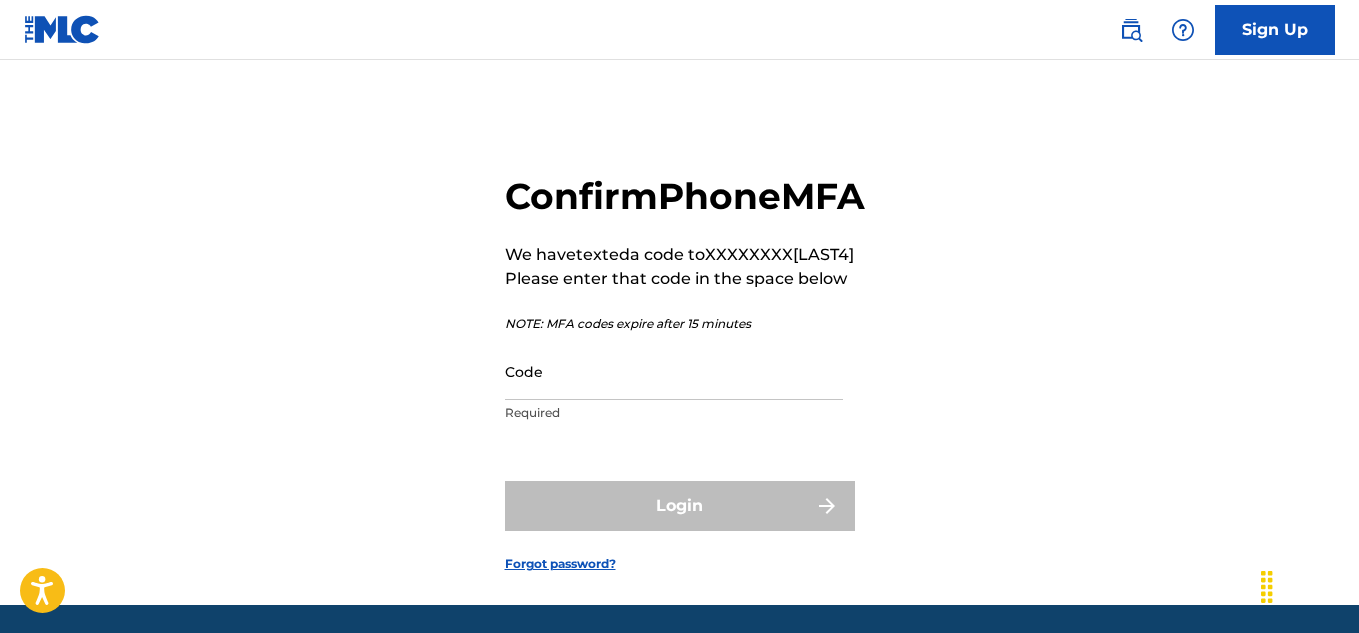 click on "Code" at bounding box center (674, 371) 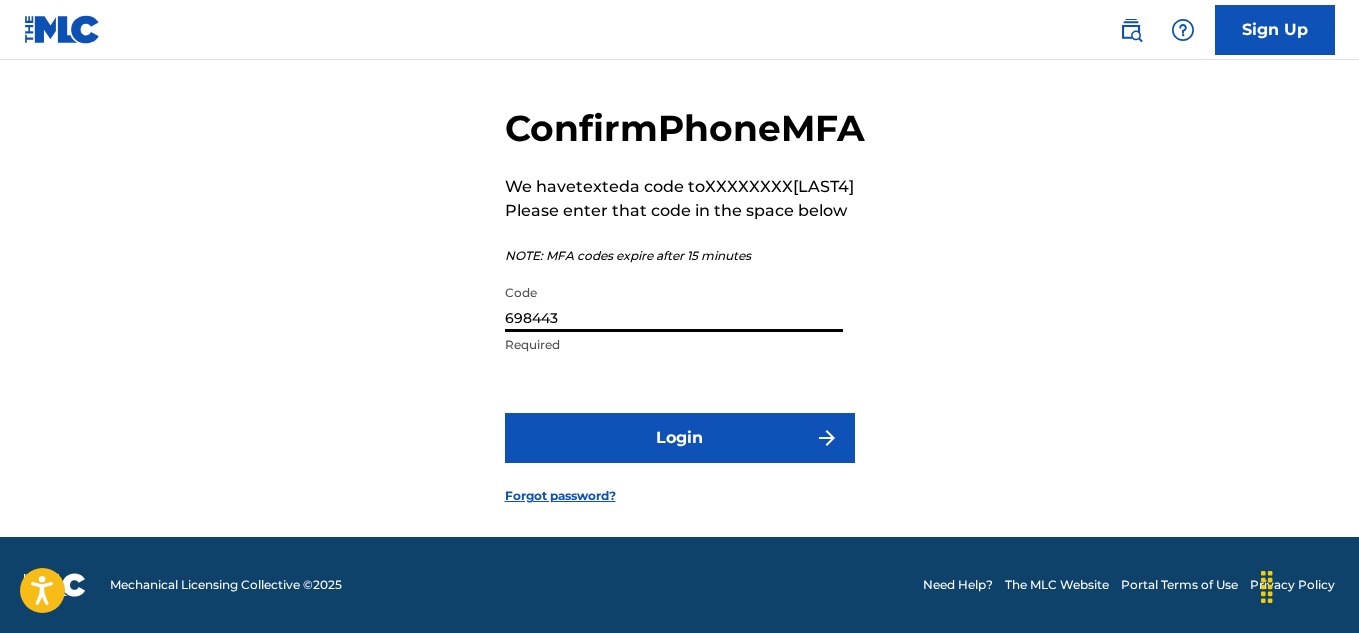 scroll, scrollTop: 113, scrollLeft: 0, axis: vertical 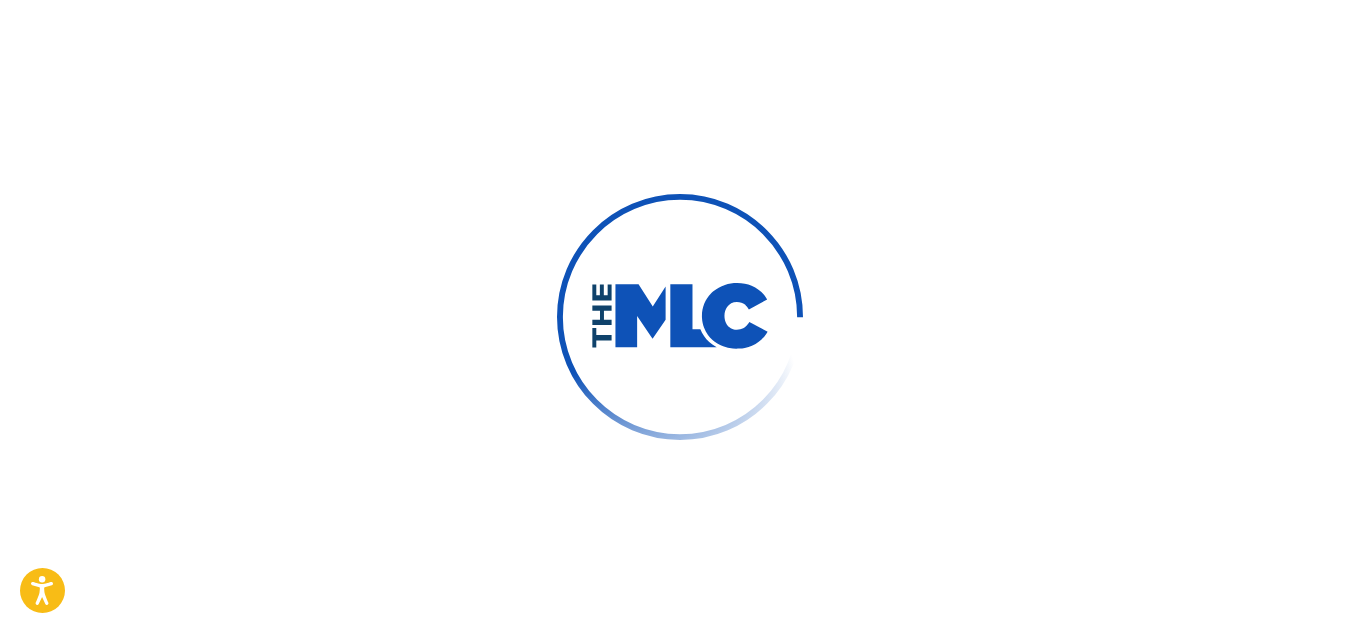 click at bounding box center [680, 317] 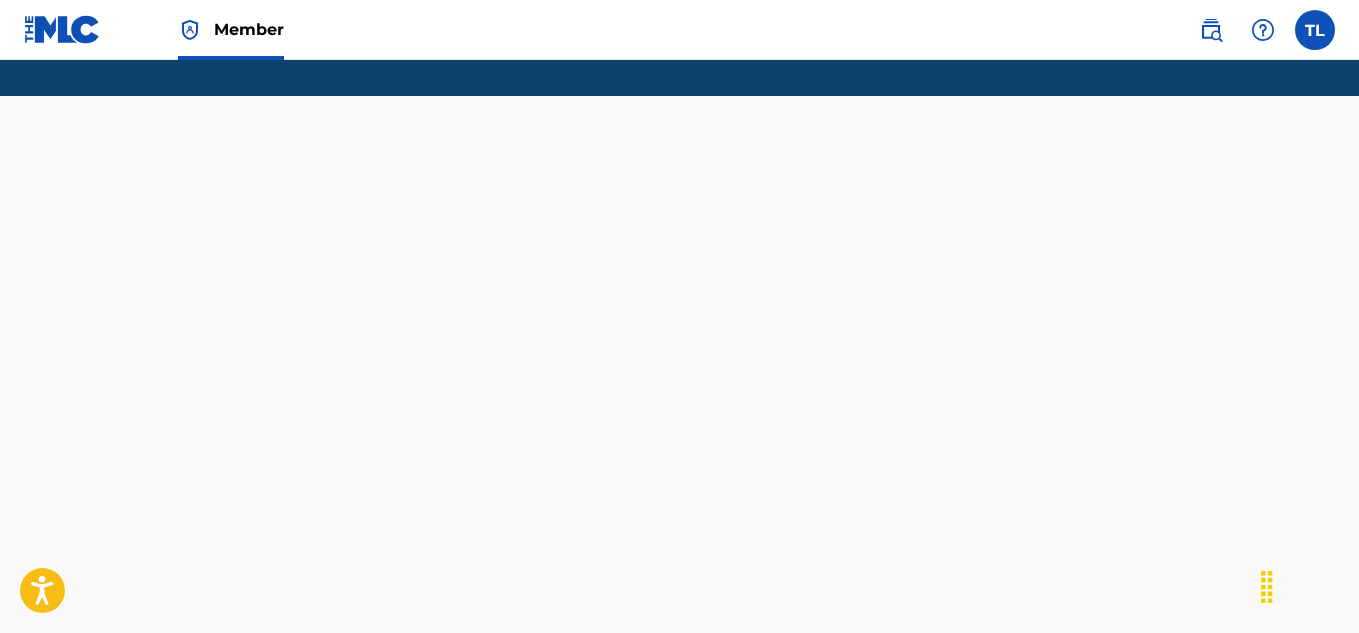 scroll, scrollTop: 0, scrollLeft: 0, axis: both 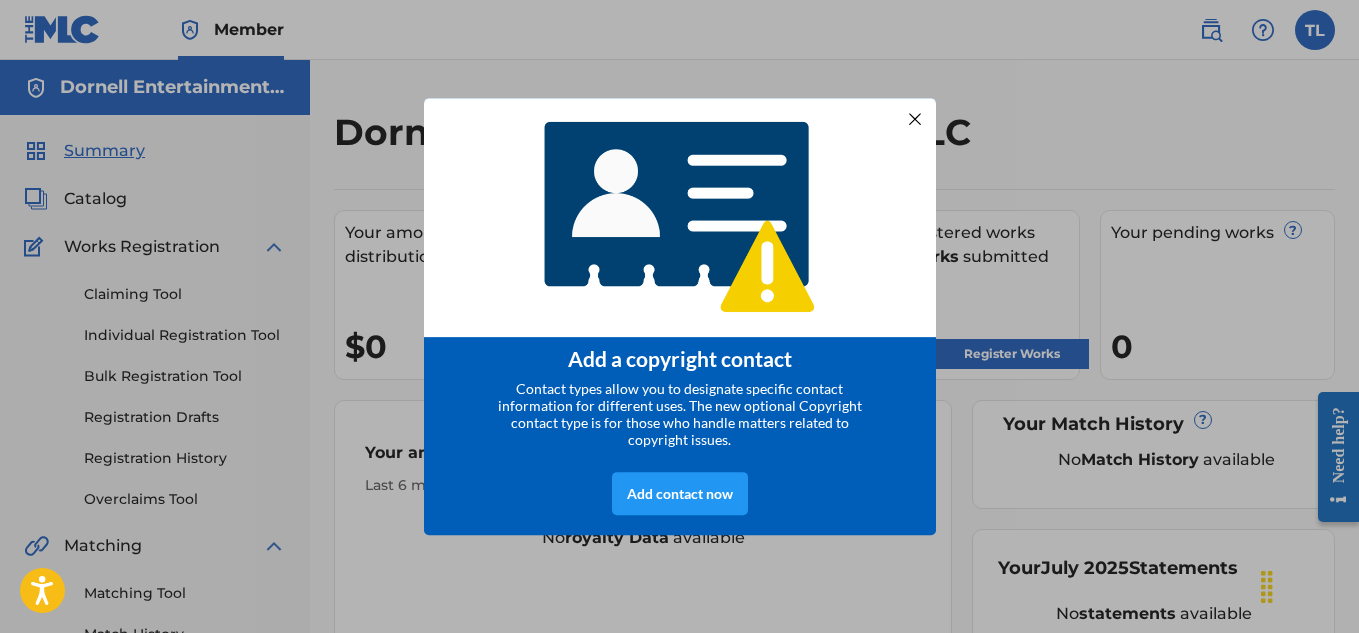 click at bounding box center [680, 217] 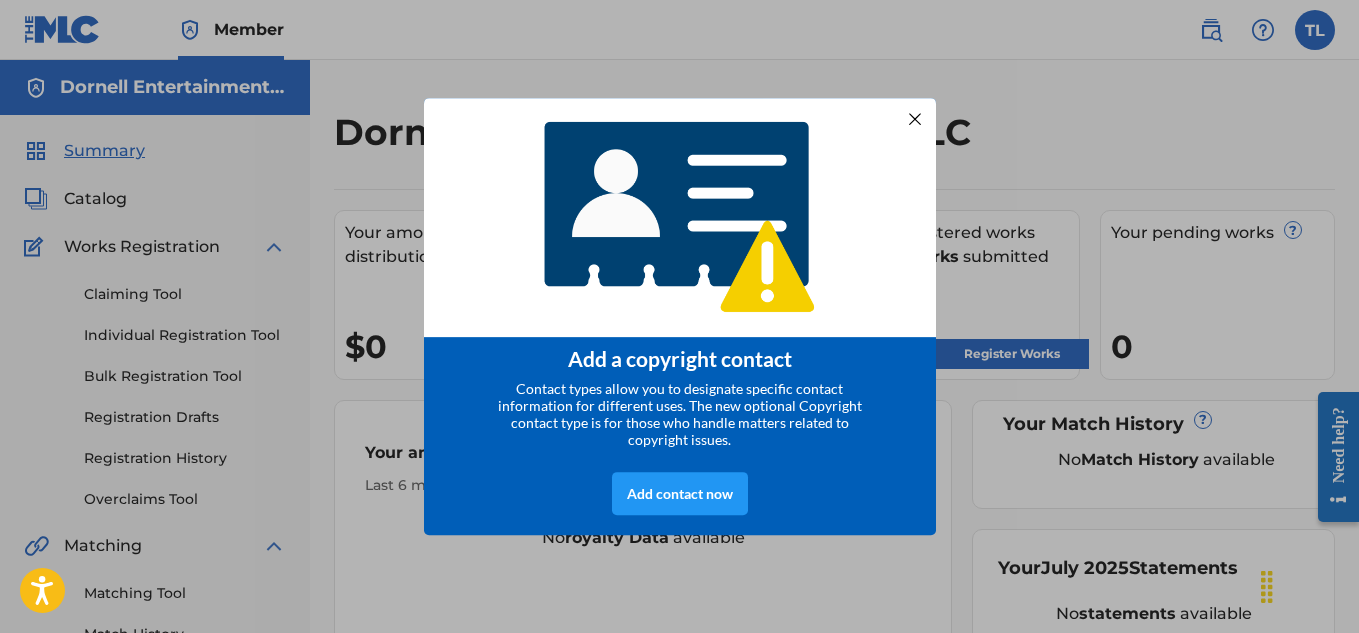 click at bounding box center (914, 118) 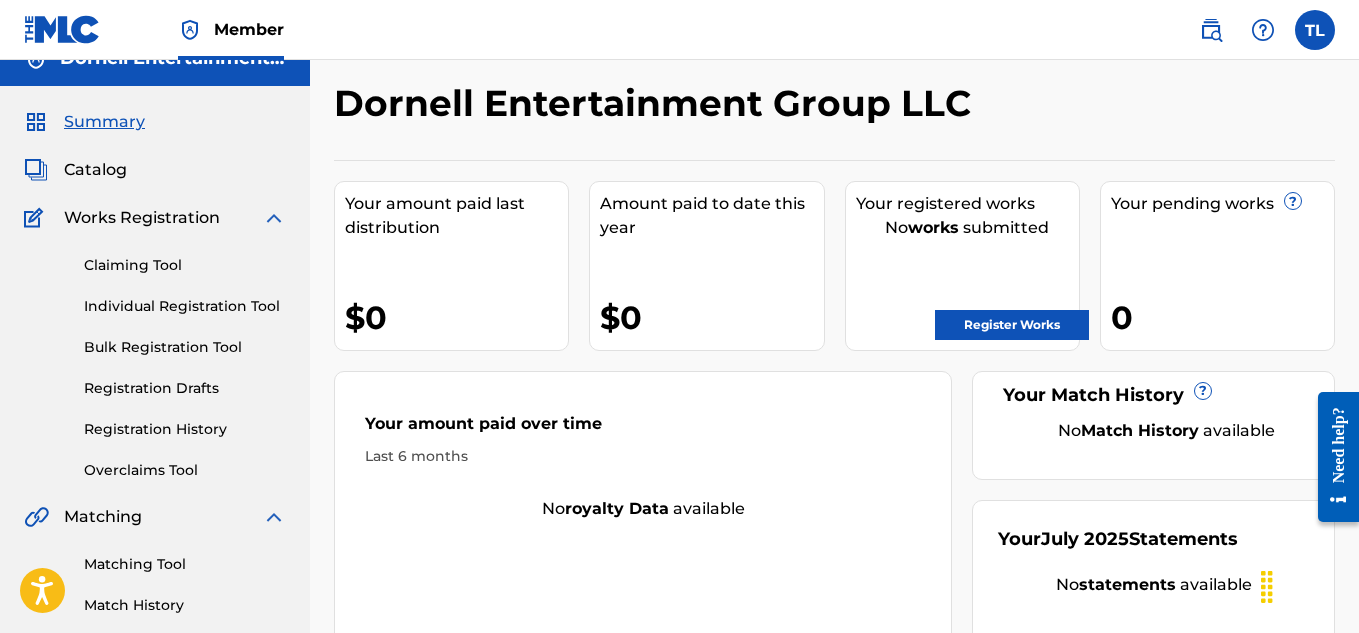 scroll, scrollTop: 0, scrollLeft: 0, axis: both 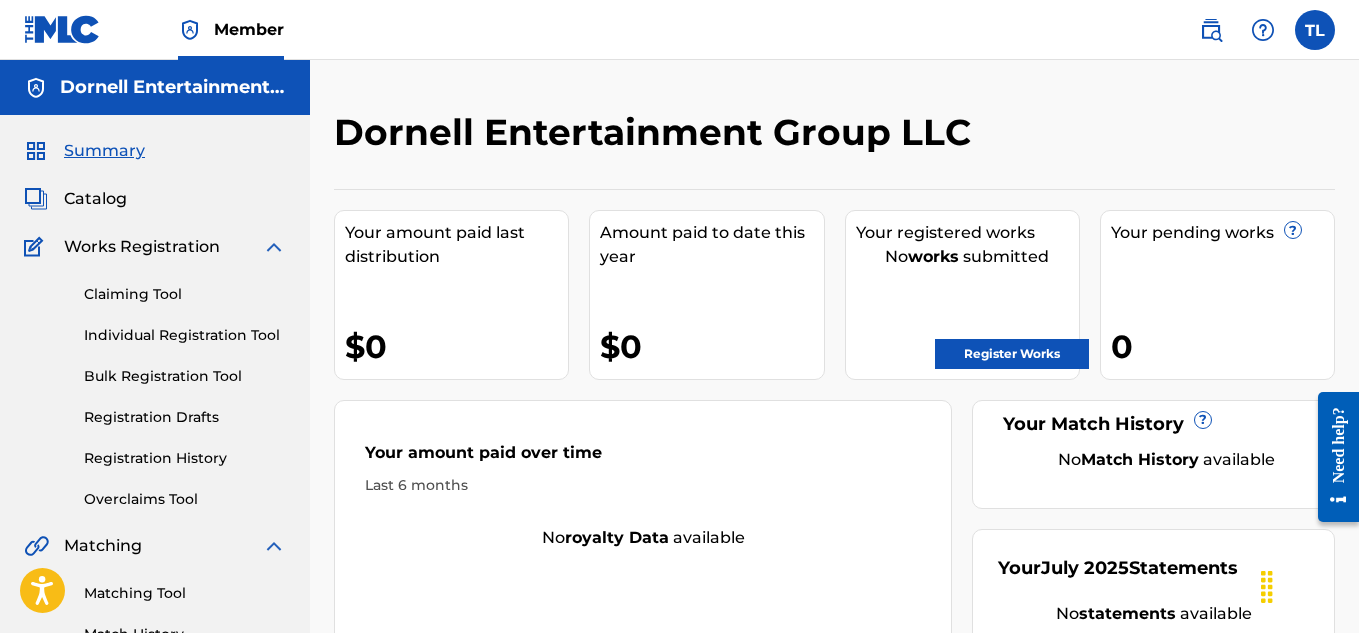 click on "Individual Registration Tool" at bounding box center [185, 335] 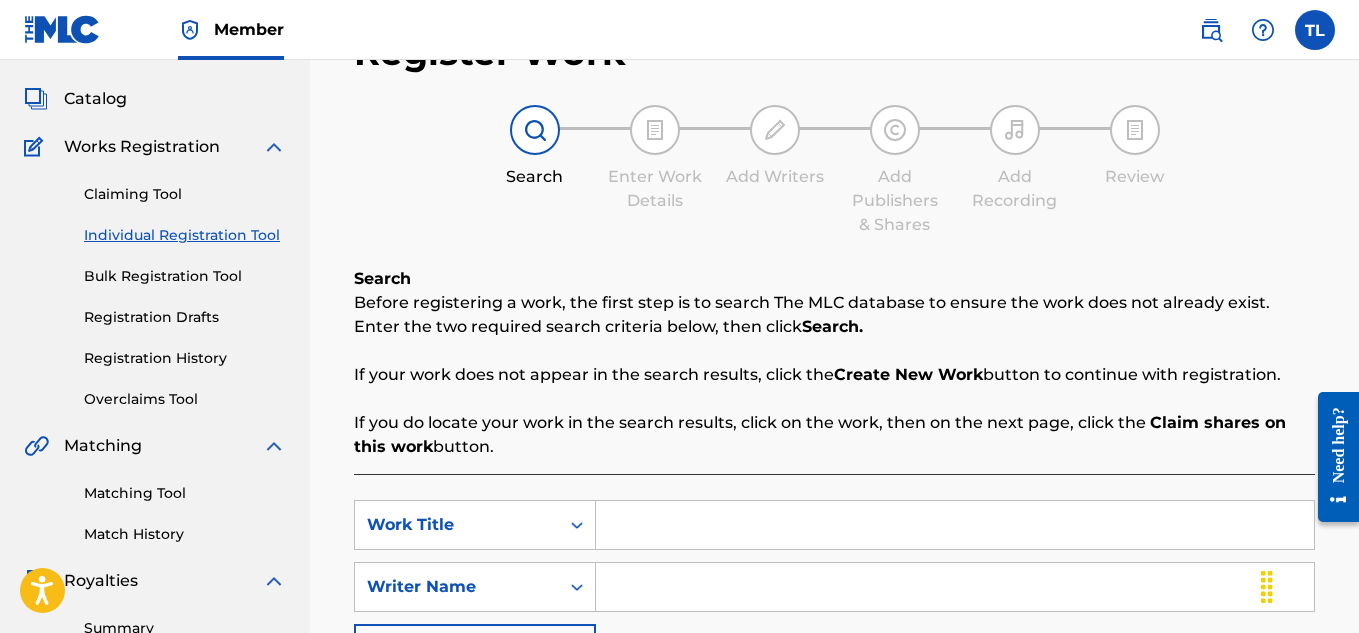 scroll, scrollTop: 0, scrollLeft: 0, axis: both 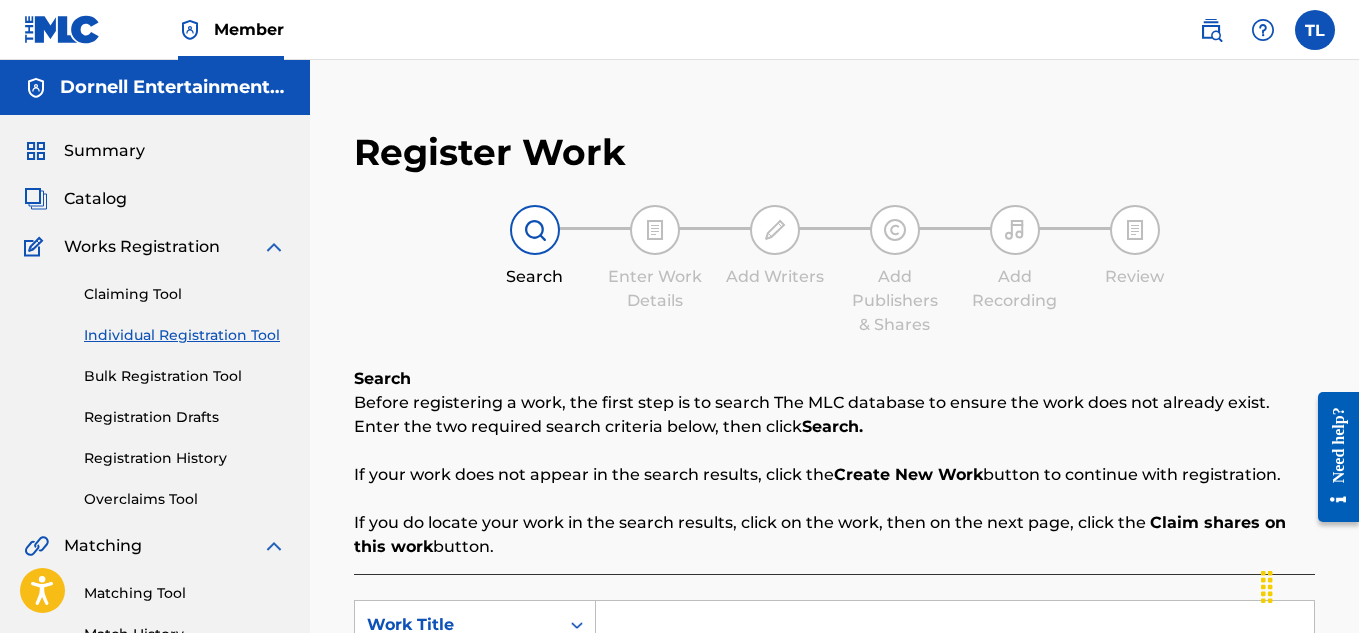 click on "Dornell Entertainment Group LLC" at bounding box center (173, 87) 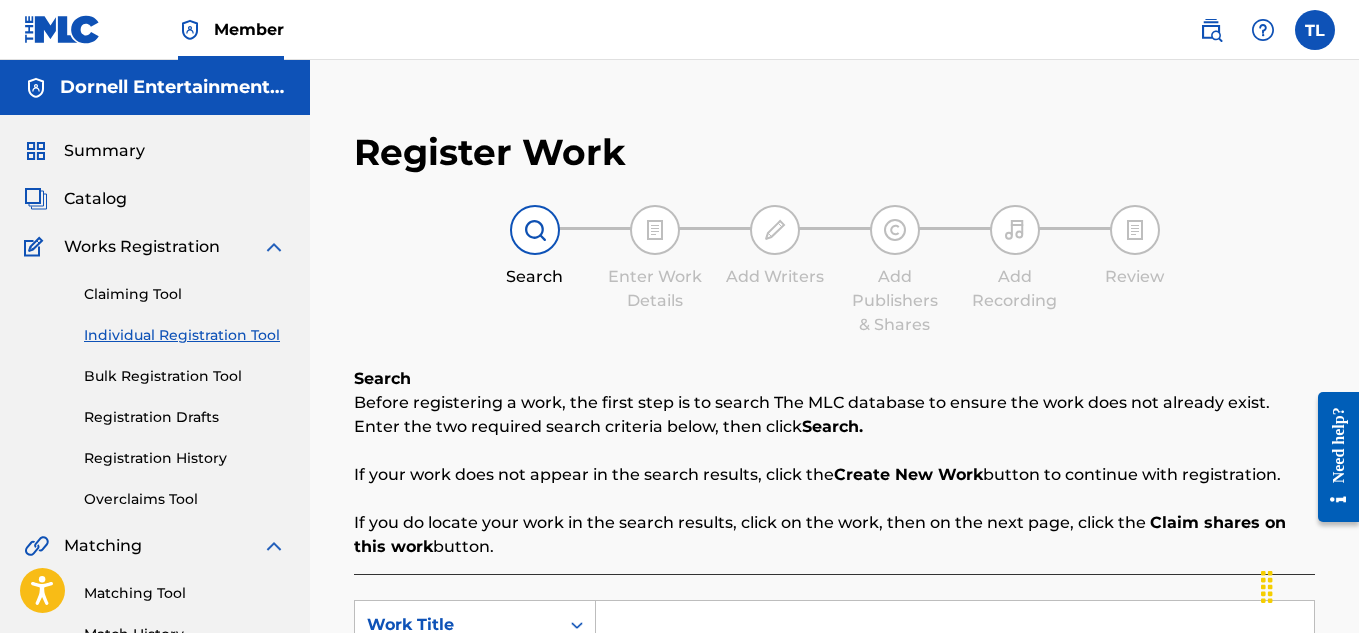 click on "Catalog" at bounding box center (95, 199) 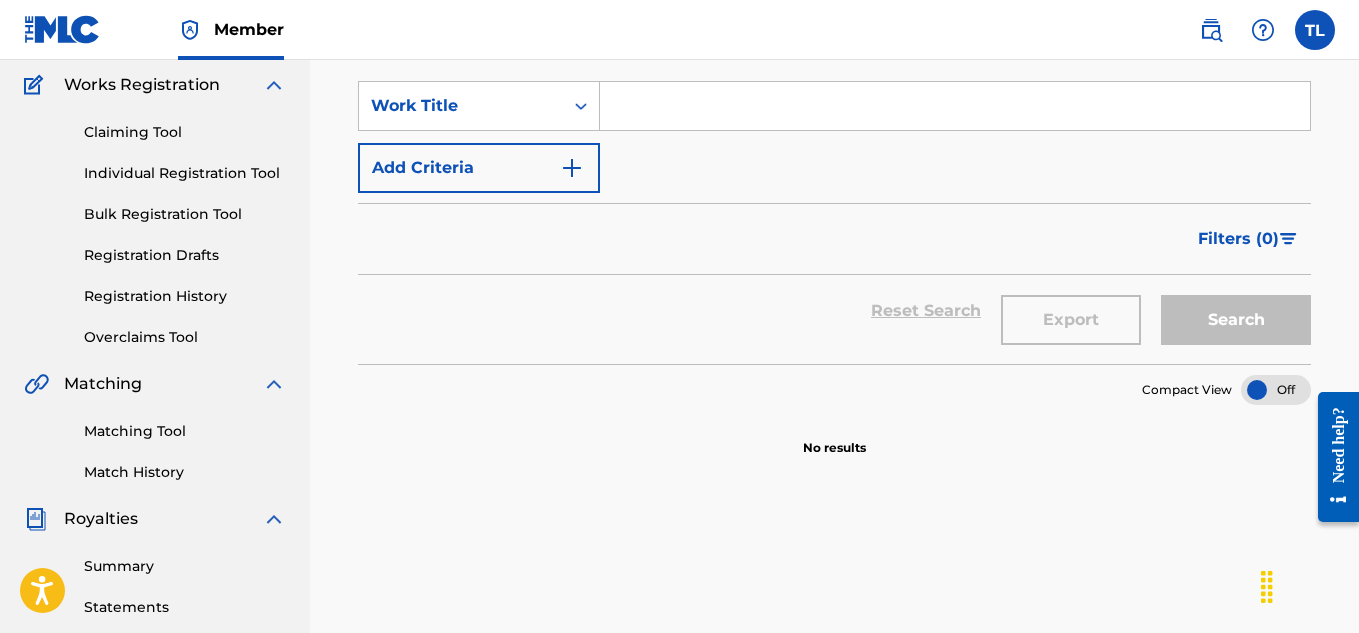scroll, scrollTop: 0, scrollLeft: 0, axis: both 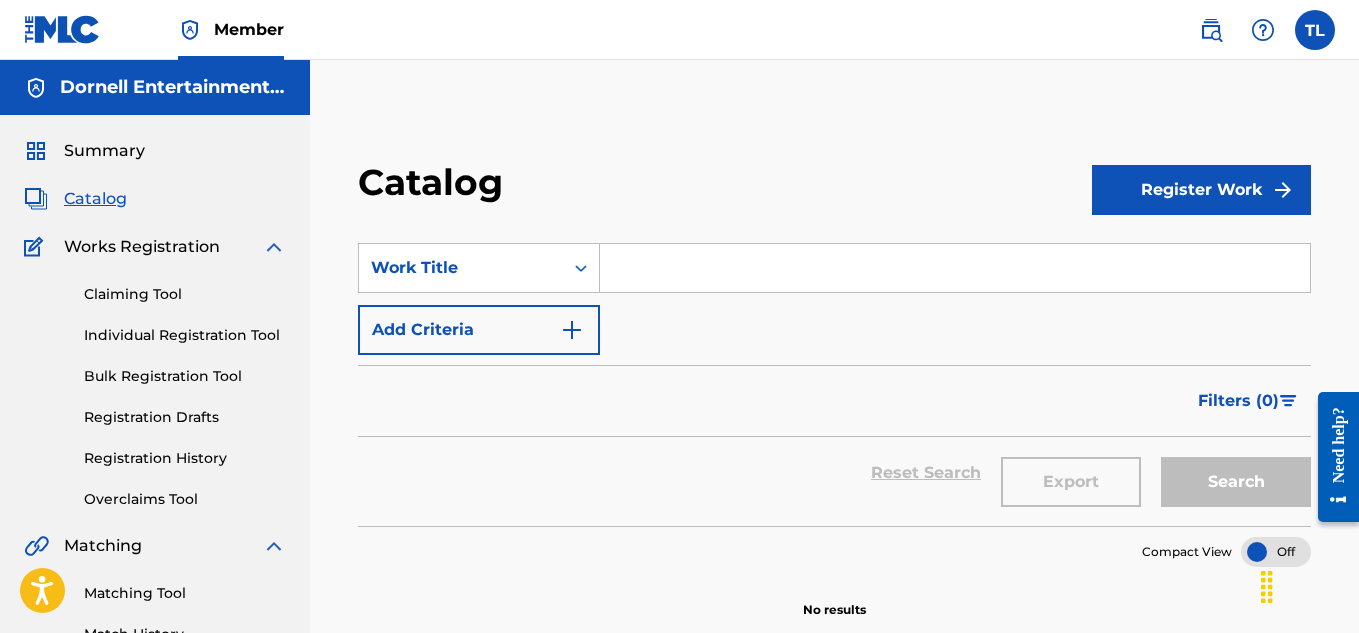 click on "Summary" at bounding box center (104, 151) 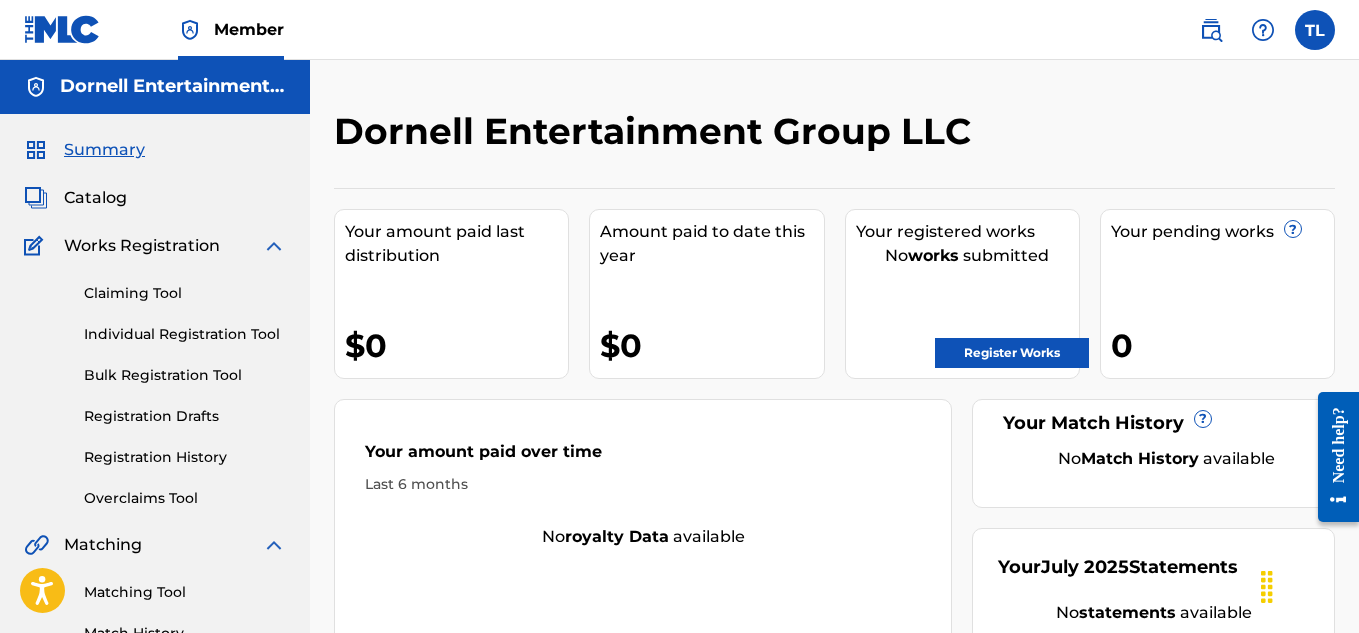 scroll, scrollTop: 0, scrollLeft: 0, axis: both 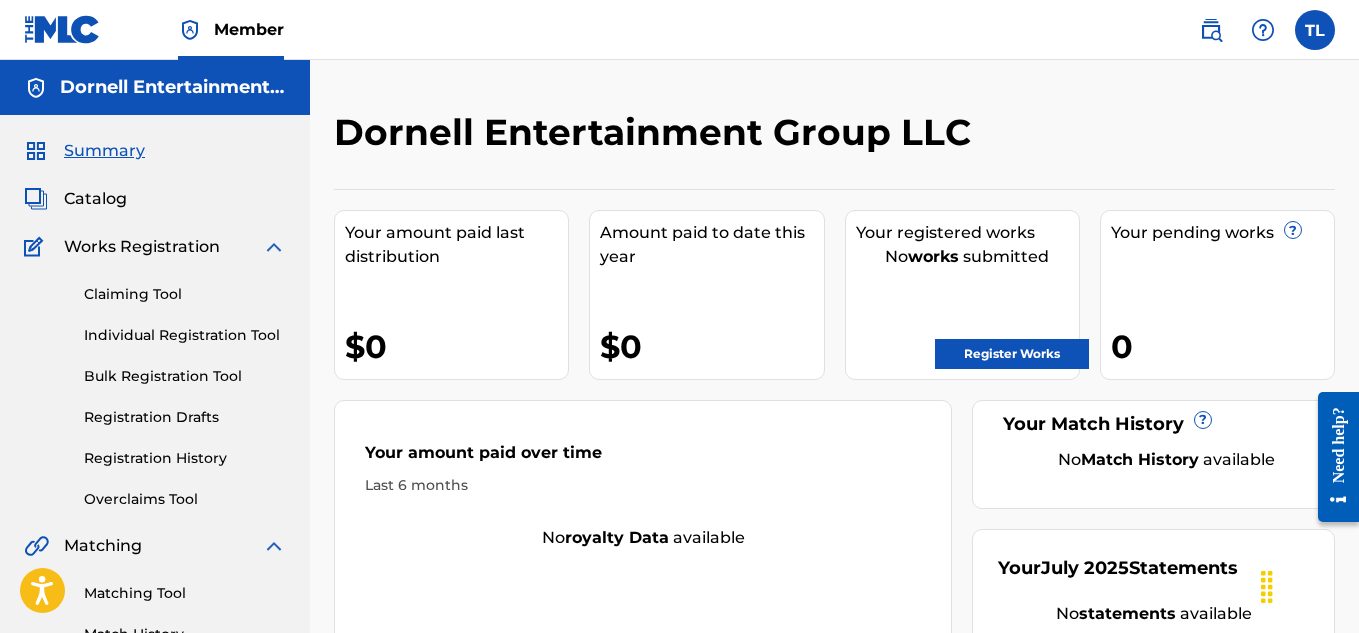 click on "Register Works" at bounding box center (1012, 354) 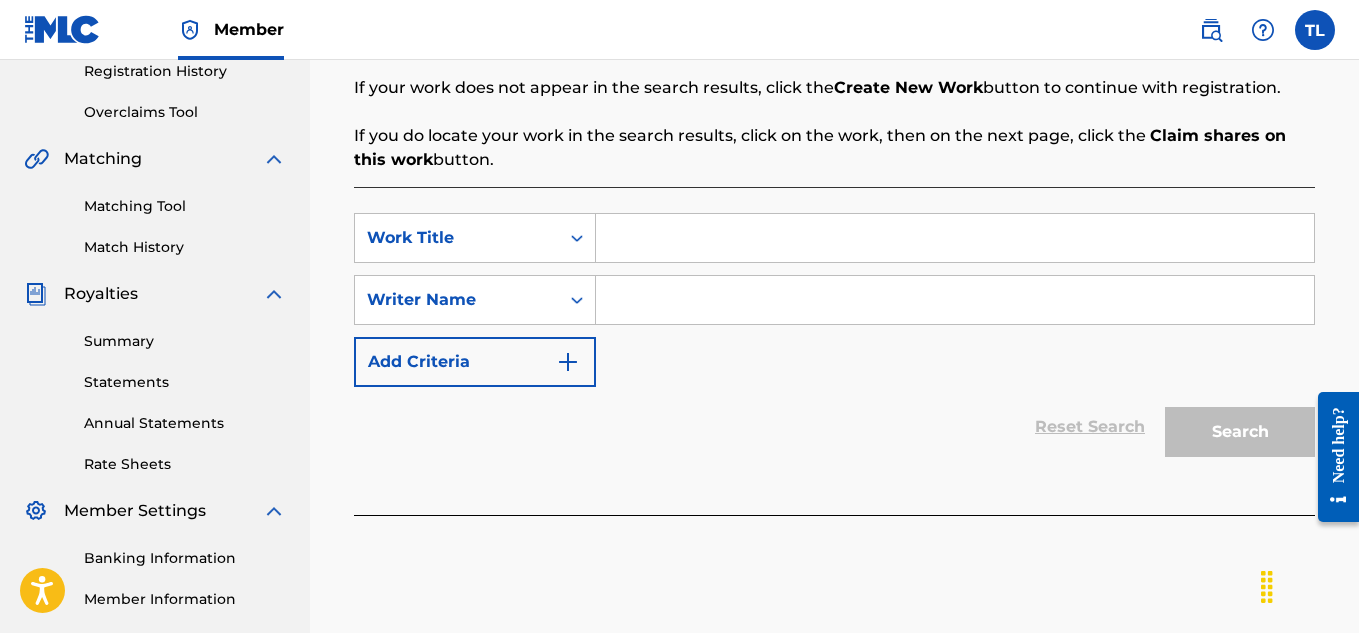 scroll, scrollTop: 400, scrollLeft: 0, axis: vertical 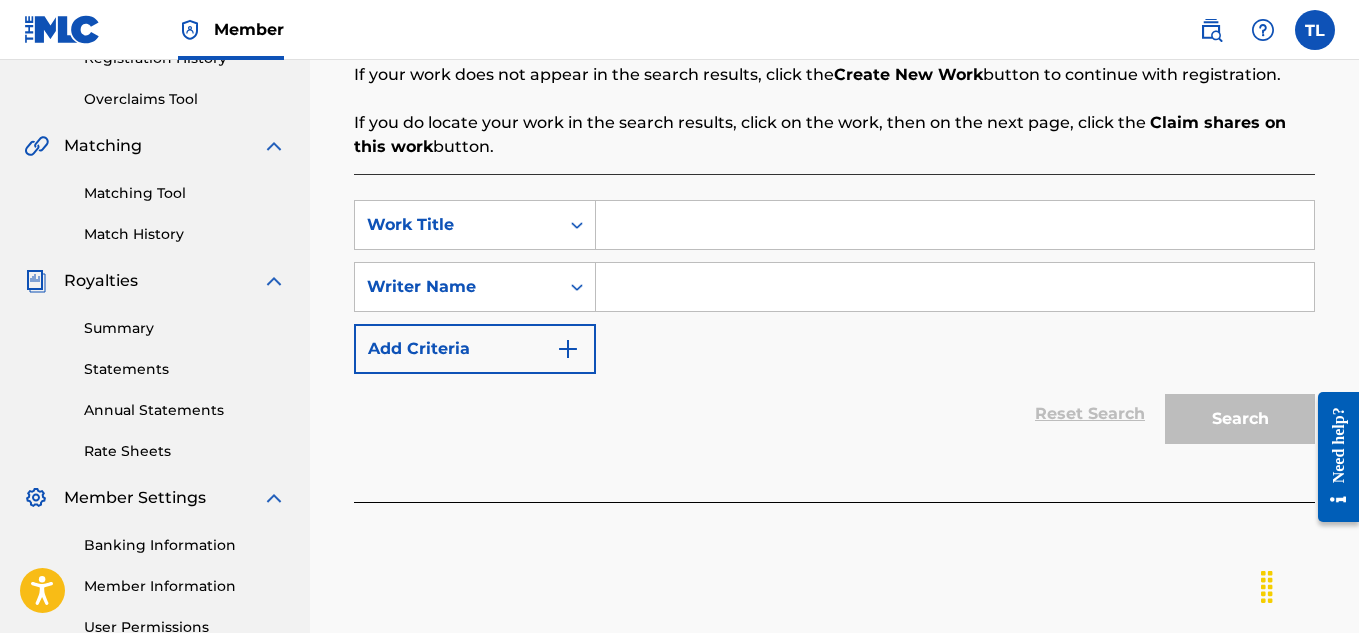 click at bounding box center (955, 287) 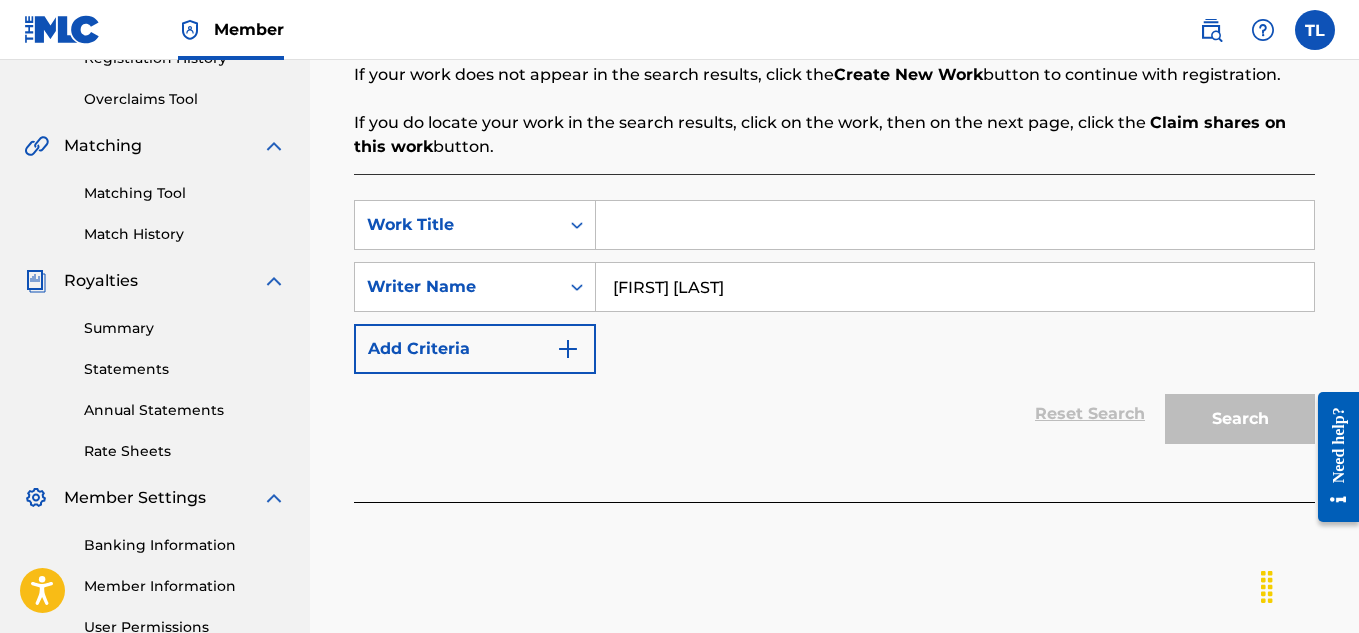click on "SearchWithCriteriabc4e36b0-82b3-4db4-8935-0bfa3403b583 Work Title SearchWithCriteria3bcf38fc-8fee-49d4-b32e-f65743bcd8ce Writer Name tracy leonard Add Criteria" at bounding box center [834, 287] 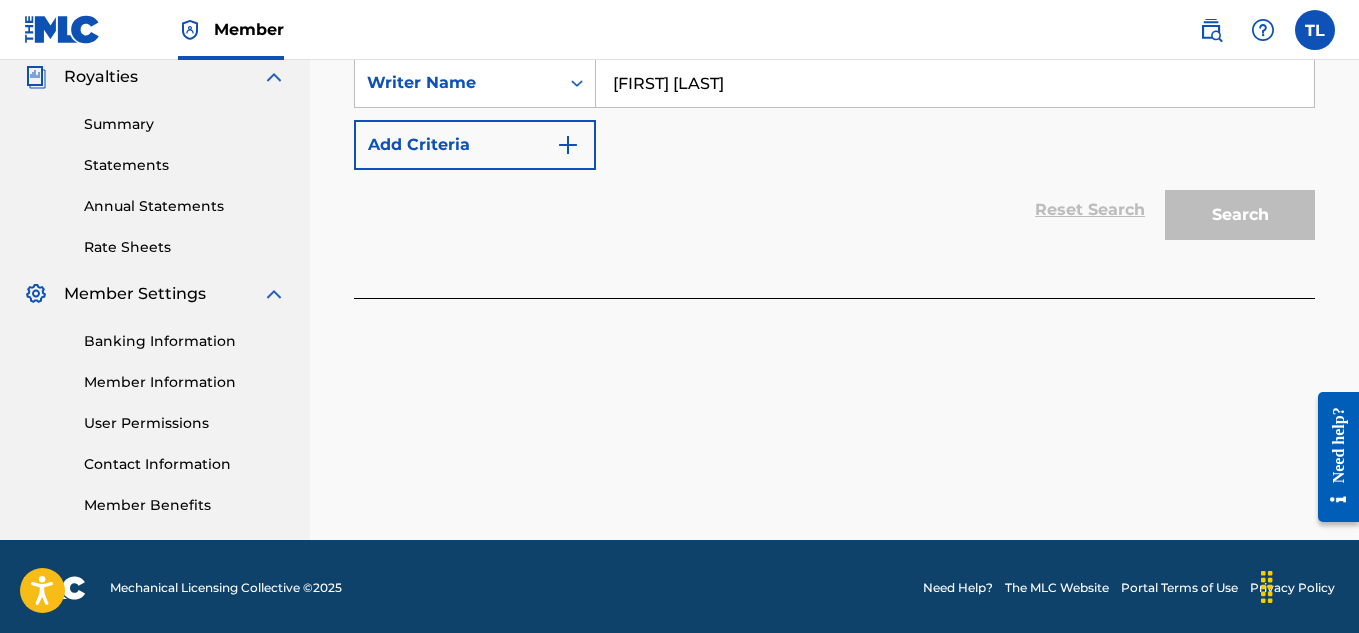 scroll, scrollTop: 607, scrollLeft: 0, axis: vertical 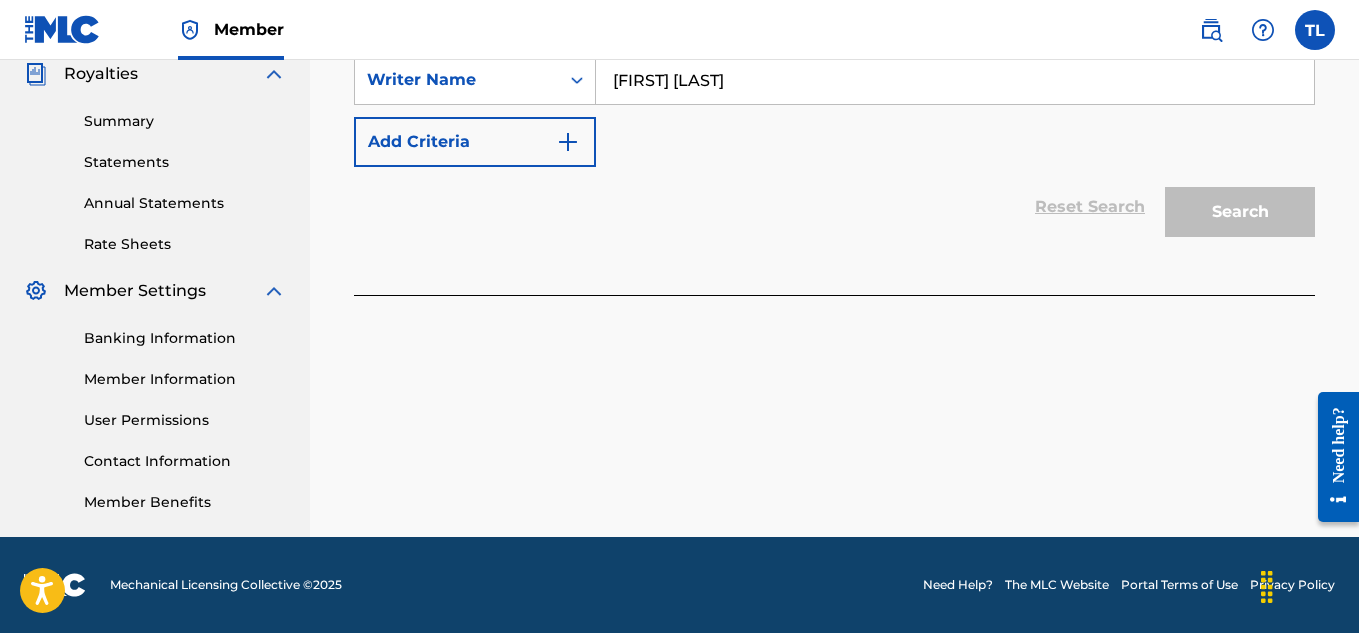 click on "Search" at bounding box center (1235, 207) 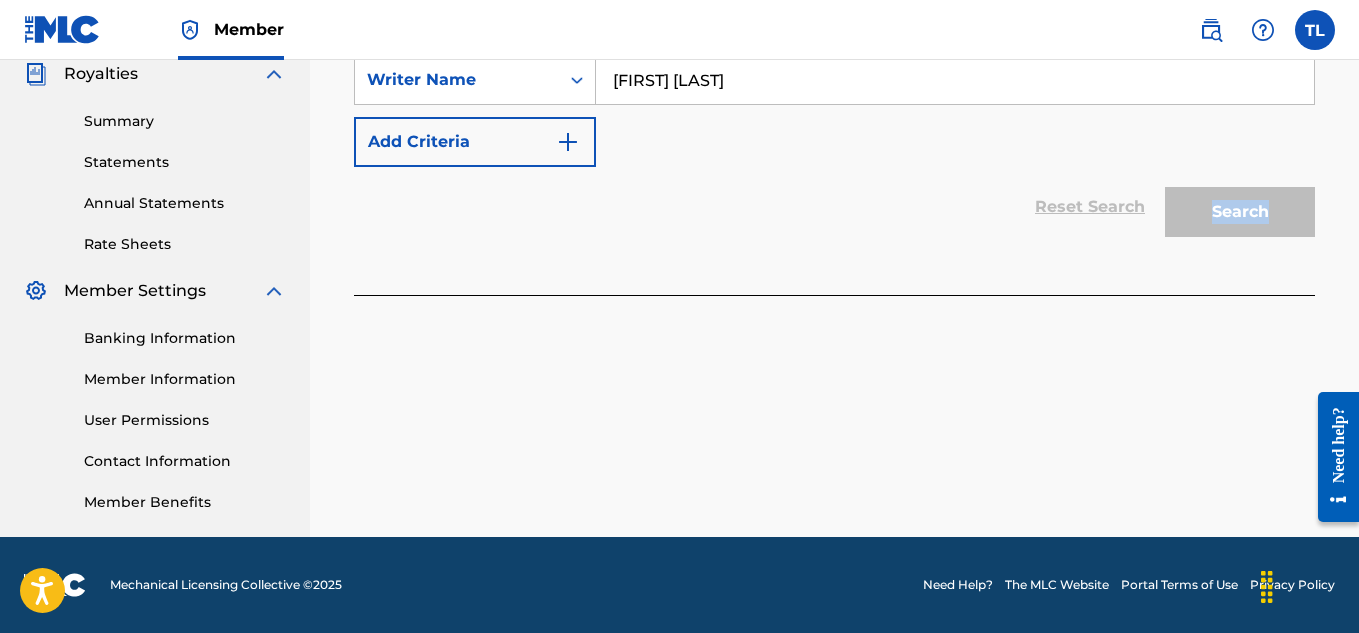 click on "Search" at bounding box center [1235, 207] 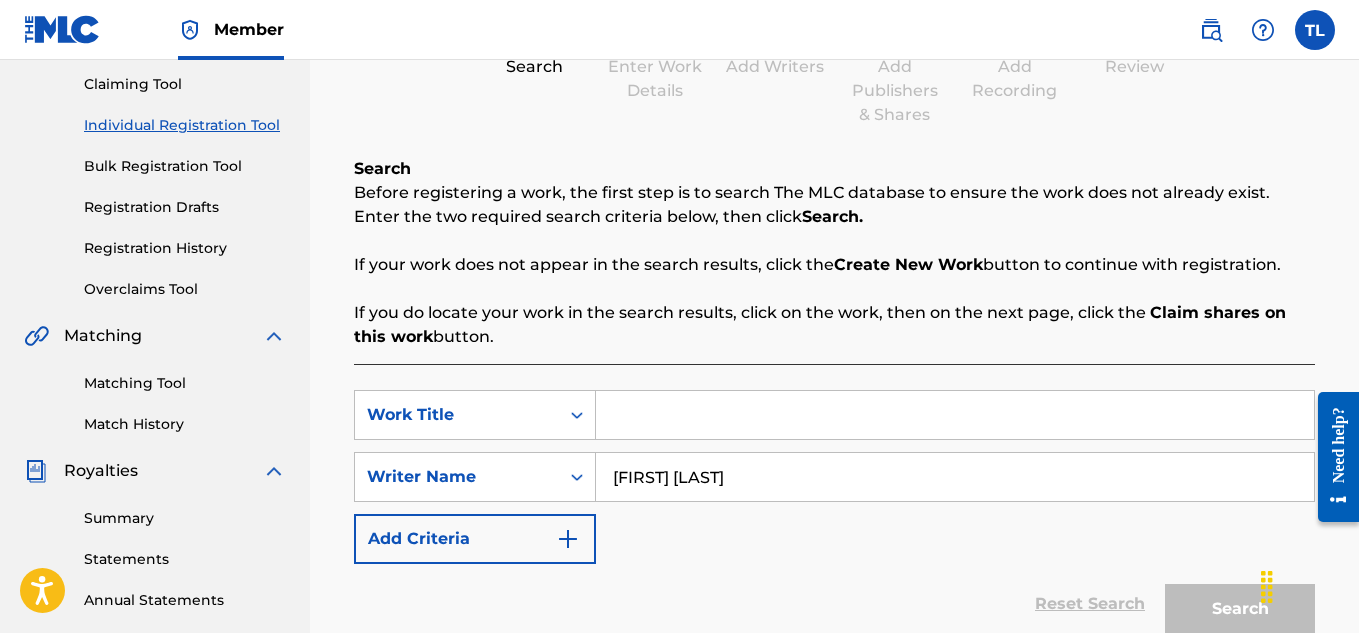scroll, scrollTop: 207, scrollLeft: 0, axis: vertical 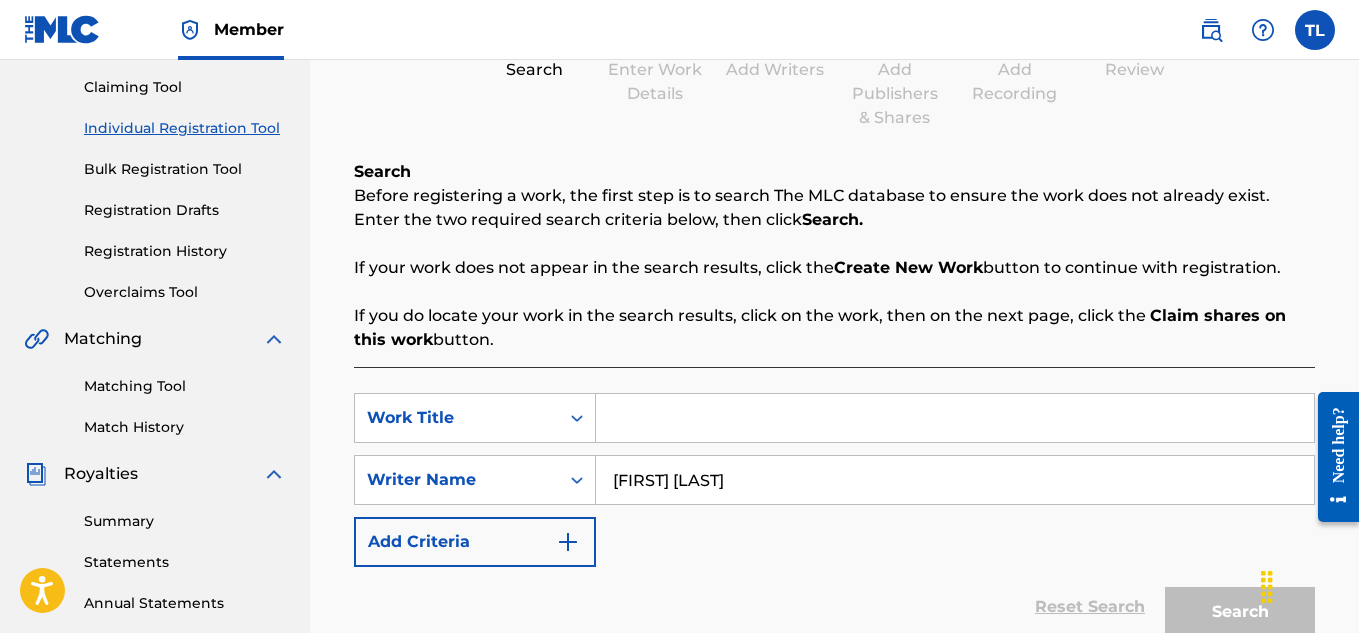 click on "tracy leonard" at bounding box center (955, 480) 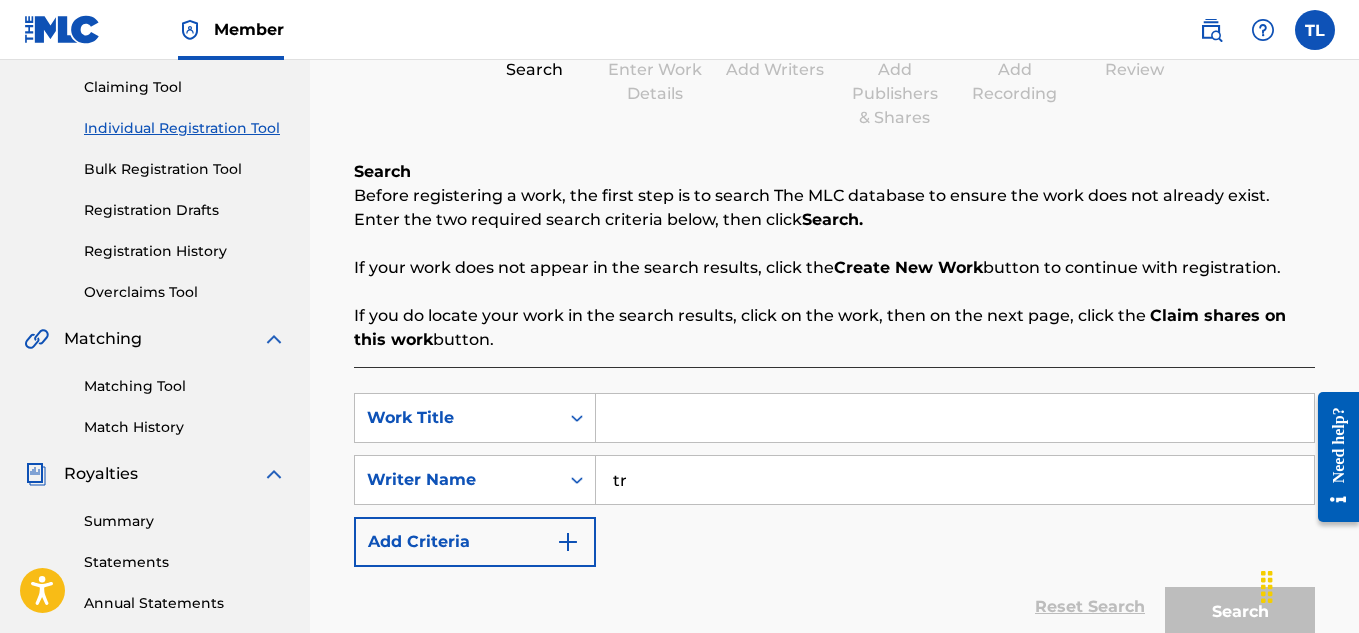 type on "t" 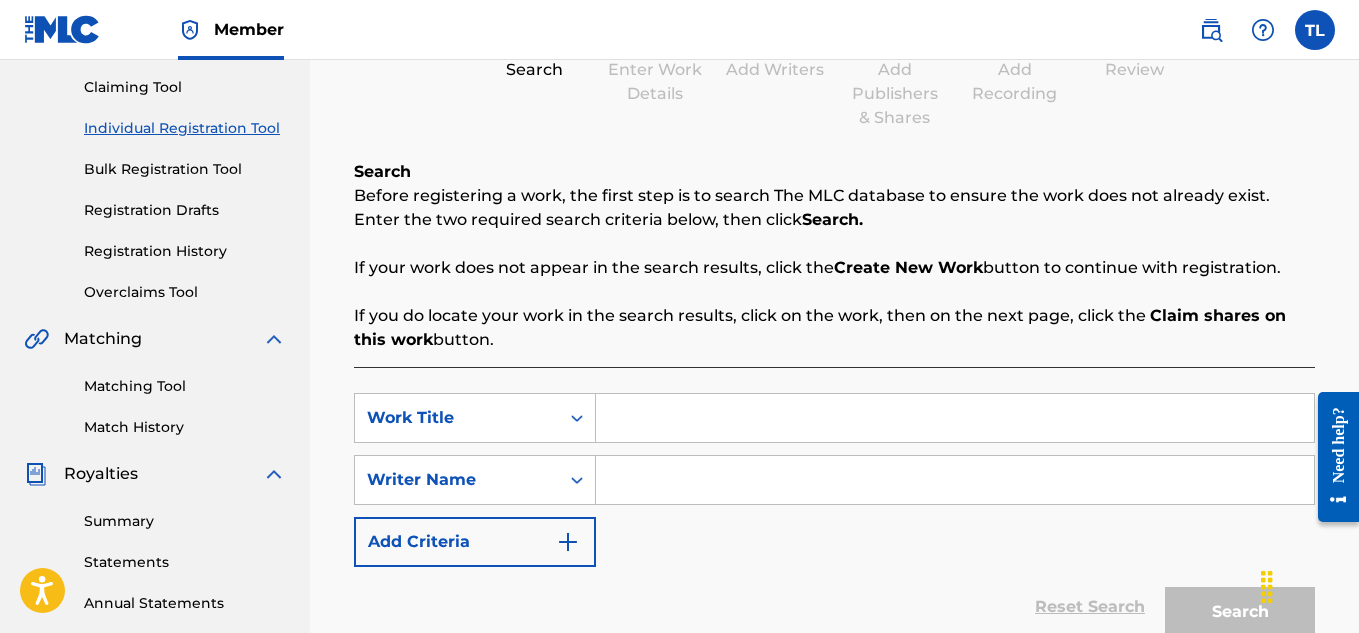 type 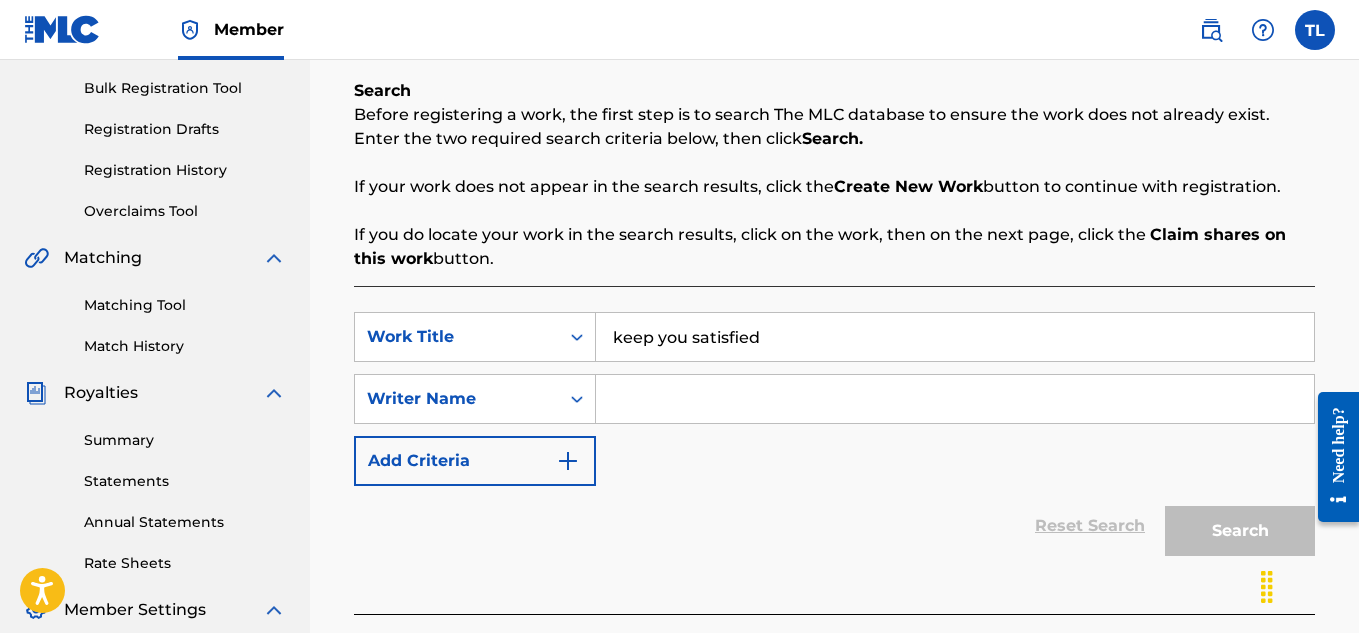 scroll, scrollTop: 407, scrollLeft: 0, axis: vertical 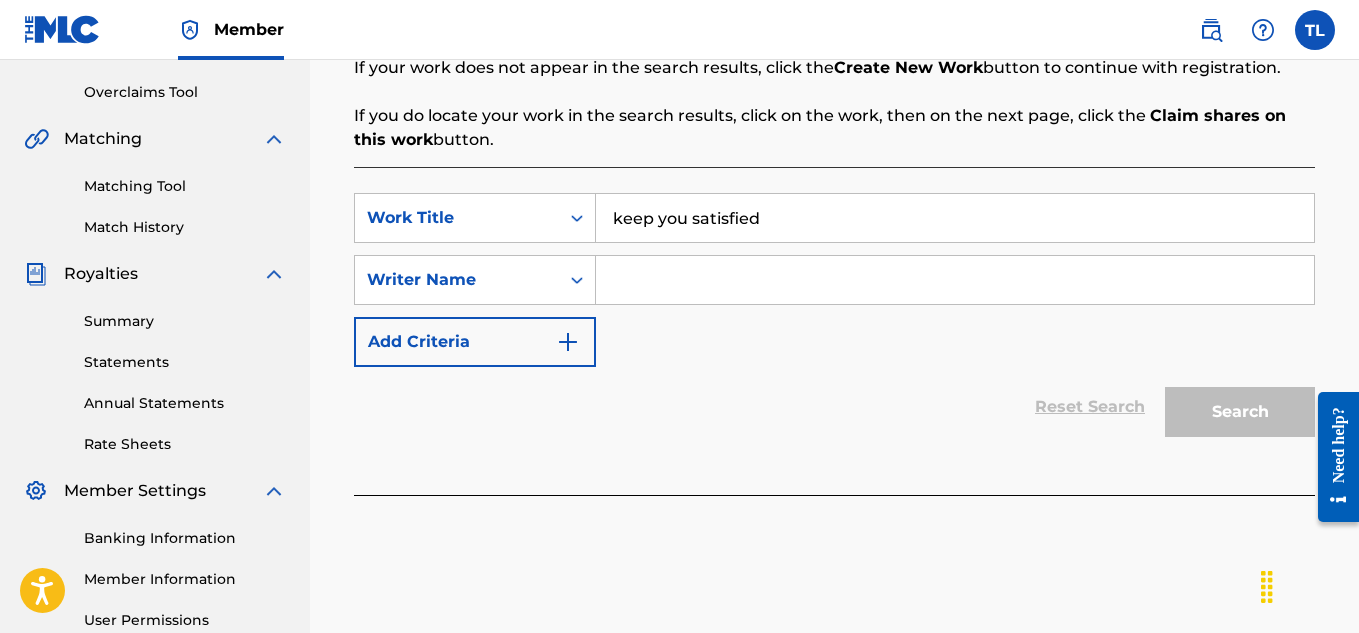 type on "keep you satisfied" 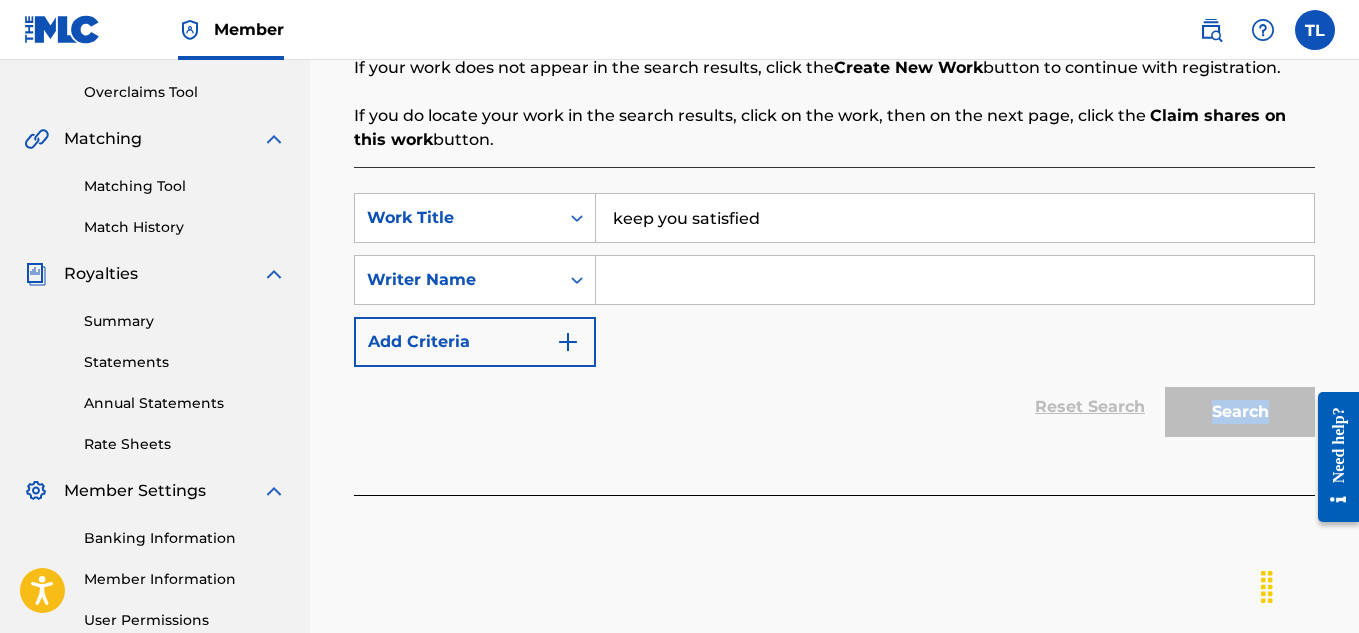 click on "Search" at bounding box center [1235, 407] 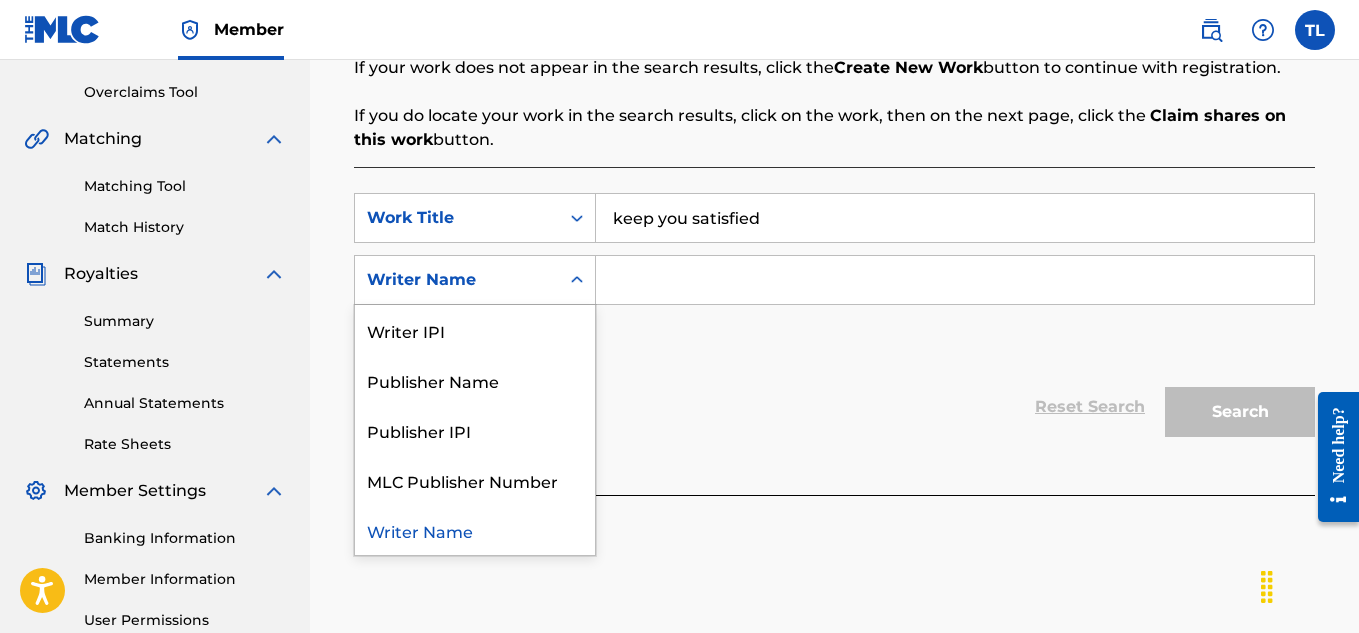 click on "Writer Name" at bounding box center [457, 280] 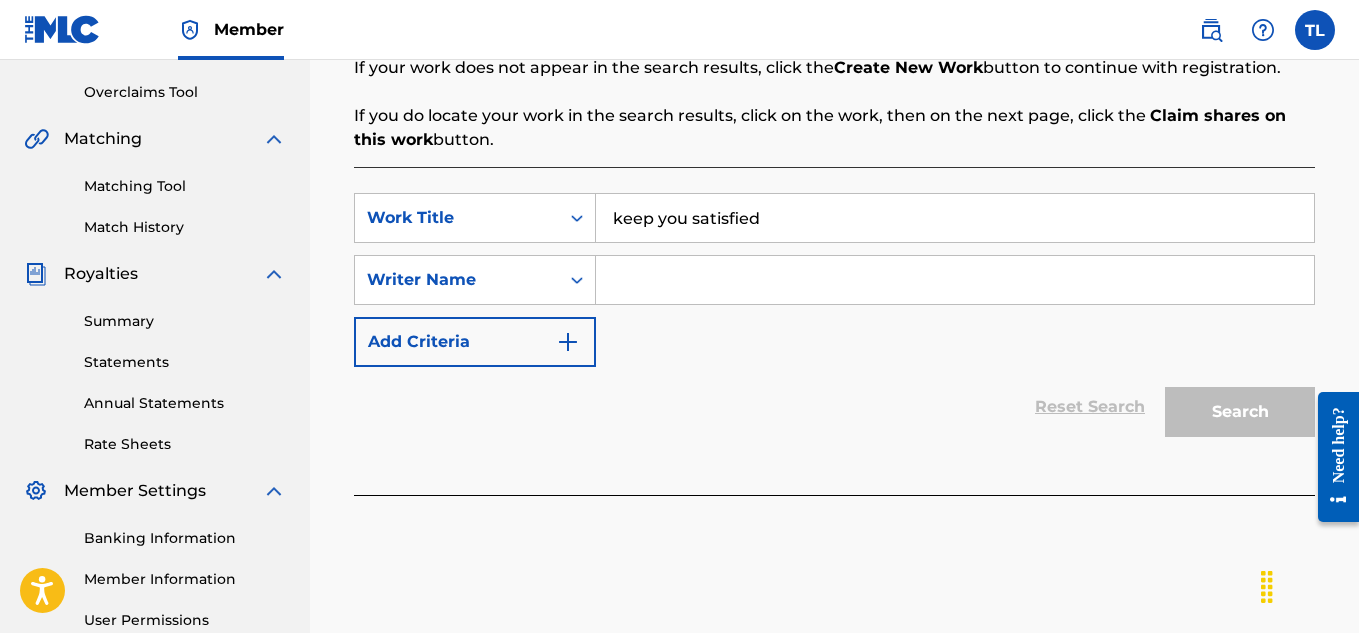 click at bounding box center [955, 280] 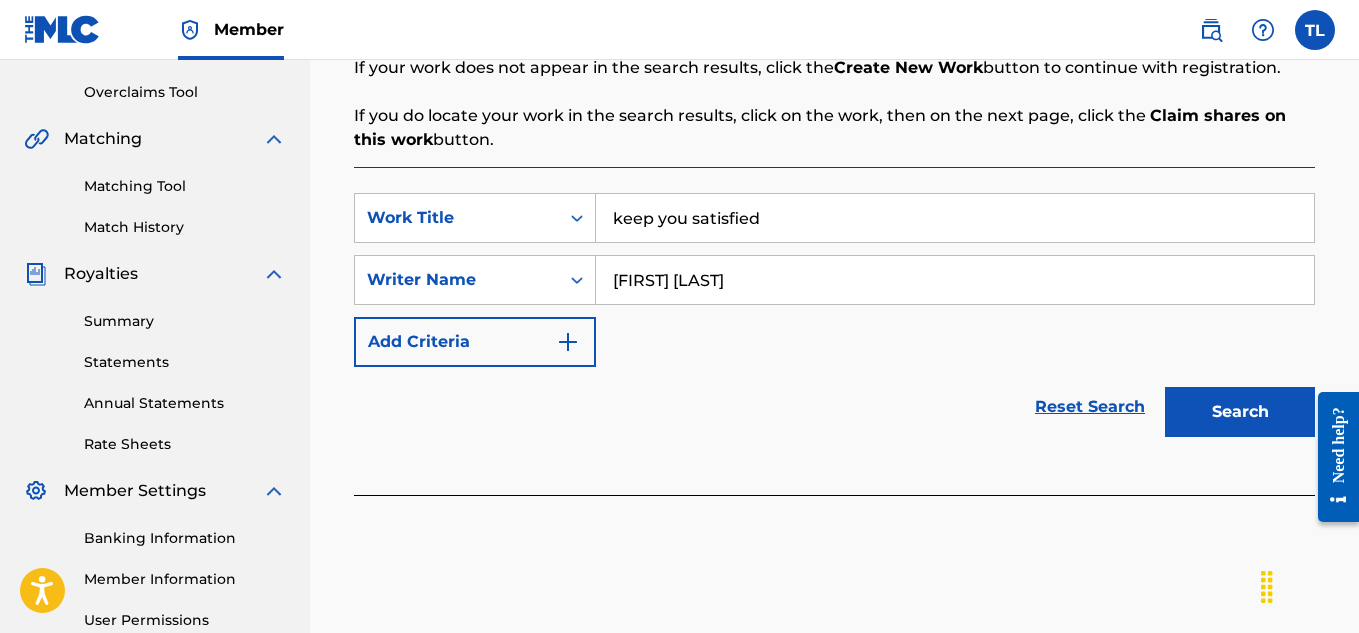 type on "tracy leonard" 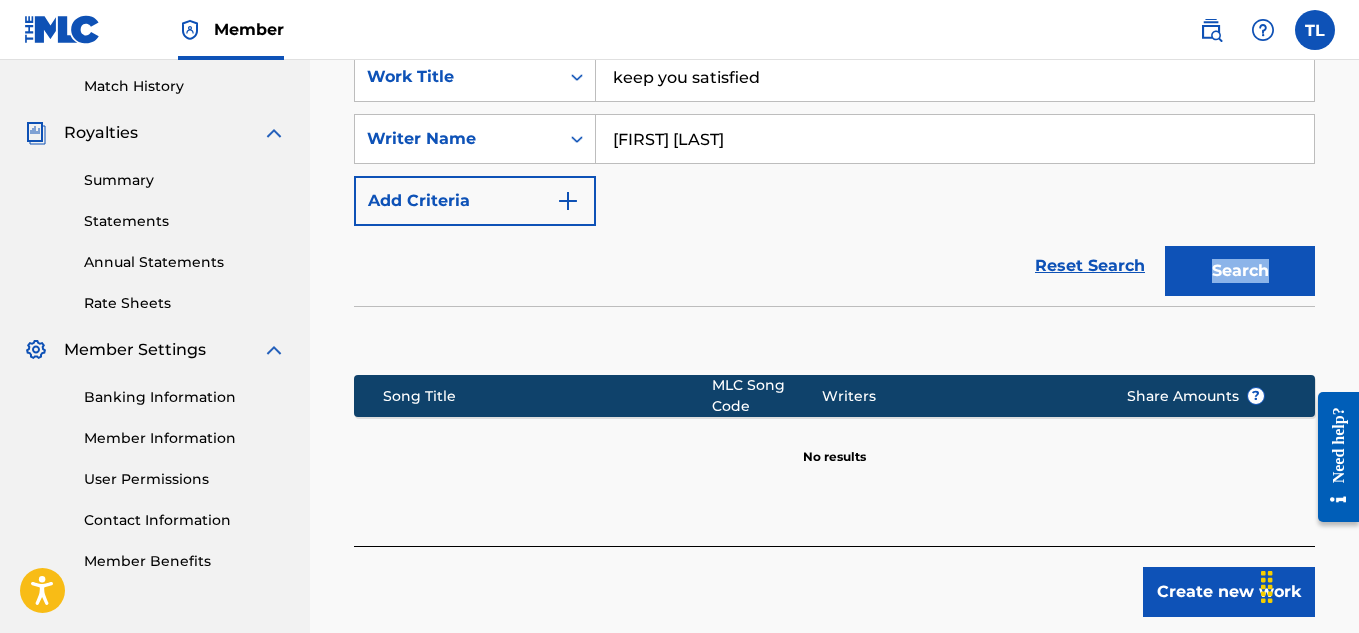 scroll, scrollTop: 648, scrollLeft: 0, axis: vertical 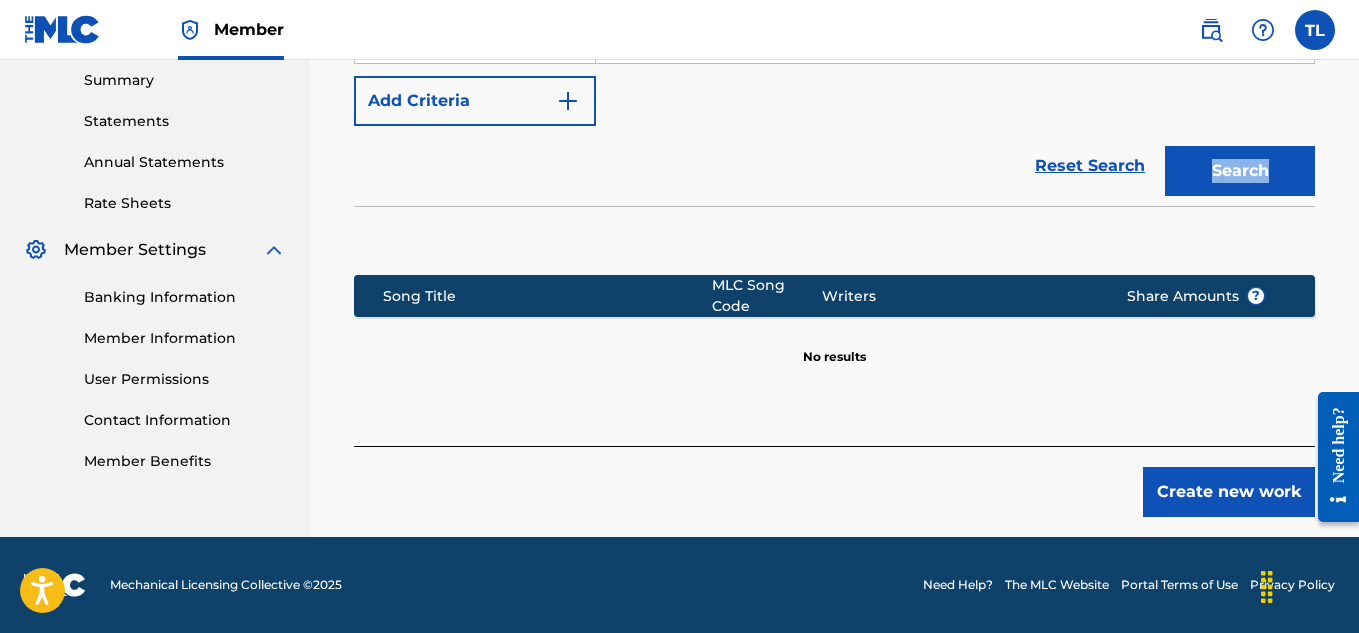 click on "Create new work" at bounding box center [1229, 492] 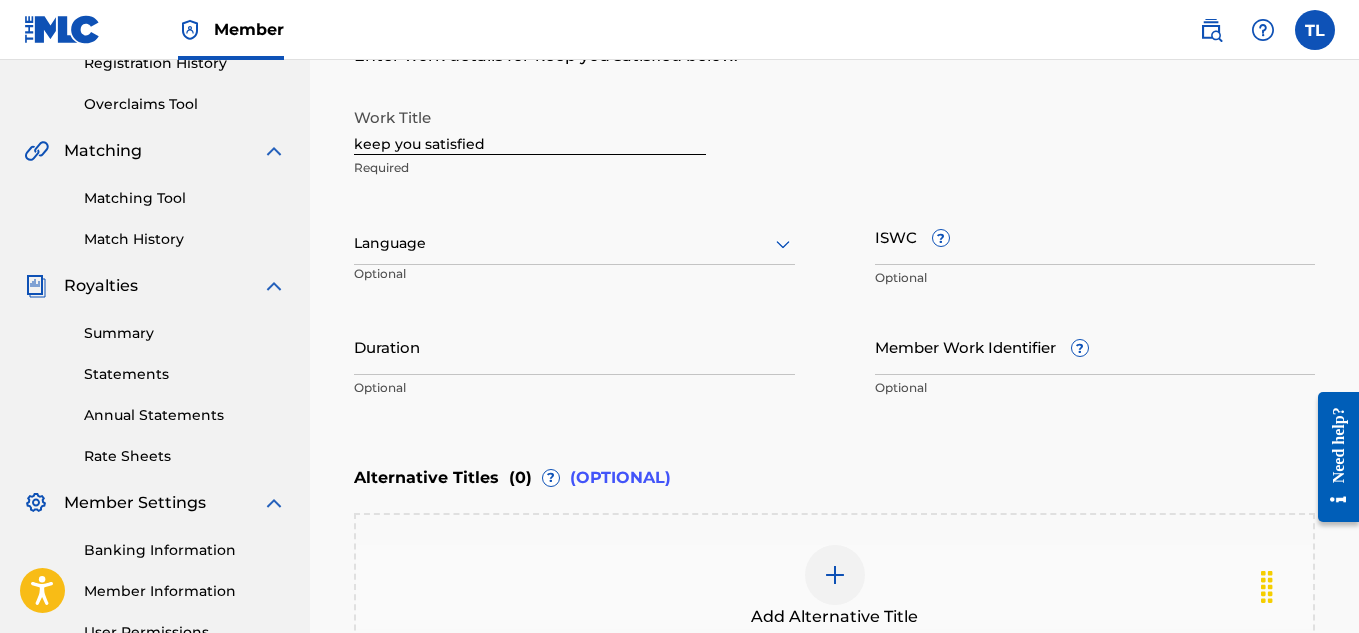 scroll, scrollTop: 360, scrollLeft: 0, axis: vertical 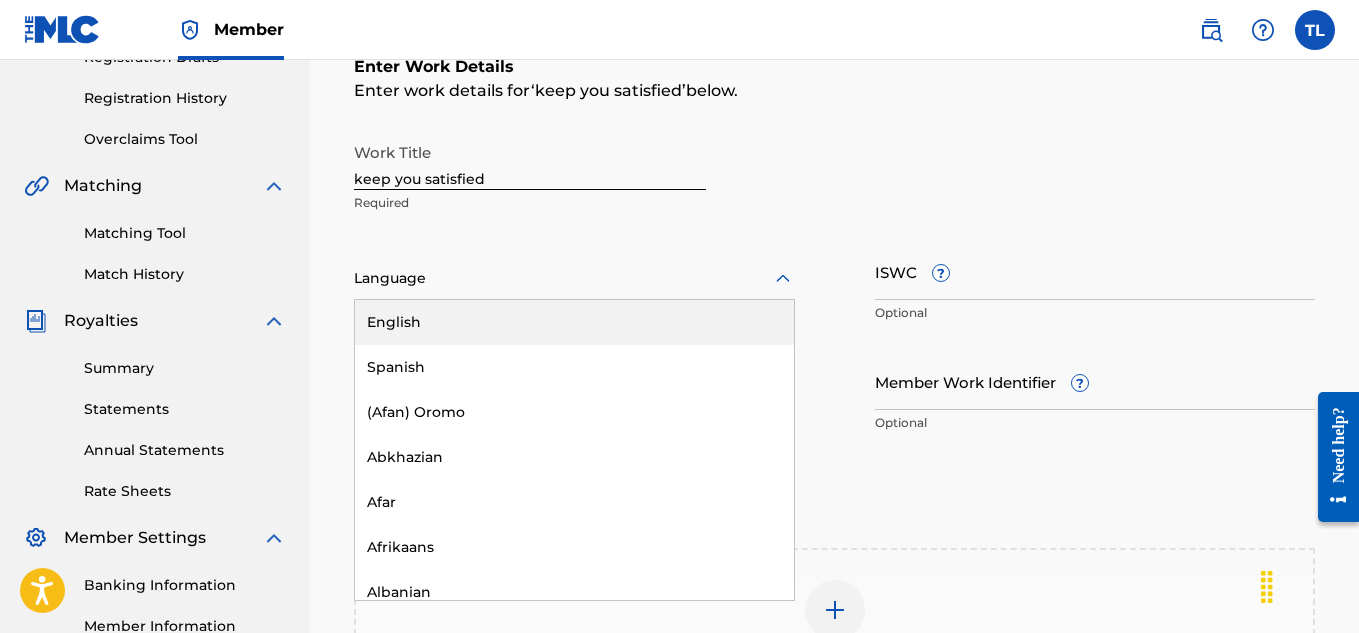 click on "Language" at bounding box center (574, 279) 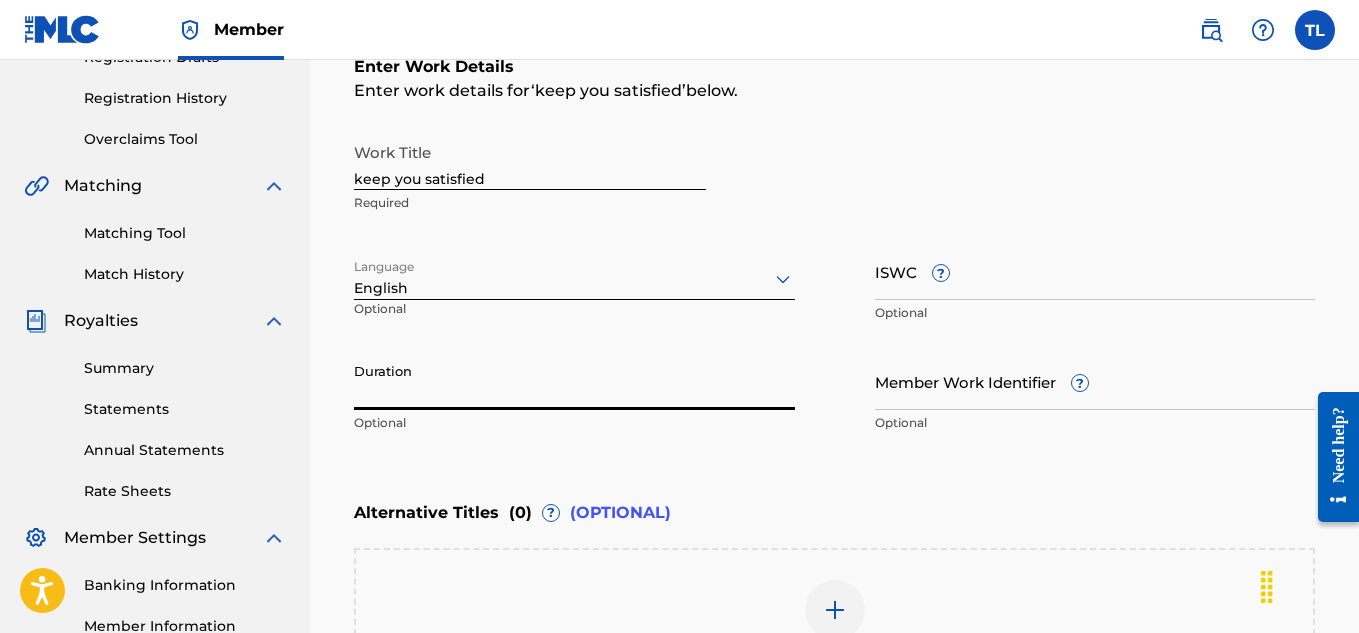 click on "Duration" at bounding box center [574, 381] 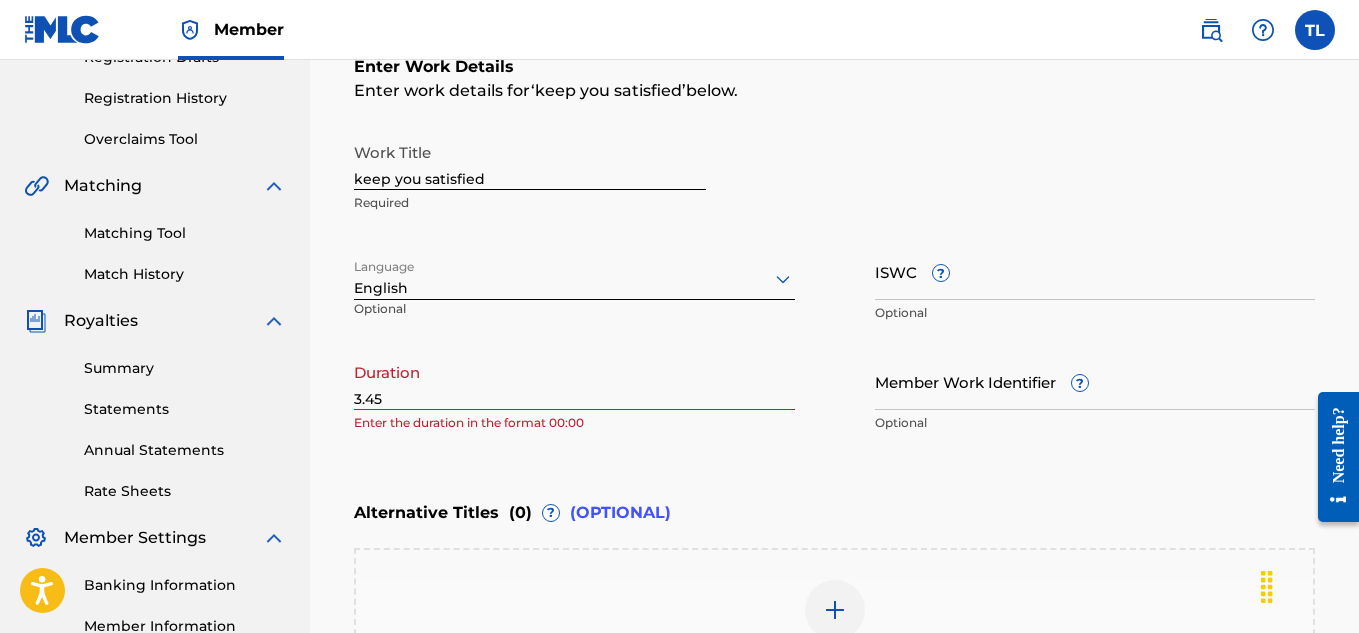 click on "Alternative Titles ( 0 ) ? (OPTIONAL)" at bounding box center [834, 513] 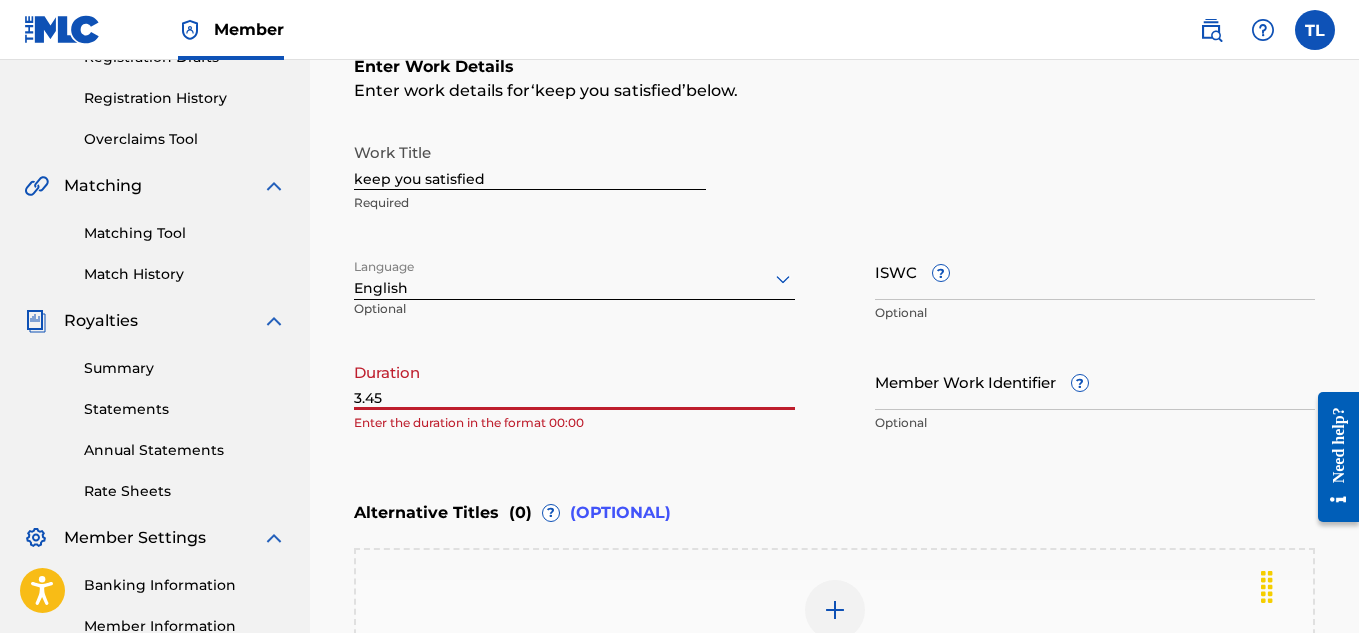 click on "3.45" at bounding box center (574, 381) 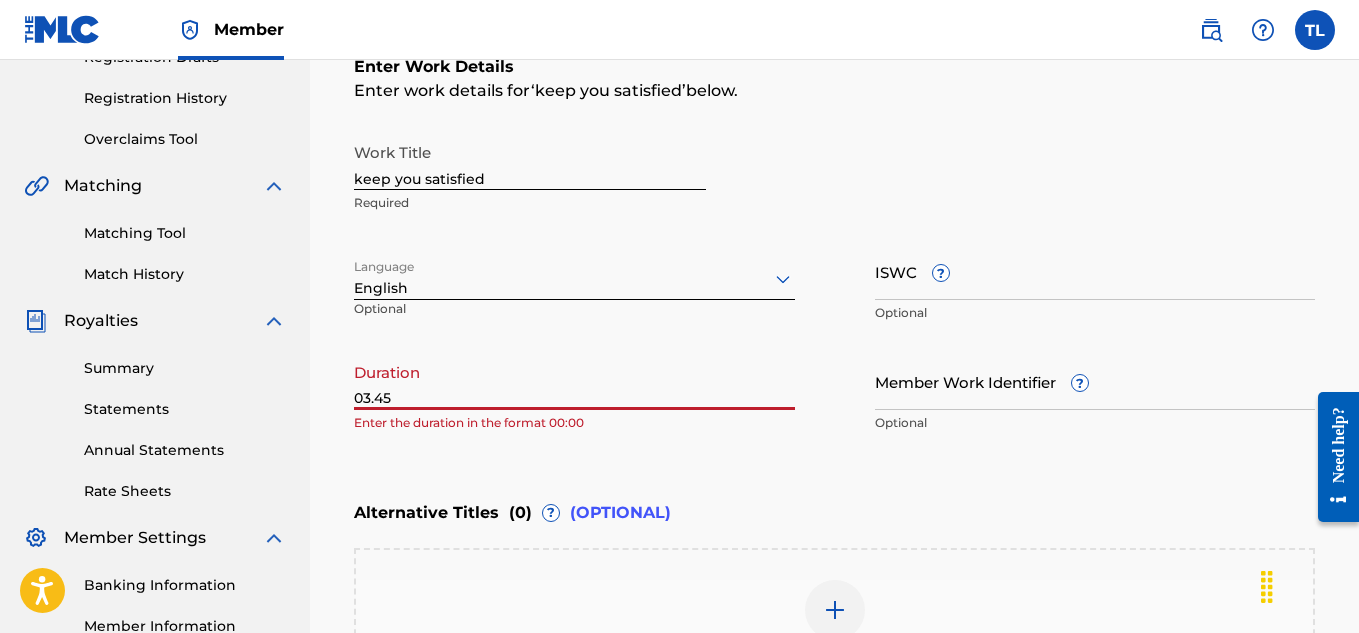 type on "03.45" 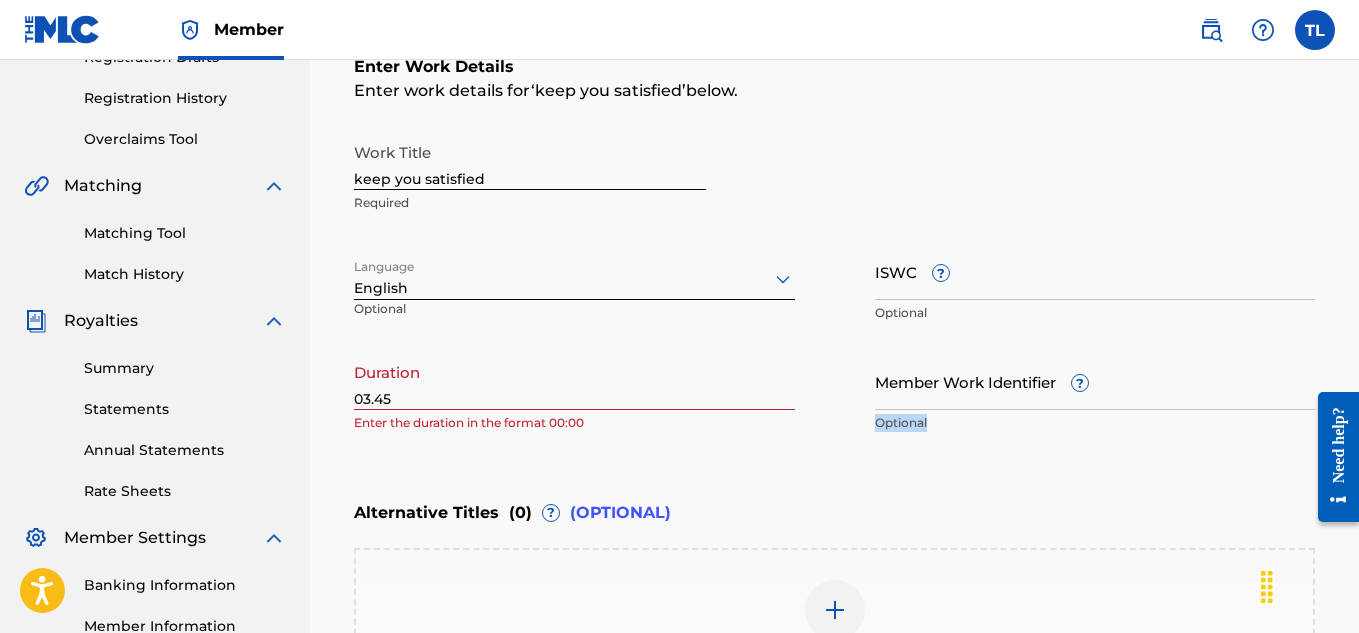 click on "Enter Work Details Enter work details for  ‘ keep you satisfied ’  below. Work Title   keep you satisfied Required Language English Optional ISWC   ? Optional Duration   03.45 Enter the duration in the format 00:00 Member Work Identifier   ? Optional" at bounding box center (834, 249) 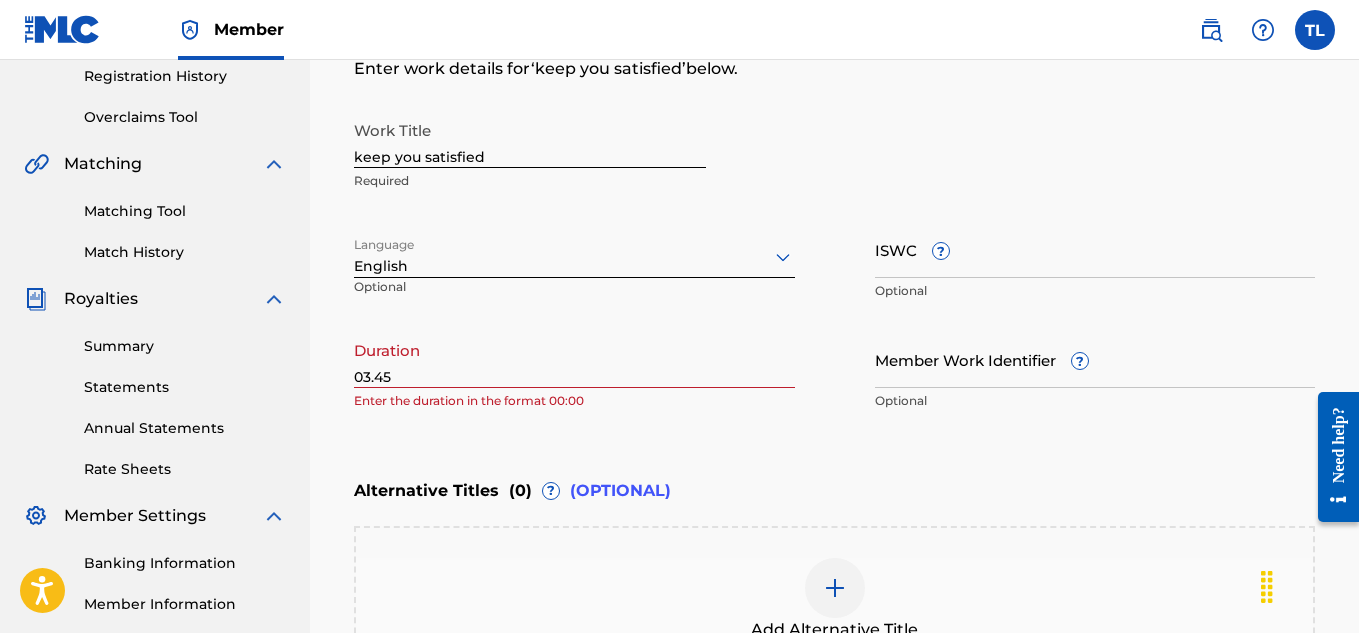 scroll, scrollTop: 260, scrollLeft: 0, axis: vertical 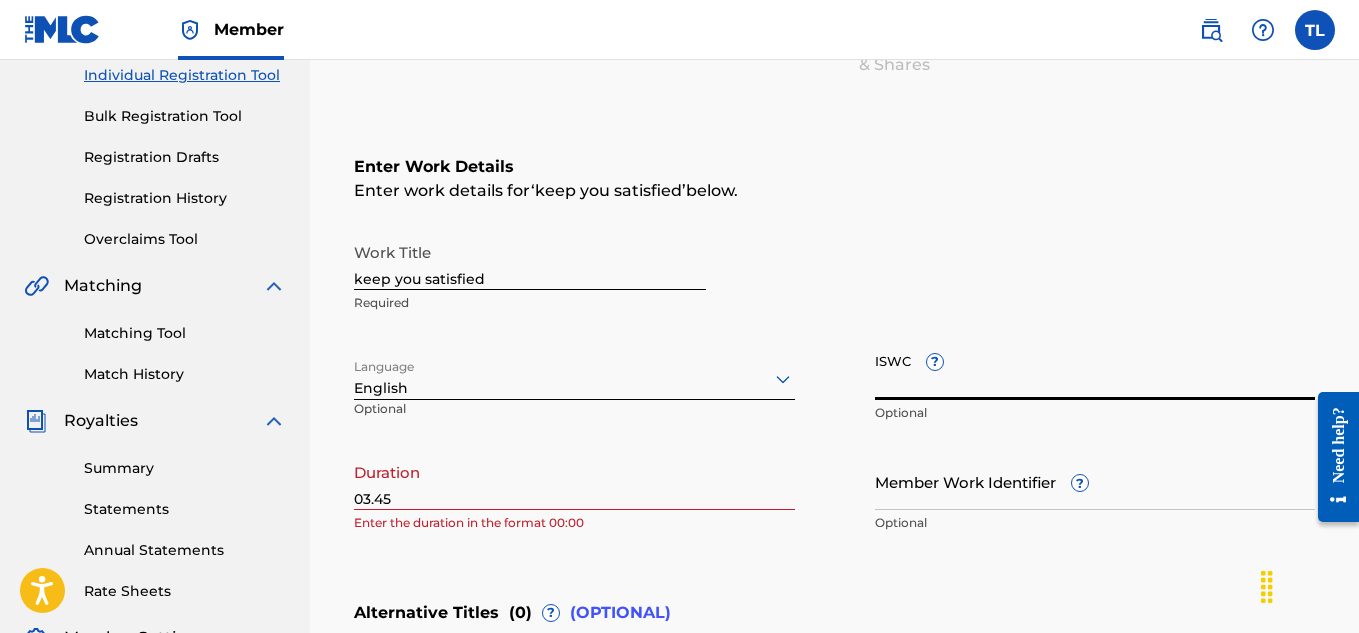 paste on "T3340088684" 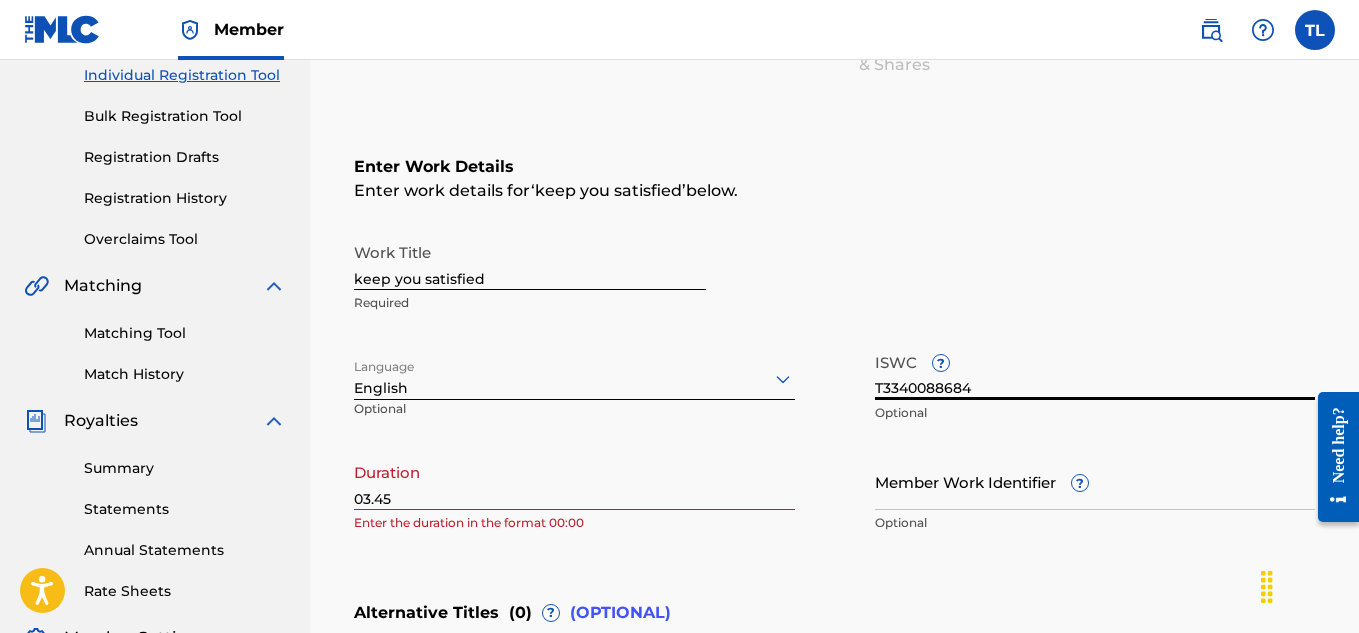 type on "T3340088684" 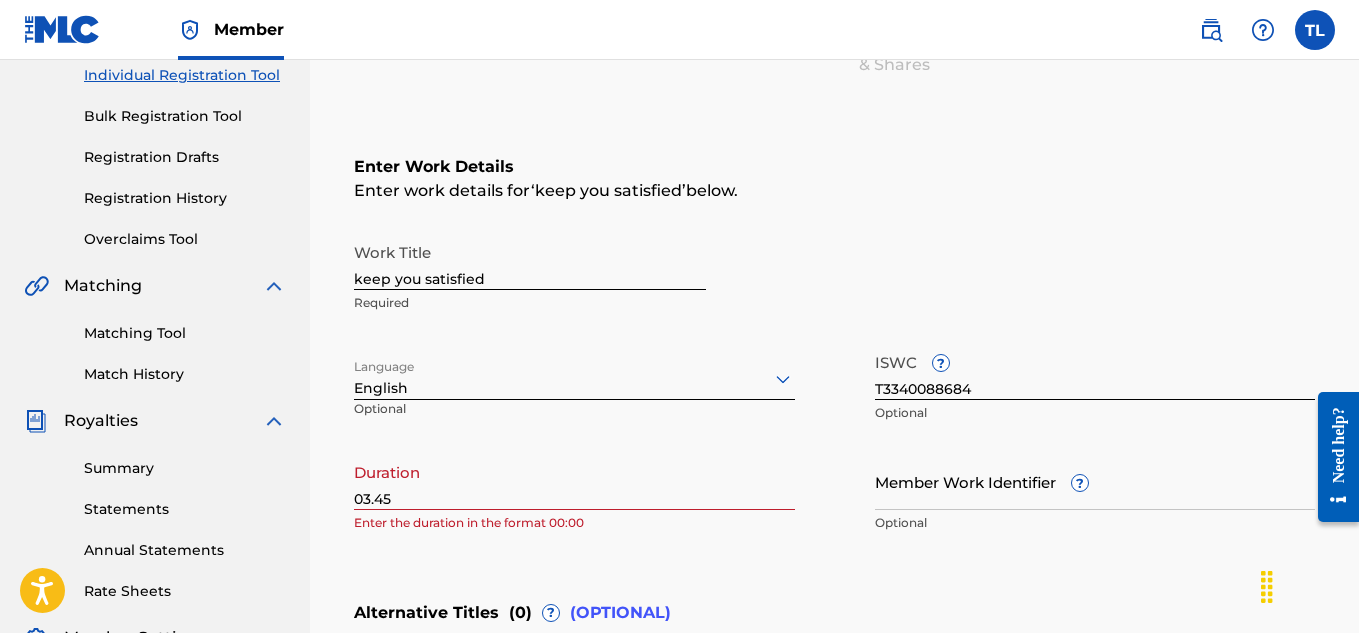 click on "Work Title   keep you satisfied Required Language English Optional ISWC   ? T3340088684 Optional Duration   03.45 Enter the duration in the format 00:00 Member Work Identifier   ? Optional" at bounding box center [834, 388] 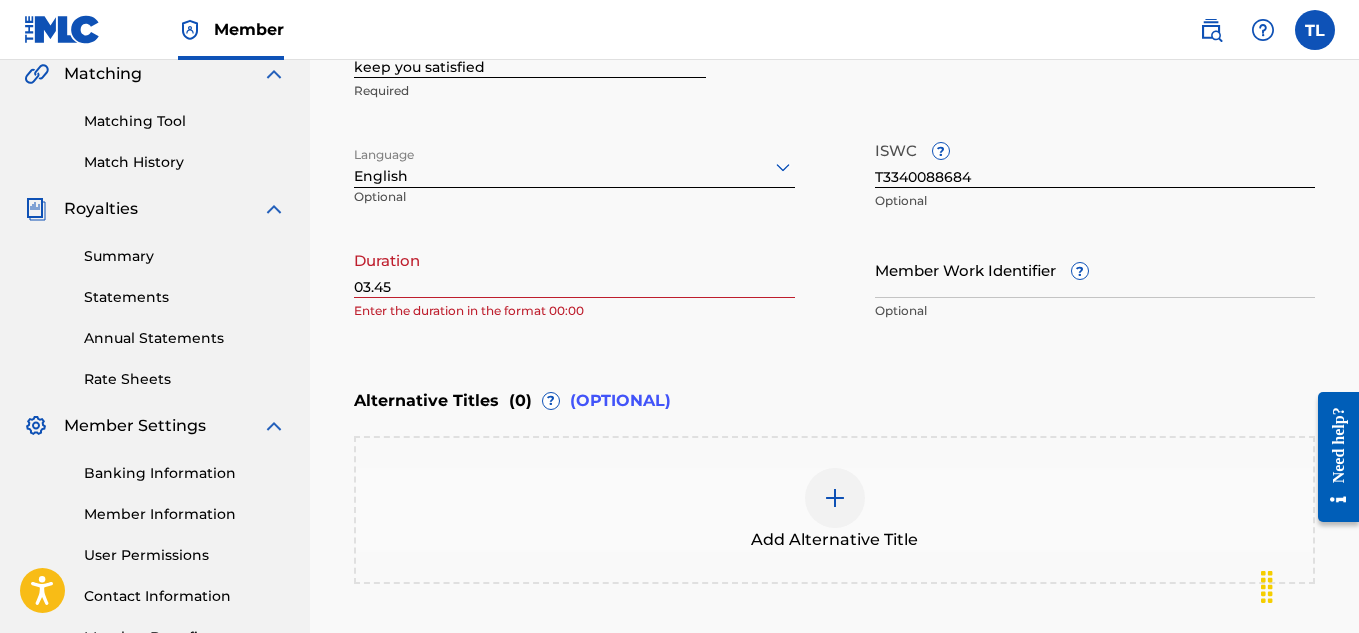 scroll, scrollTop: 460, scrollLeft: 0, axis: vertical 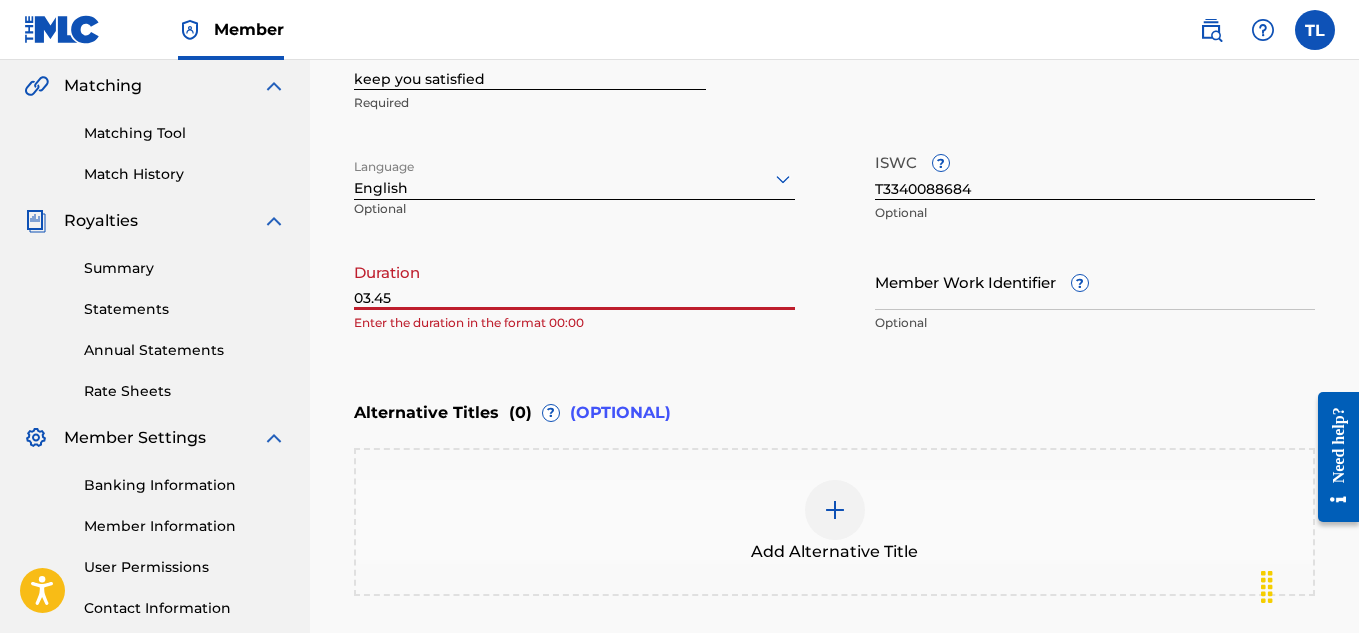 click on "03.45" at bounding box center (574, 281) 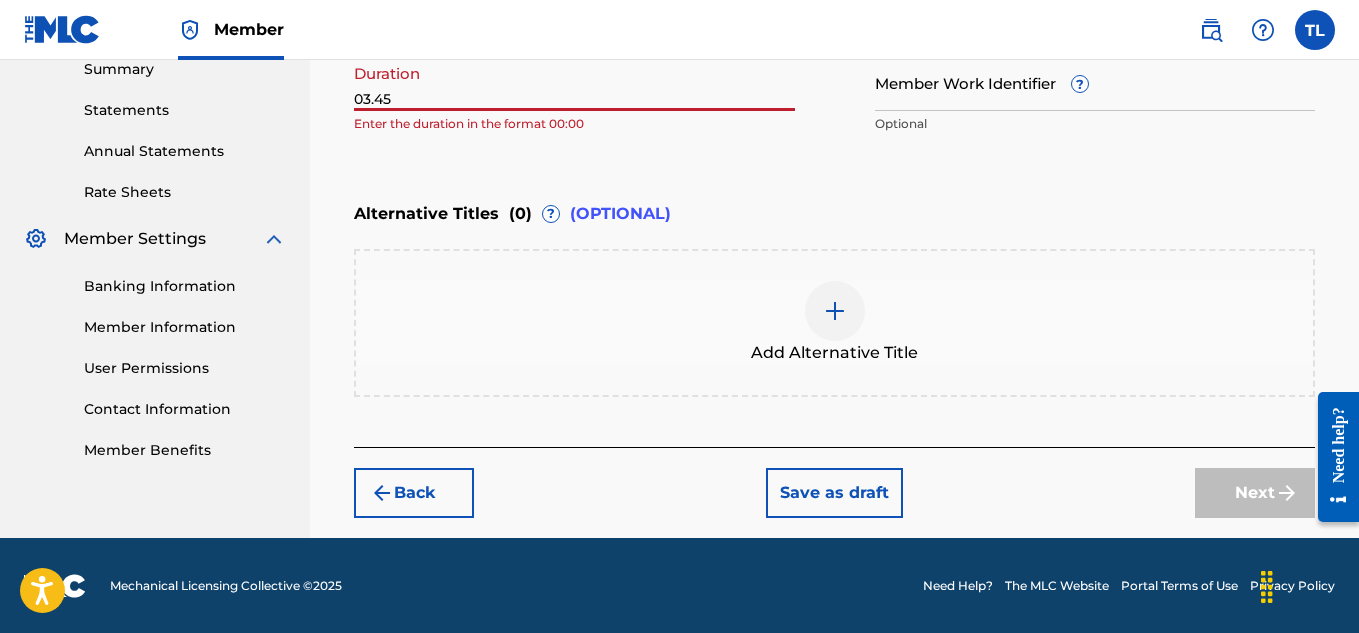 scroll, scrollTop: 660, scrollLeft: 0, axis: vertical 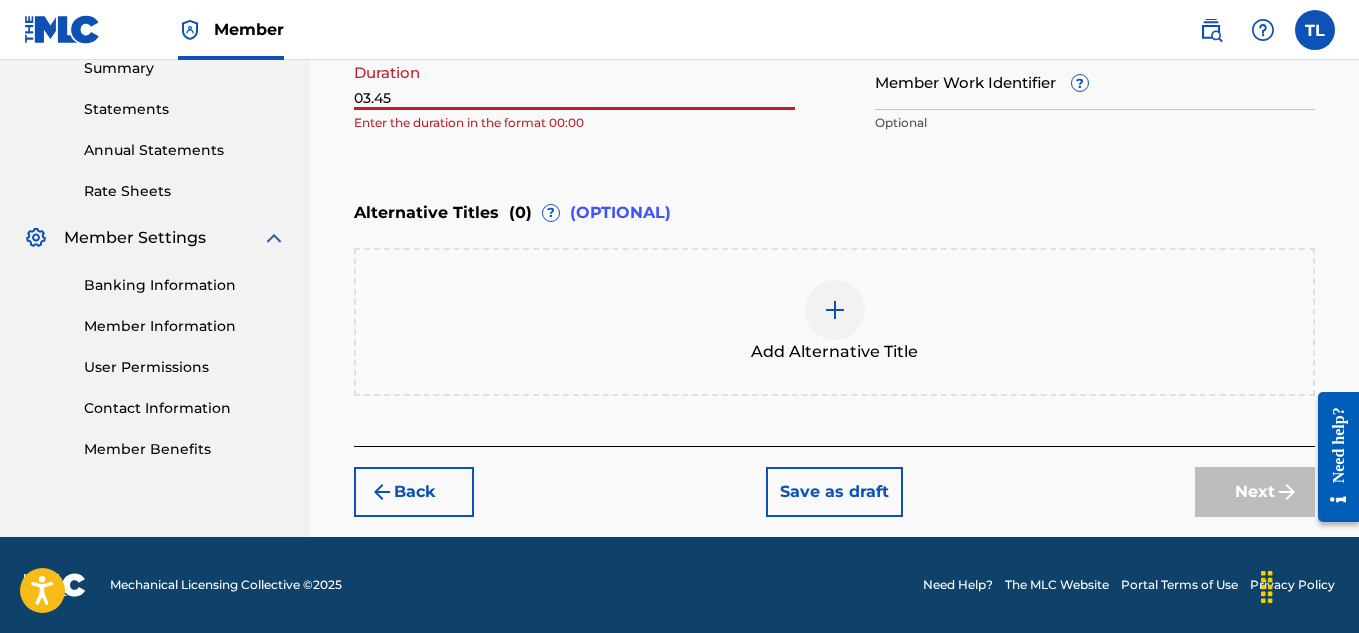 click on "Next" at bounding box center [1255, 492] 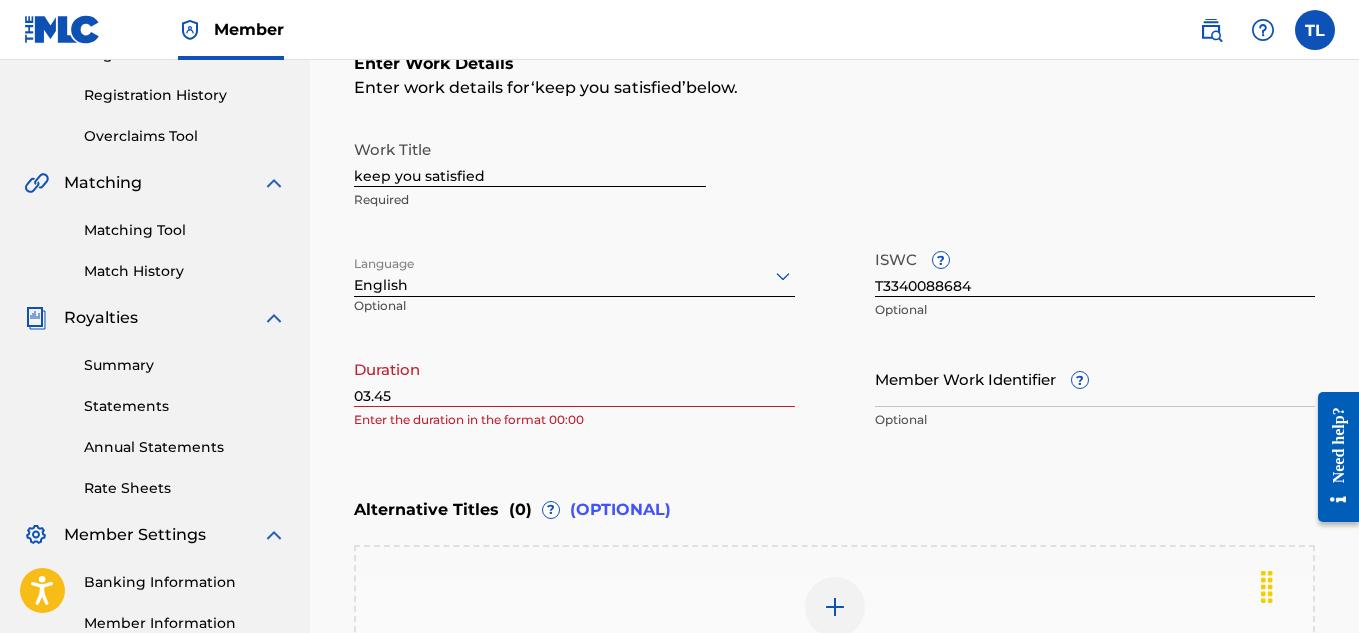 scroll, scrollTop: 360, scrollLeft: 0, axis: vertical 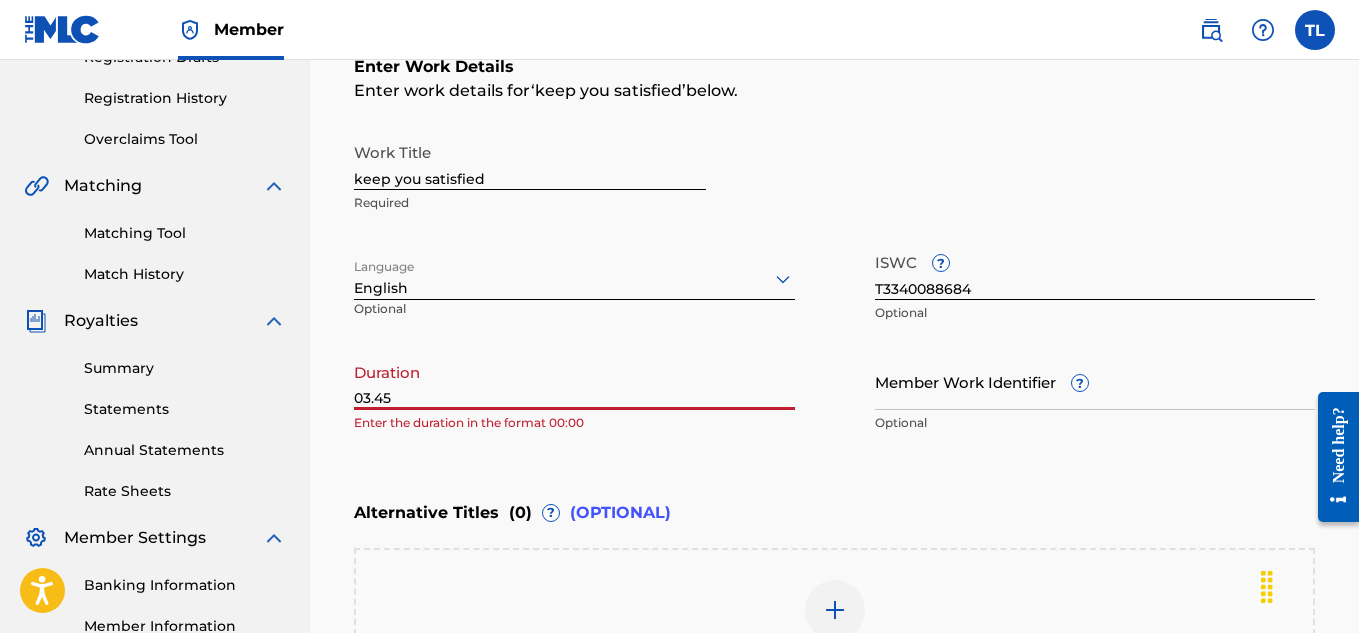 click on "03.45" at bounding box center [574, 381] 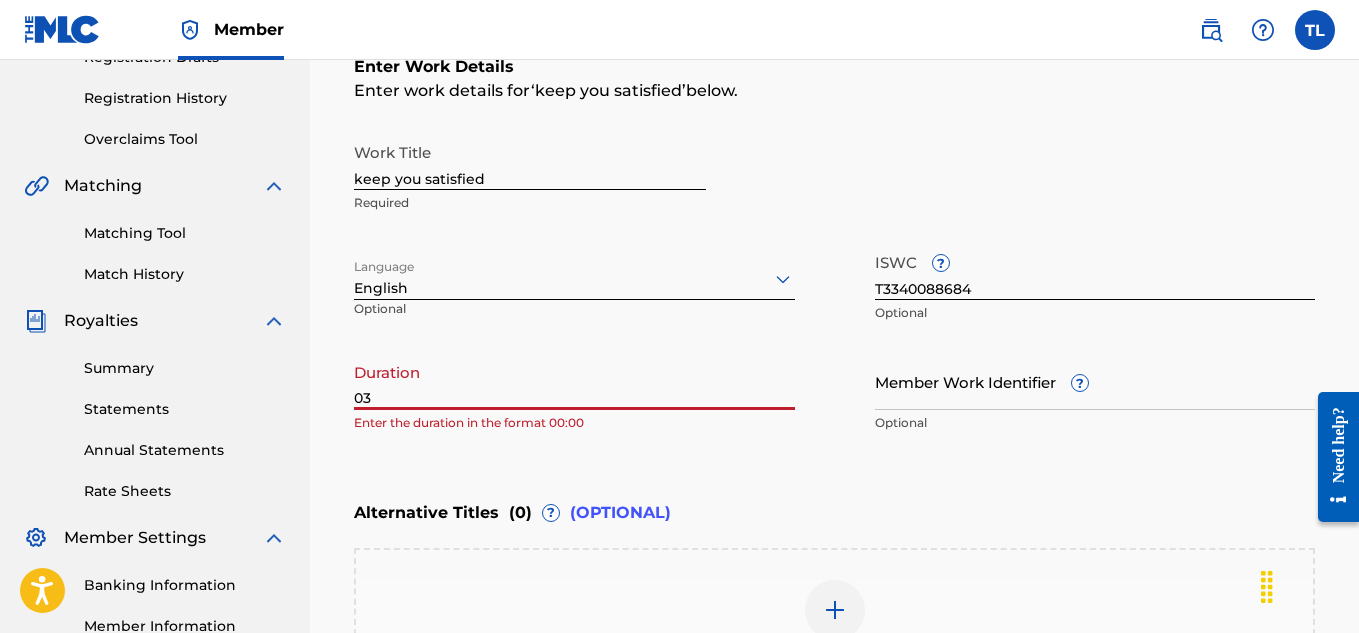 type on "0" 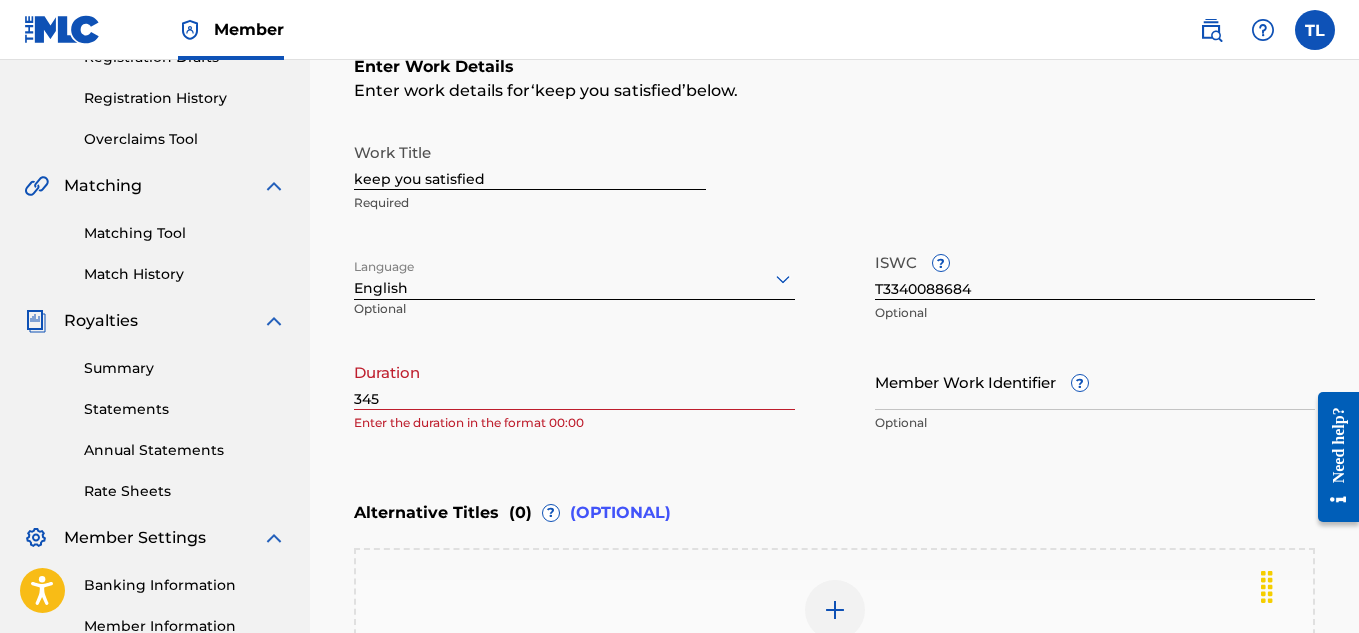 click on "Enter Work Details Enter work details for  ‘ keep you satisfied ’  below. Work Title   keep you satisfied Required Language English Optional ISWC   ? T3340088684 Optional Duration   345 Enter the duration in the format 00:00 Member Work Identifier   ? Optional" at bounding box center [834, 249] 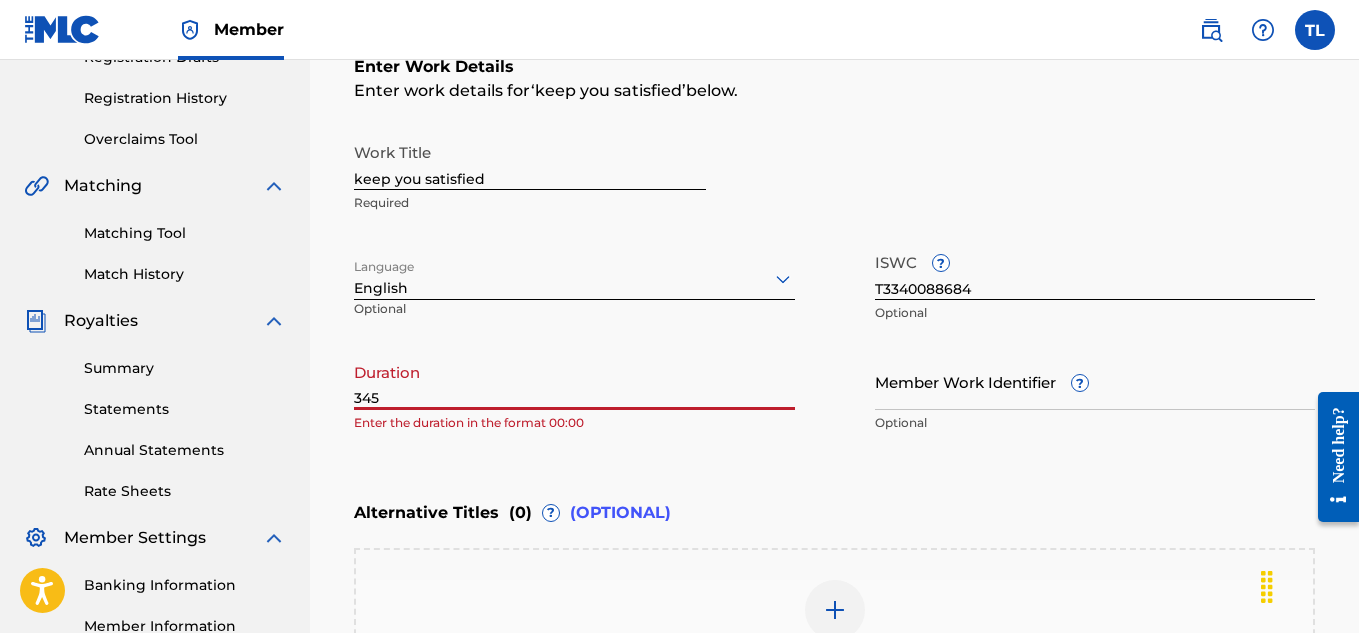 click on "345" at bounding box center [574, 381] 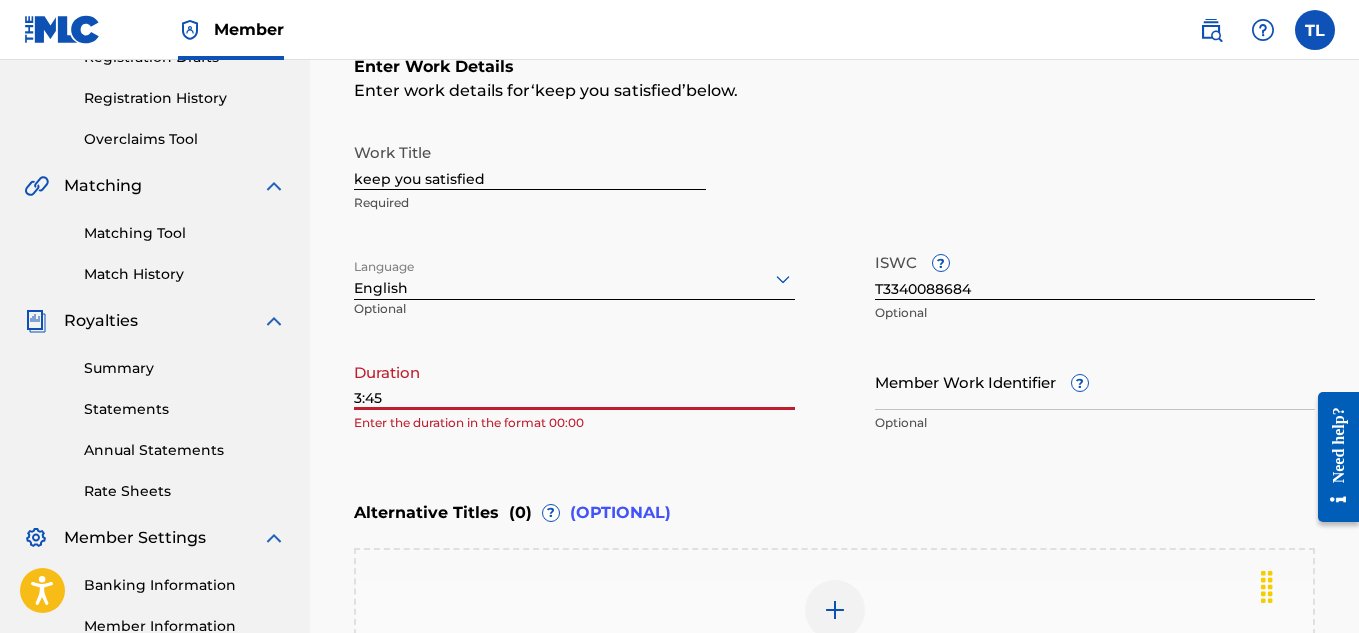 click on "3:45" at bounding box center [574, 381] 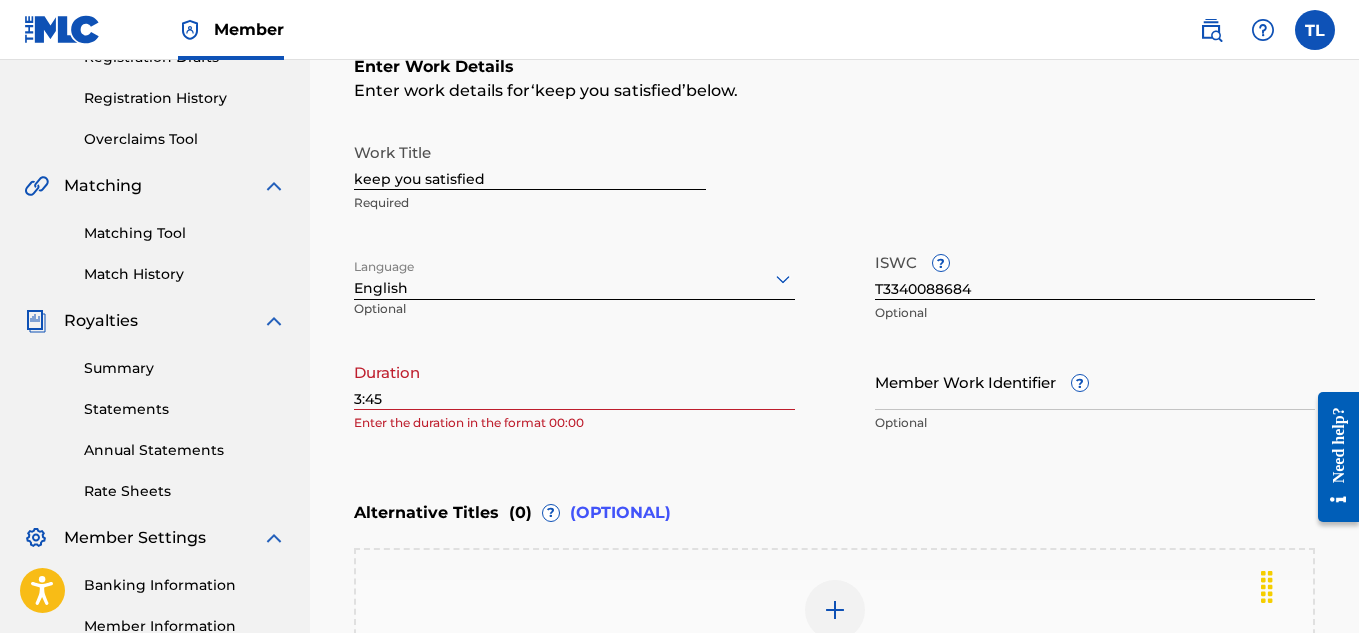 click on "Duration   3:45 Enter the duration in the format 00:00" at bounding box center (574, 398) 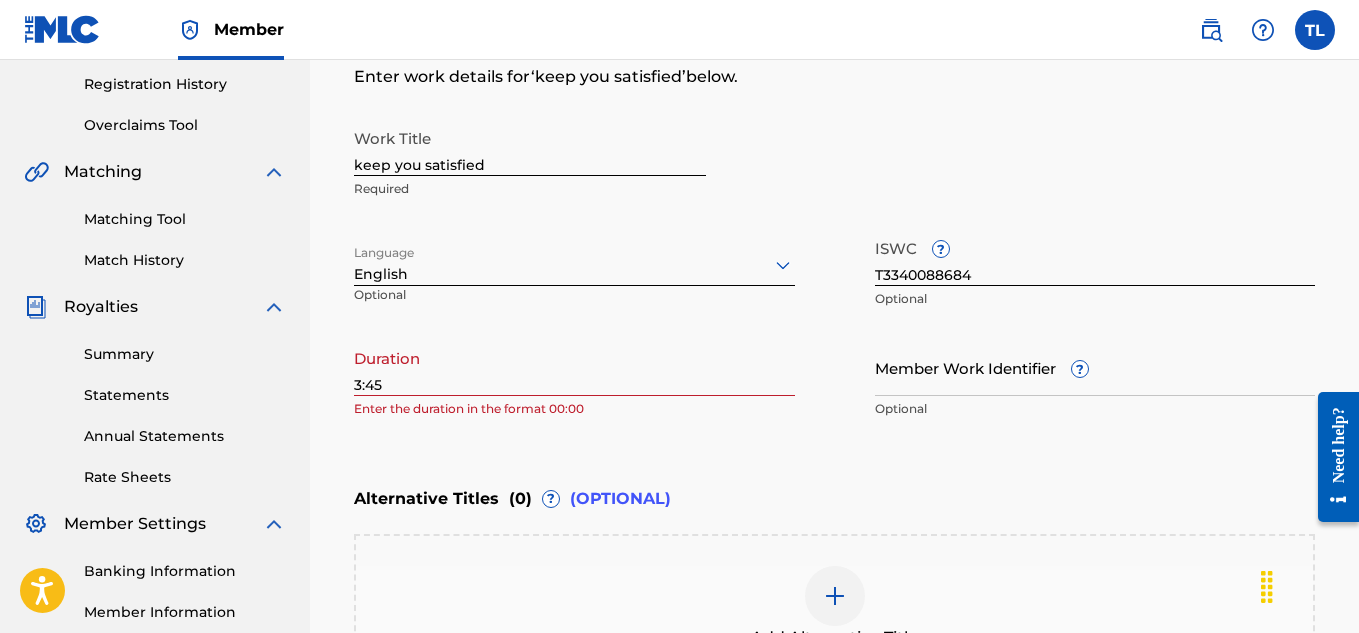 scroll, scrollTop: 360, scrollLeft: 0, axis: vertical 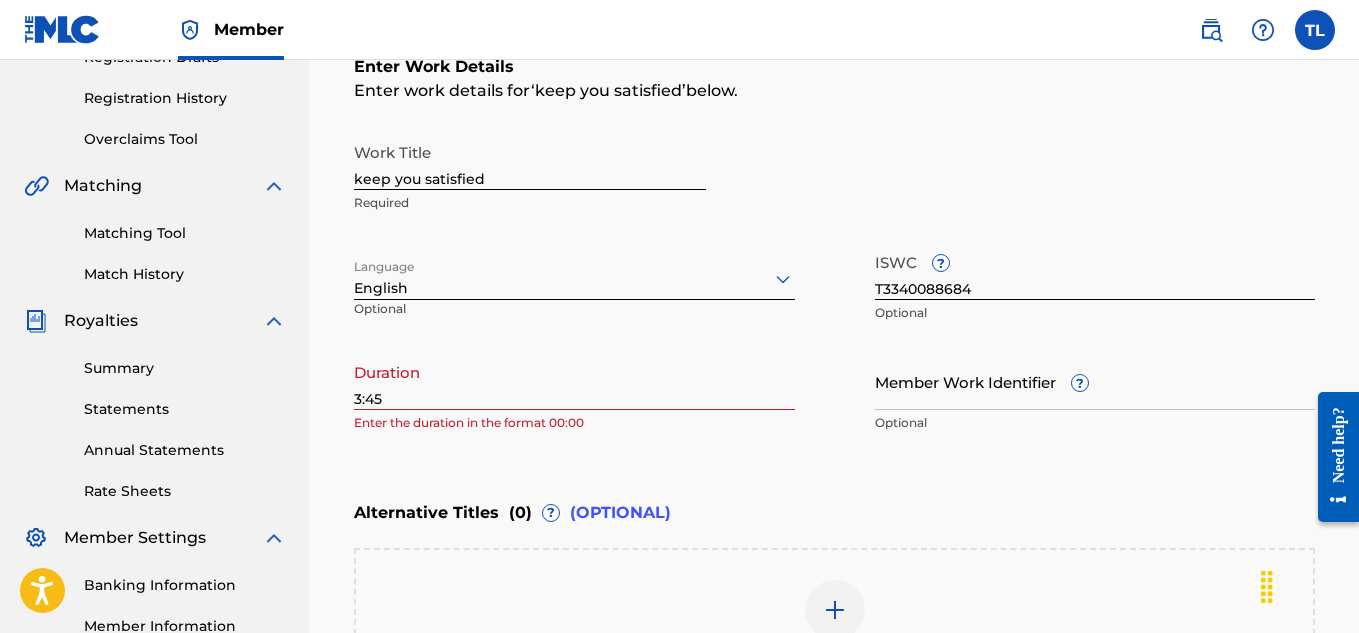 click on "3:45" at bounding box center (574, 381) 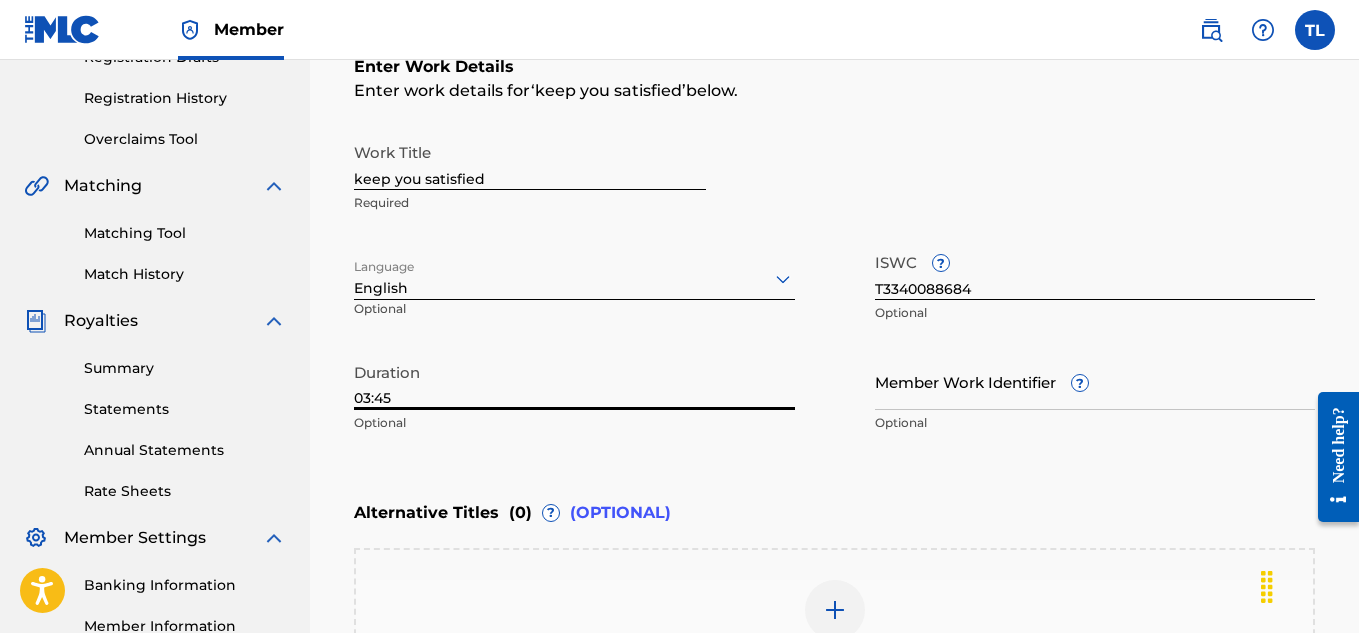 type on "03:45" 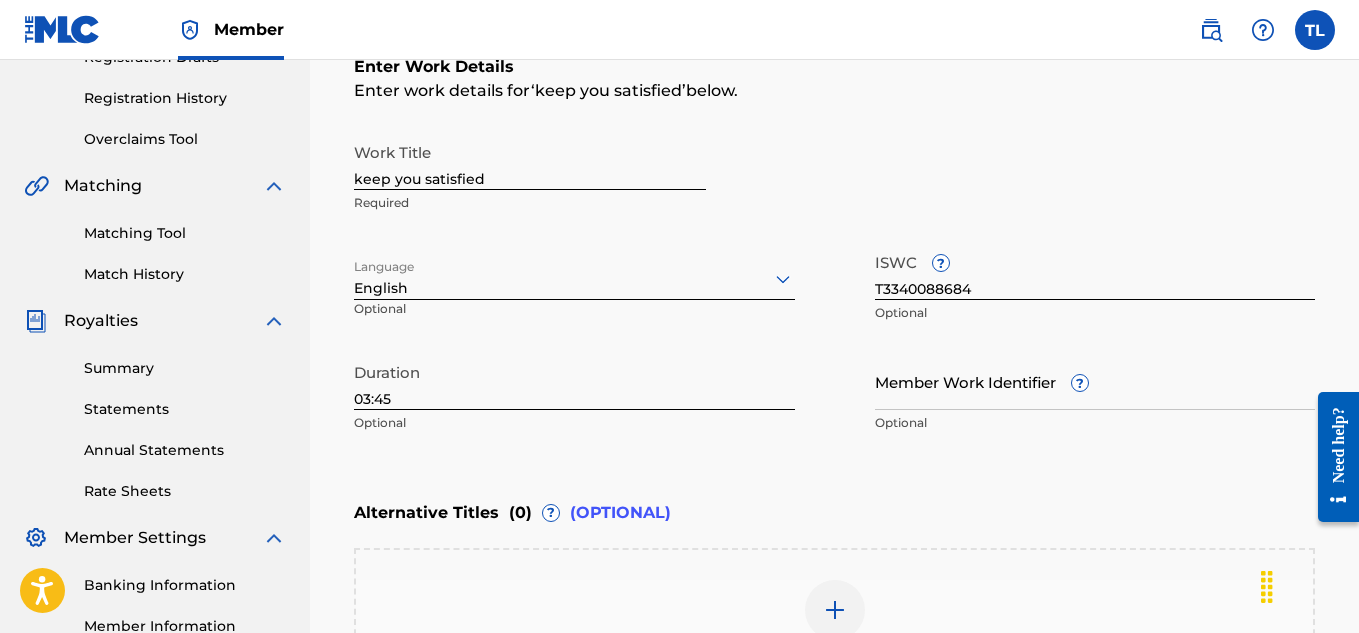 click on "Alternative Titles ( 0 ) ? (OPTIONAL)" at bounding box center (834, 513) 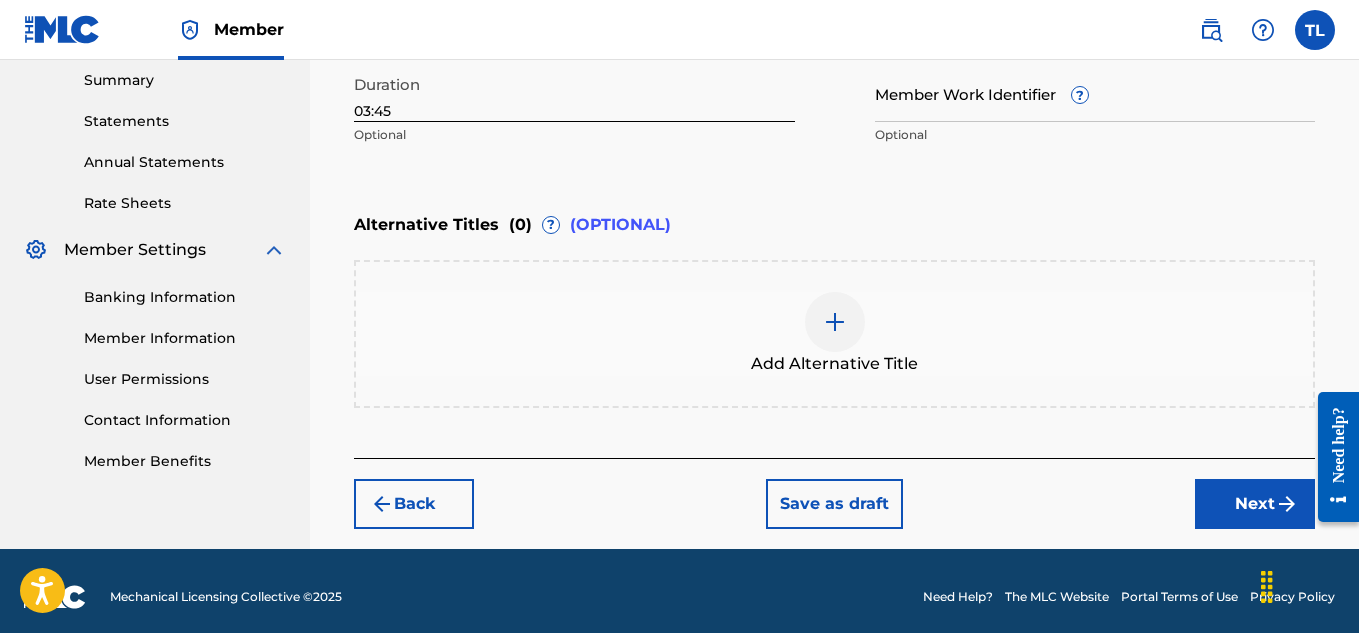 scroll, scrollTop: 660, scrollLeft: 0, axis: vertical 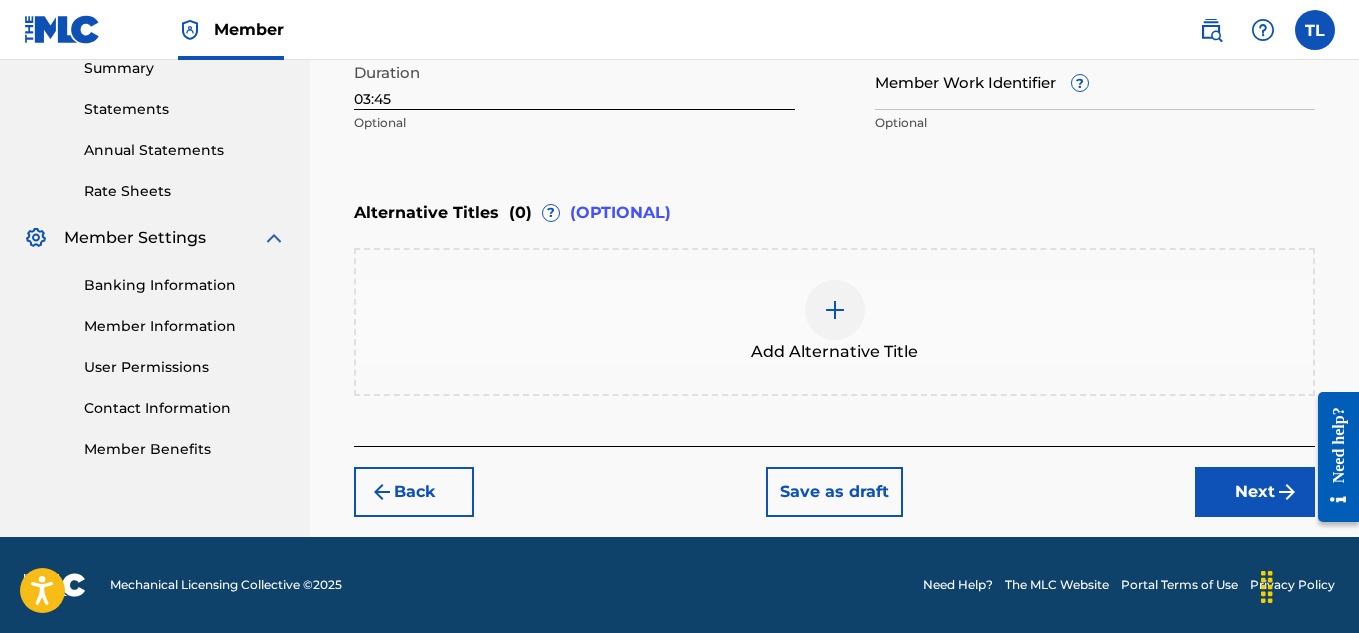 click on "Next" at bounding box center [1255, 492] 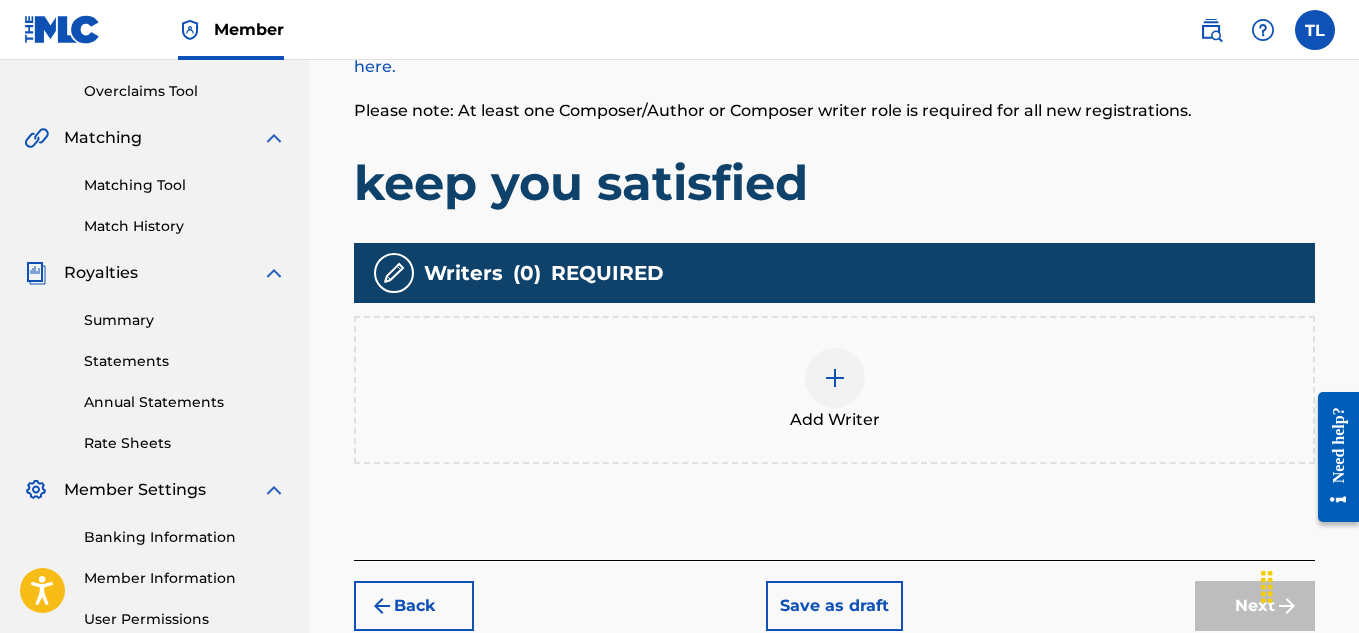 scroll, scrollTop: 407, scrollLeft: 0, axis: vertical 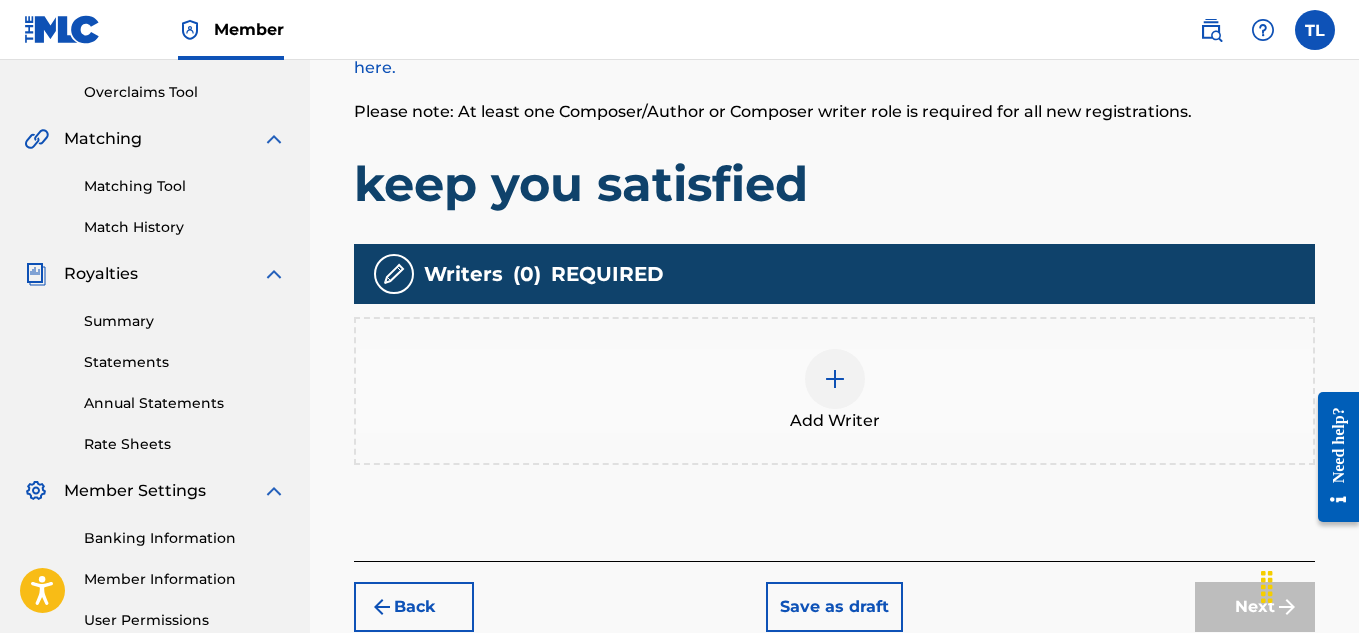click on "Back" at bounding box center [414, 607] 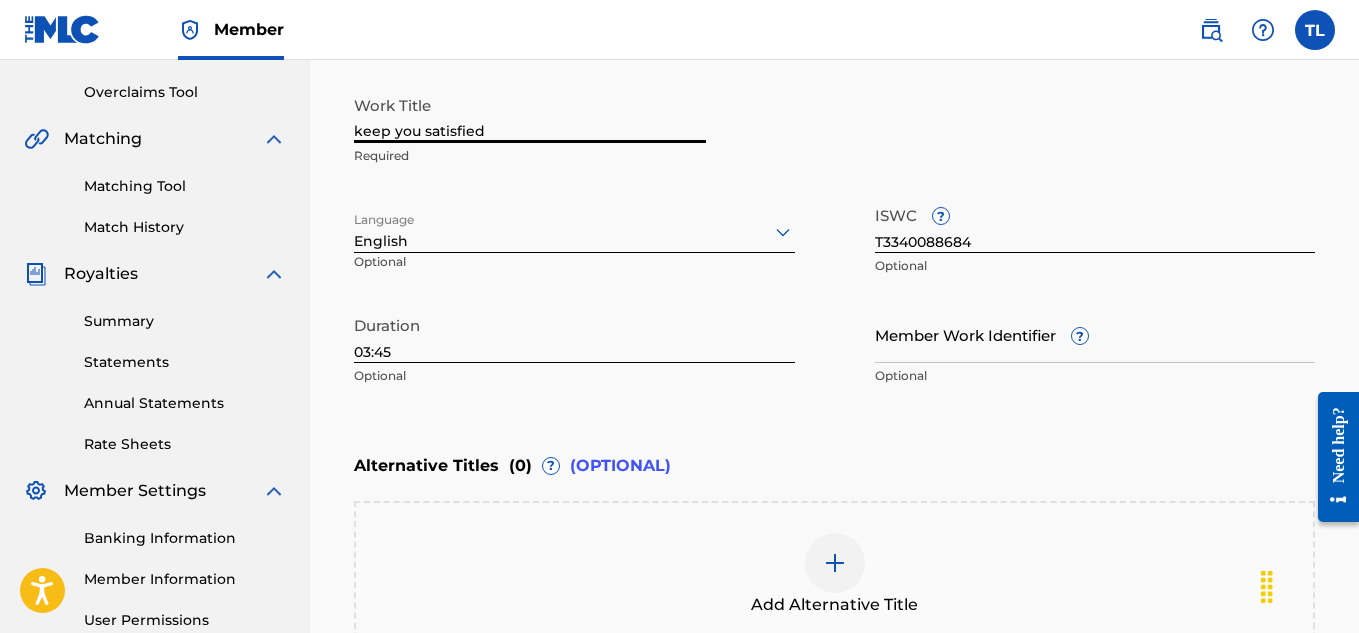 drag, startPoint x: 359, startPoint y: 131, endPoint x: 367, endPoint y: 119, distance: 14.422205 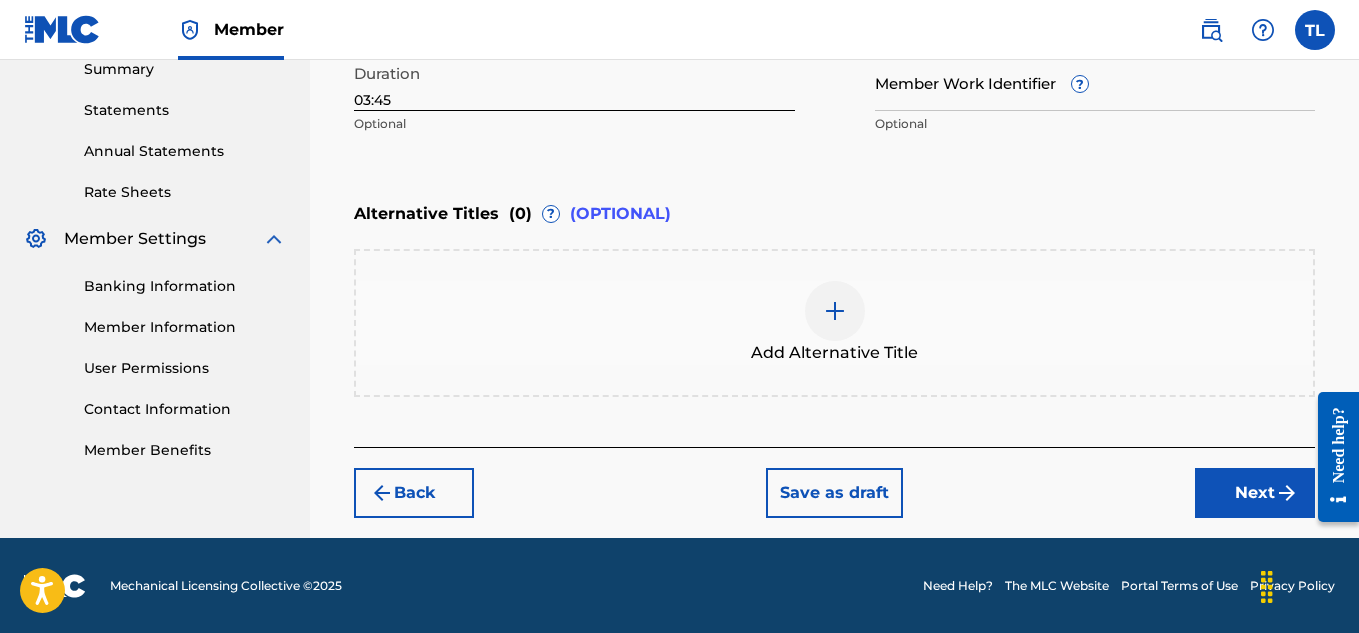 scroll, scrollTop: 660, scrollLeft: 0, axis: vertical 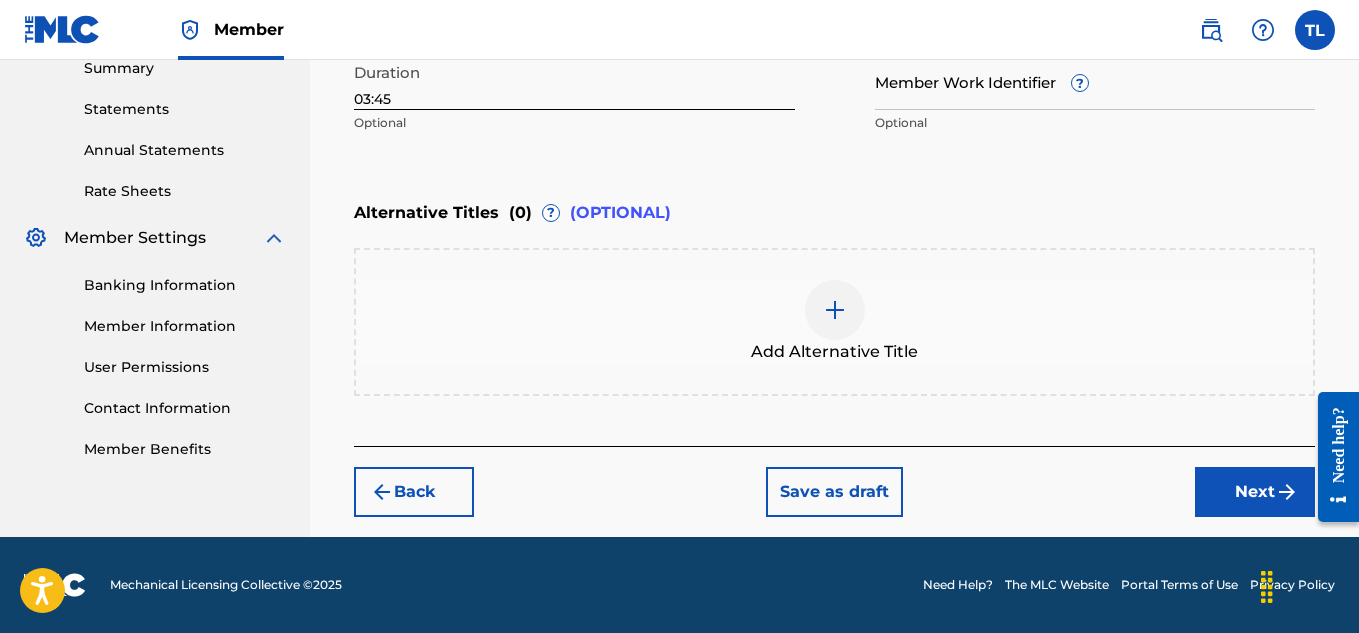 type on "Keep you satisfied" 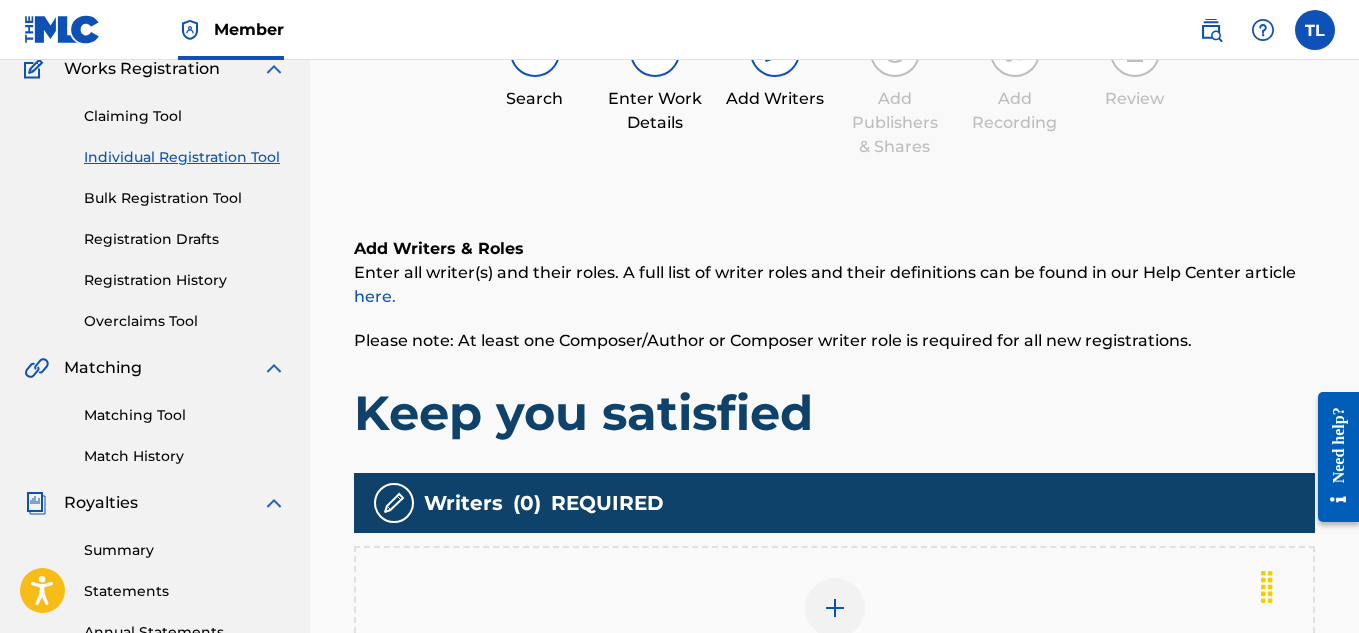 scroll, scrollTop: 390, scrollLeft: 0, axis: vertical 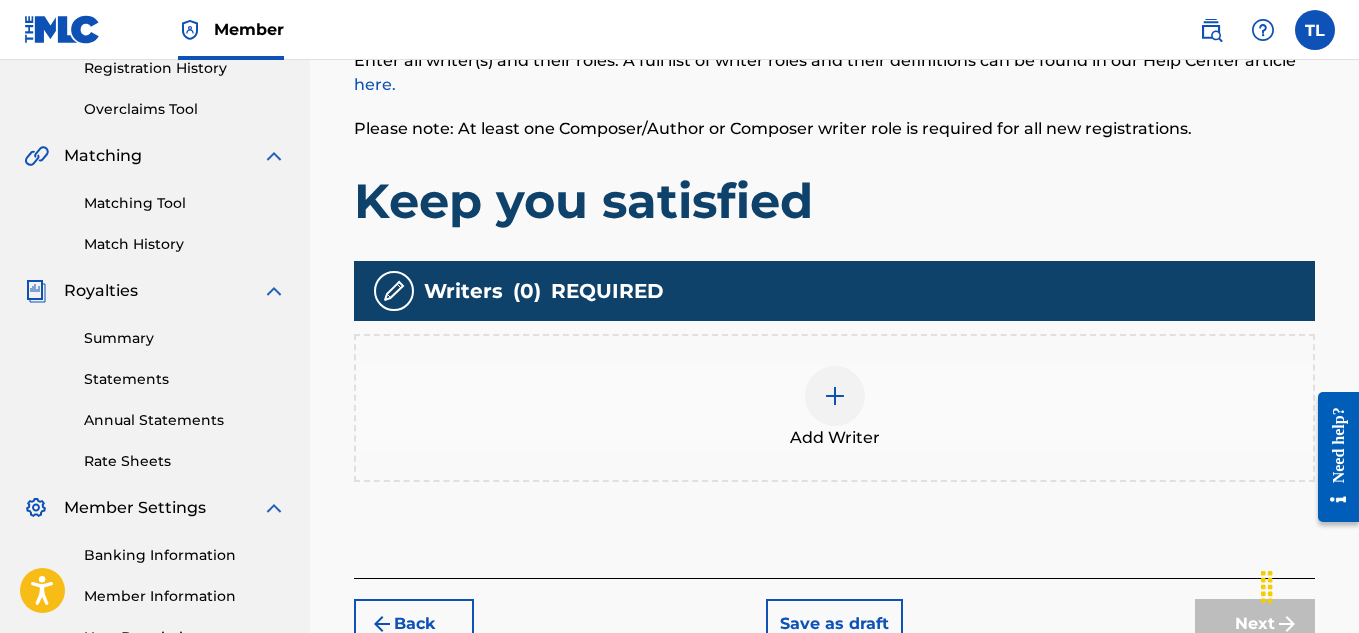 click at bounding box center [835, 396] 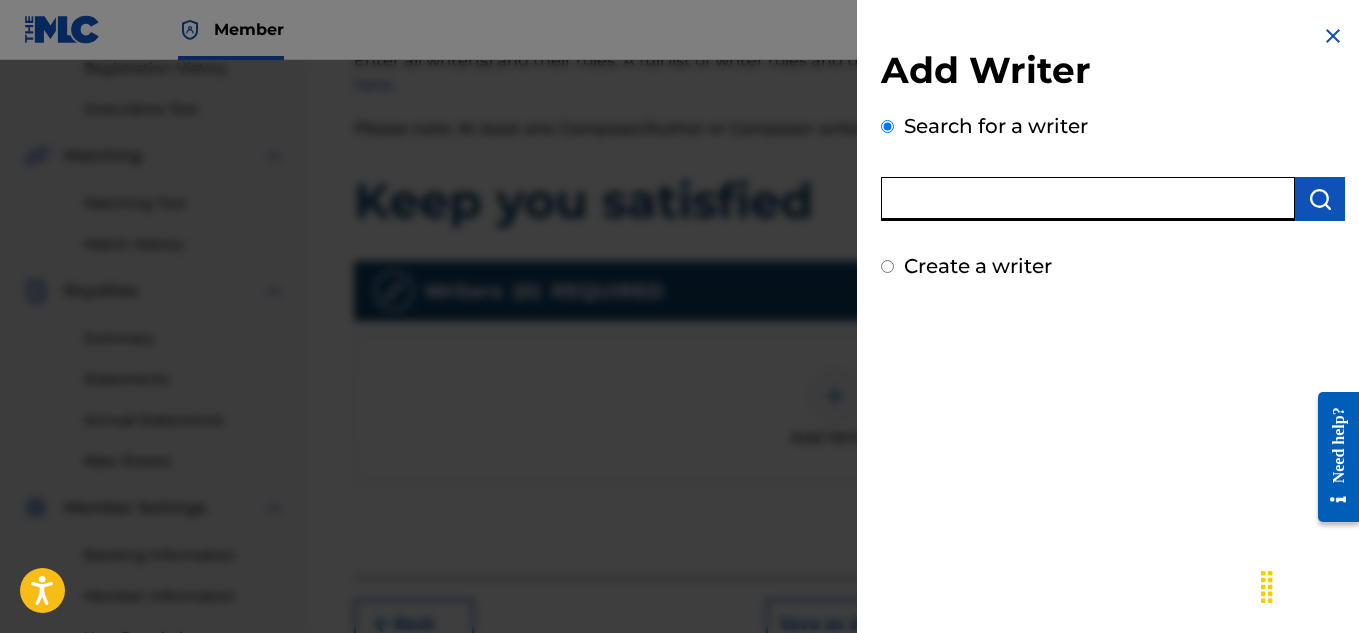 click at bounding box center [1088, 199] 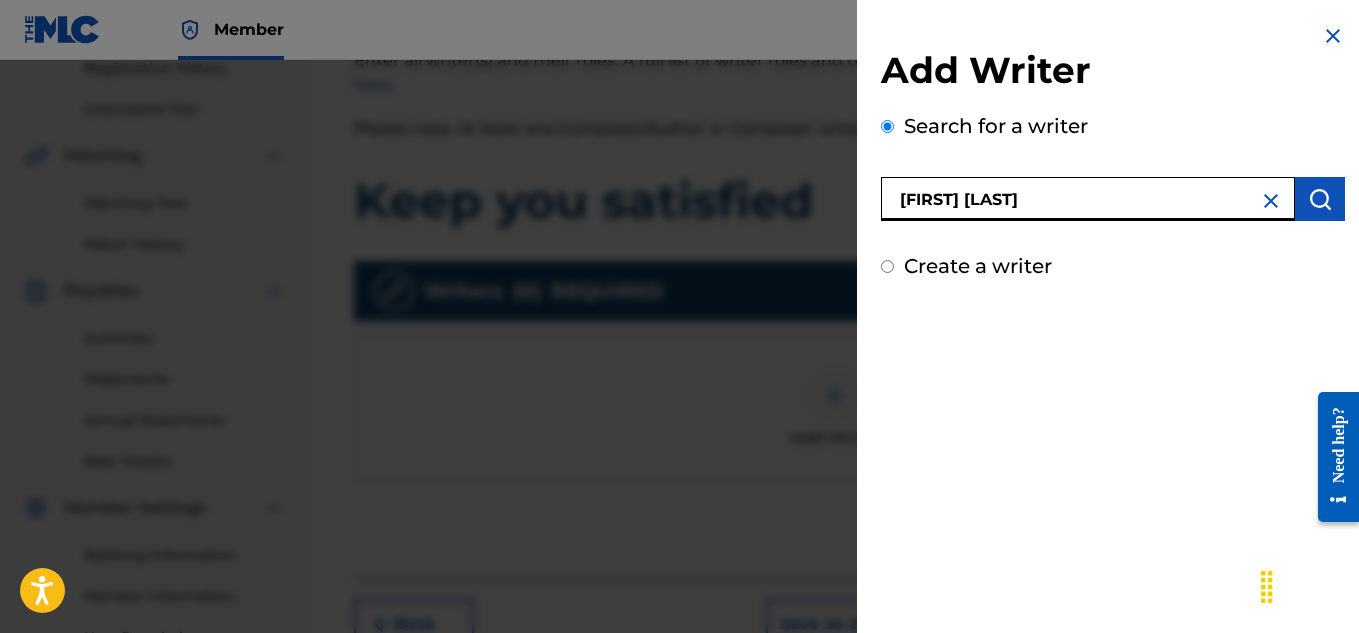 type on "Tracy Leonard" 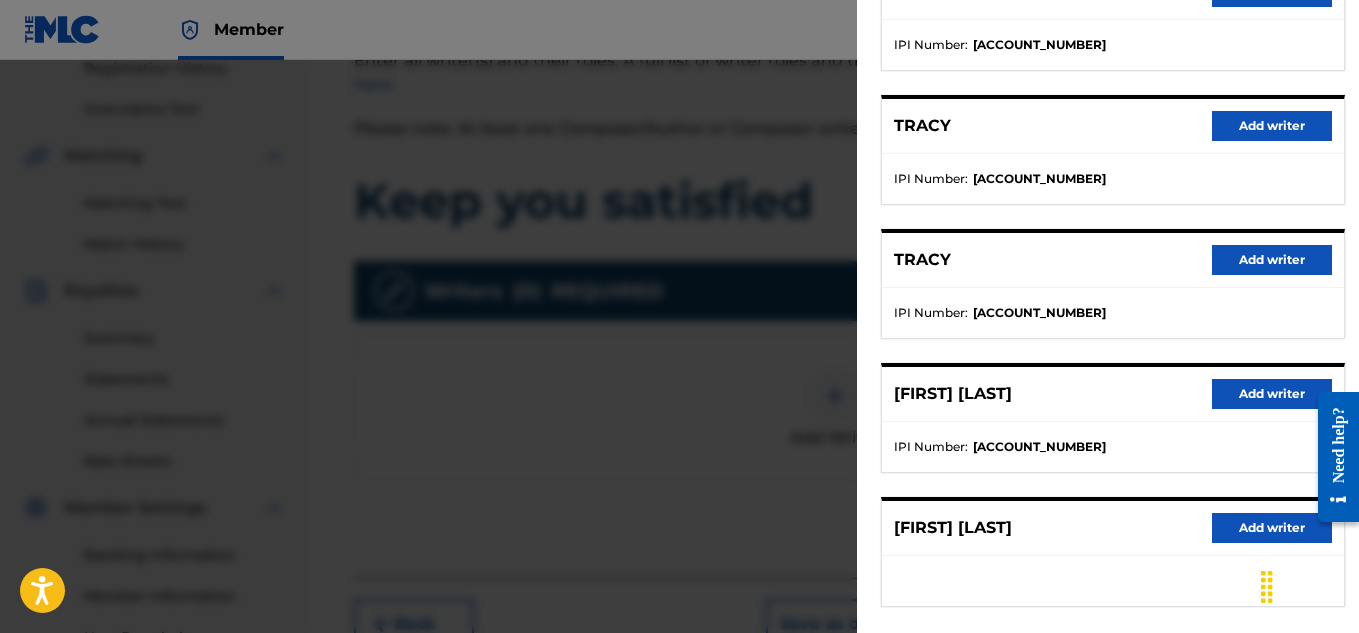 scroll, scrollTop: 409, scrollLeft: 0, axis: vertical 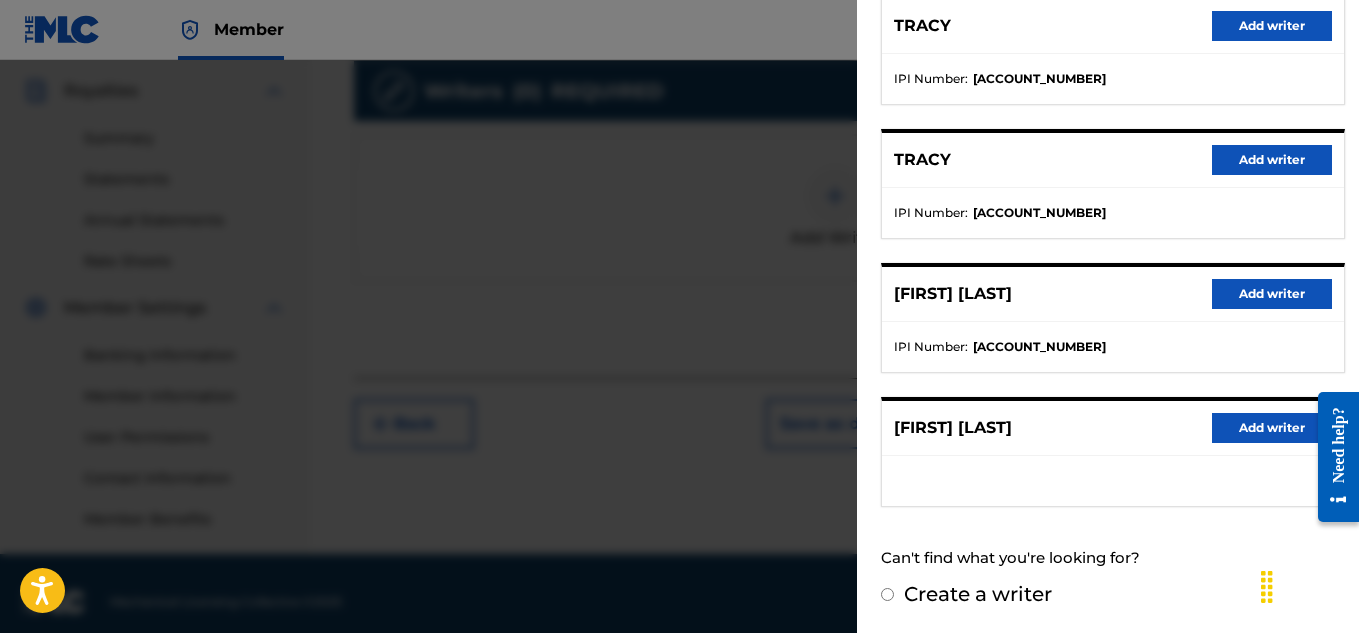 click on "Create a writer" at bounding box center [887, 594] 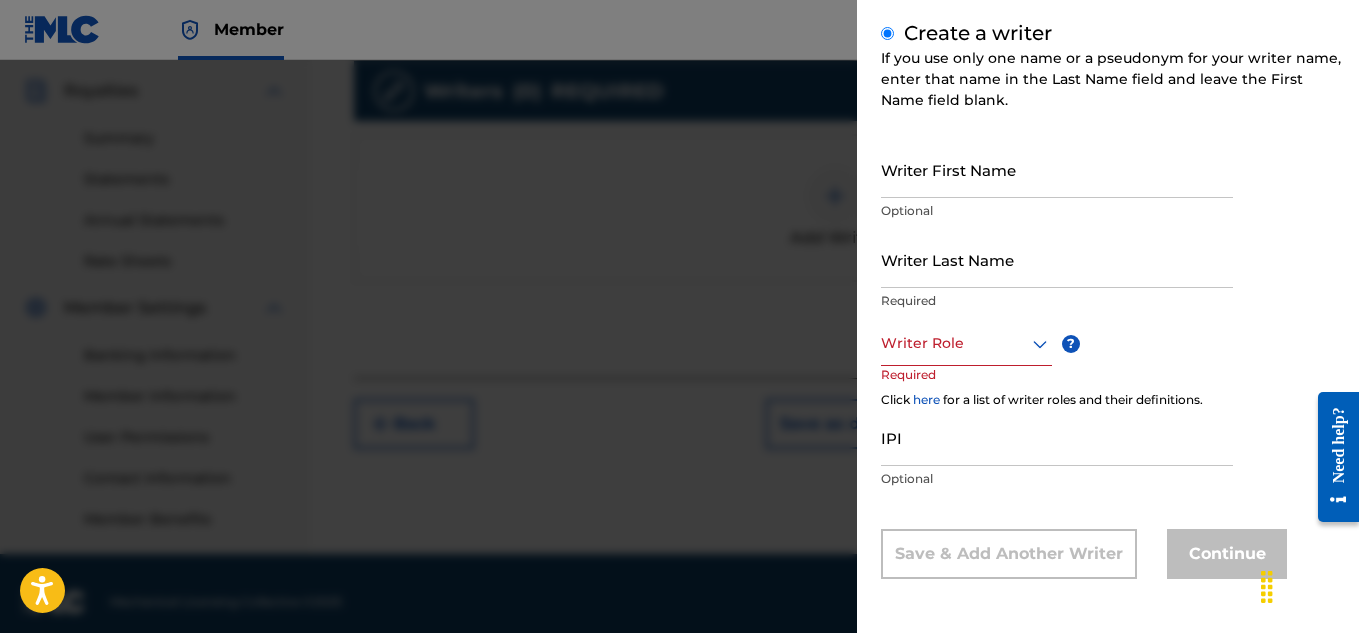 scroll, scrollTop: 233, scrollLeft: 0, axis: vertical 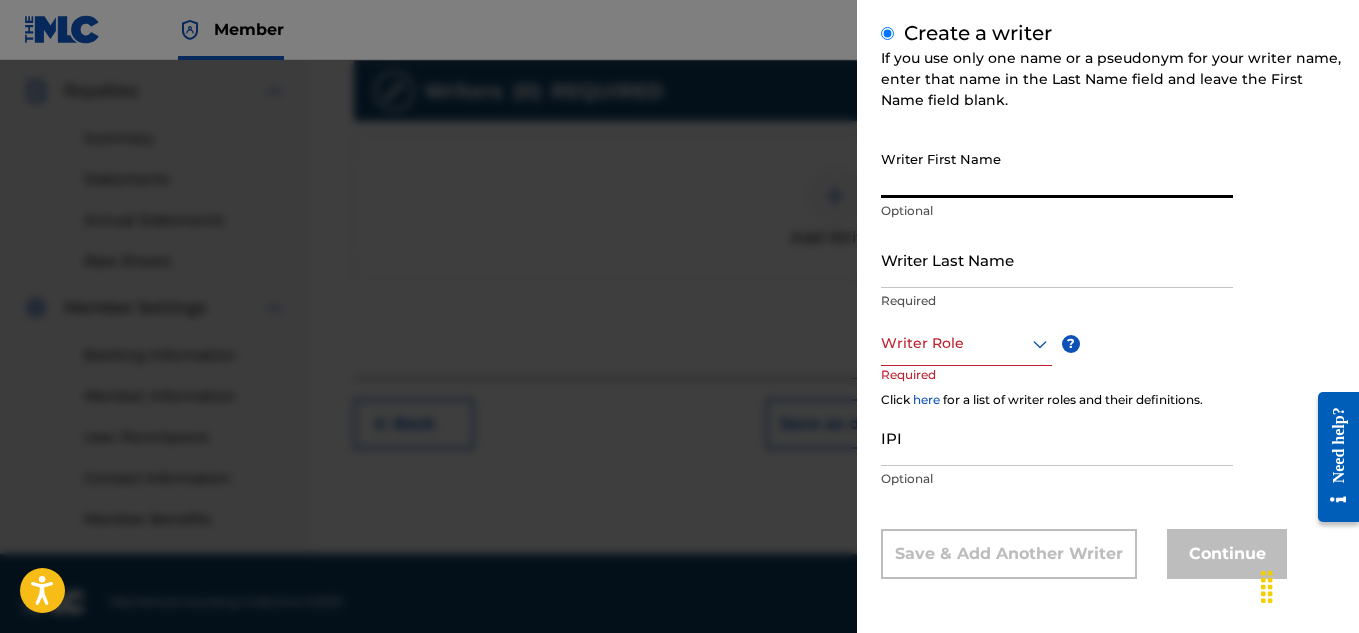click on "Writer First Name" at bounding box center (1057, 169) 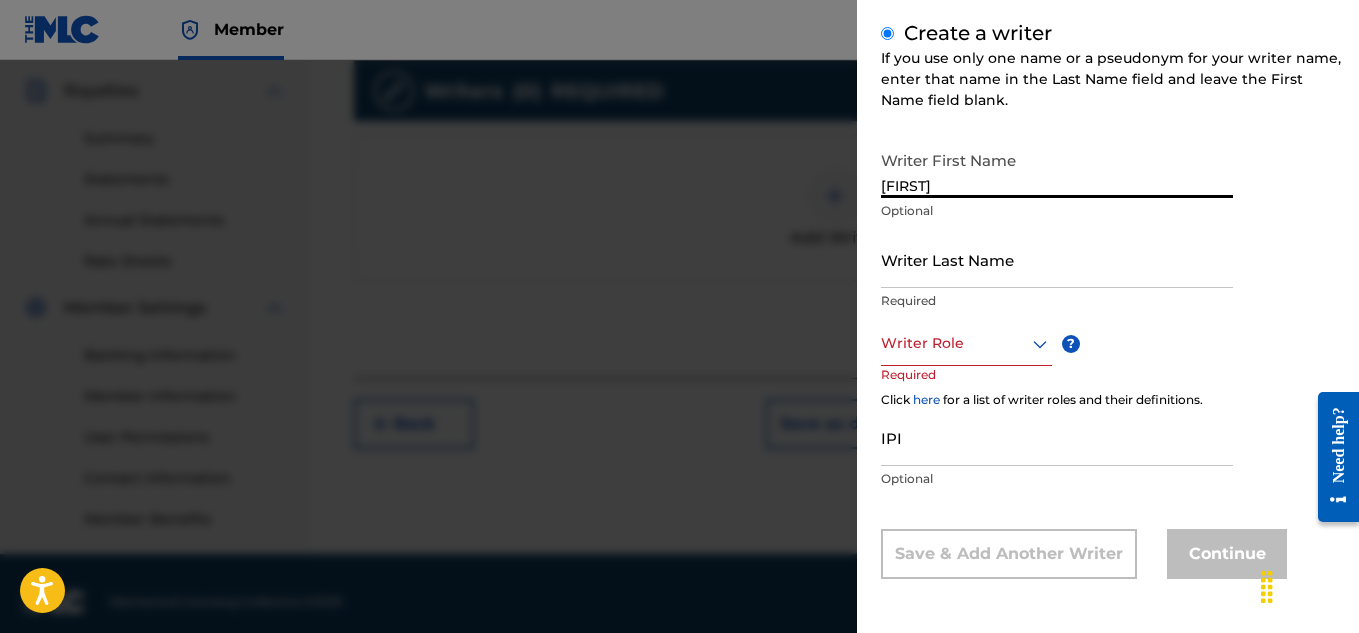 type on "[FIRST]" 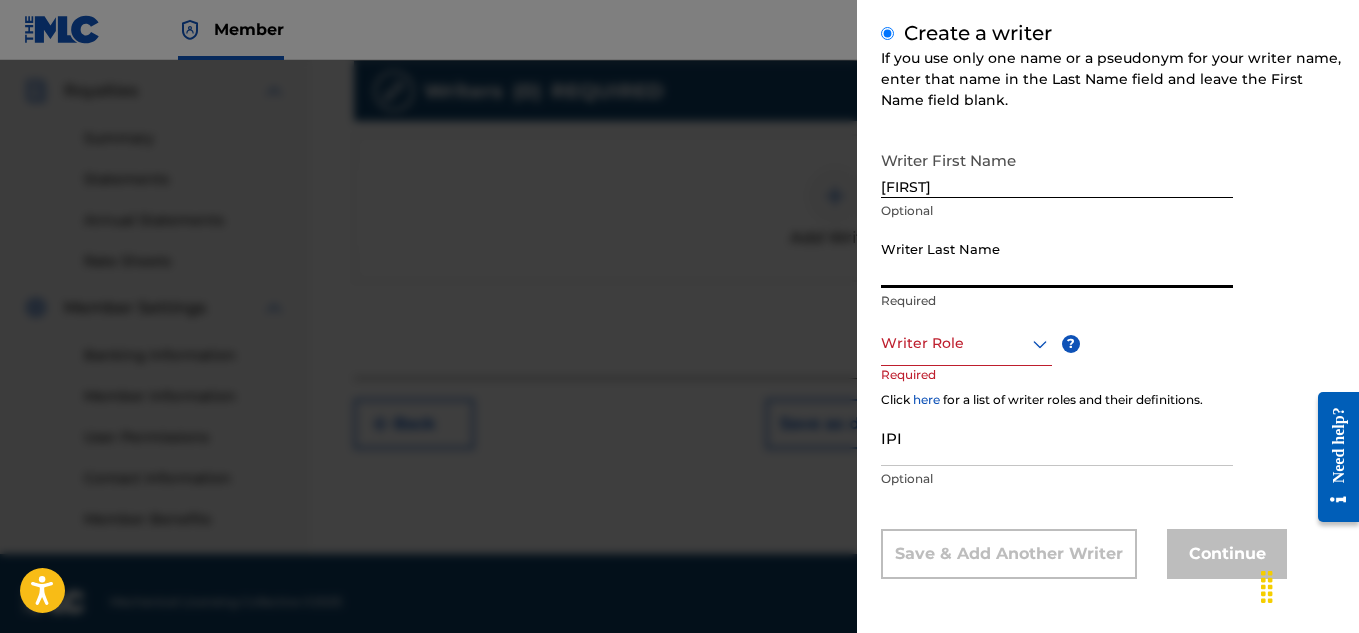 type on "[FIRST]" 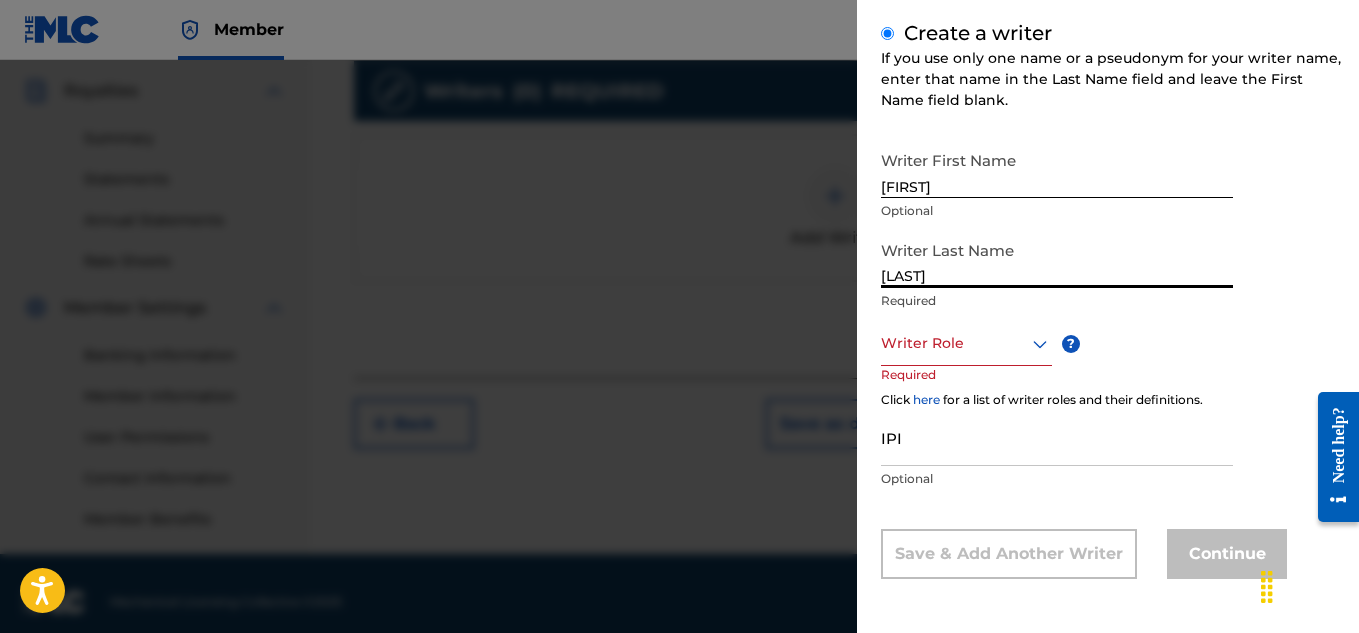 click 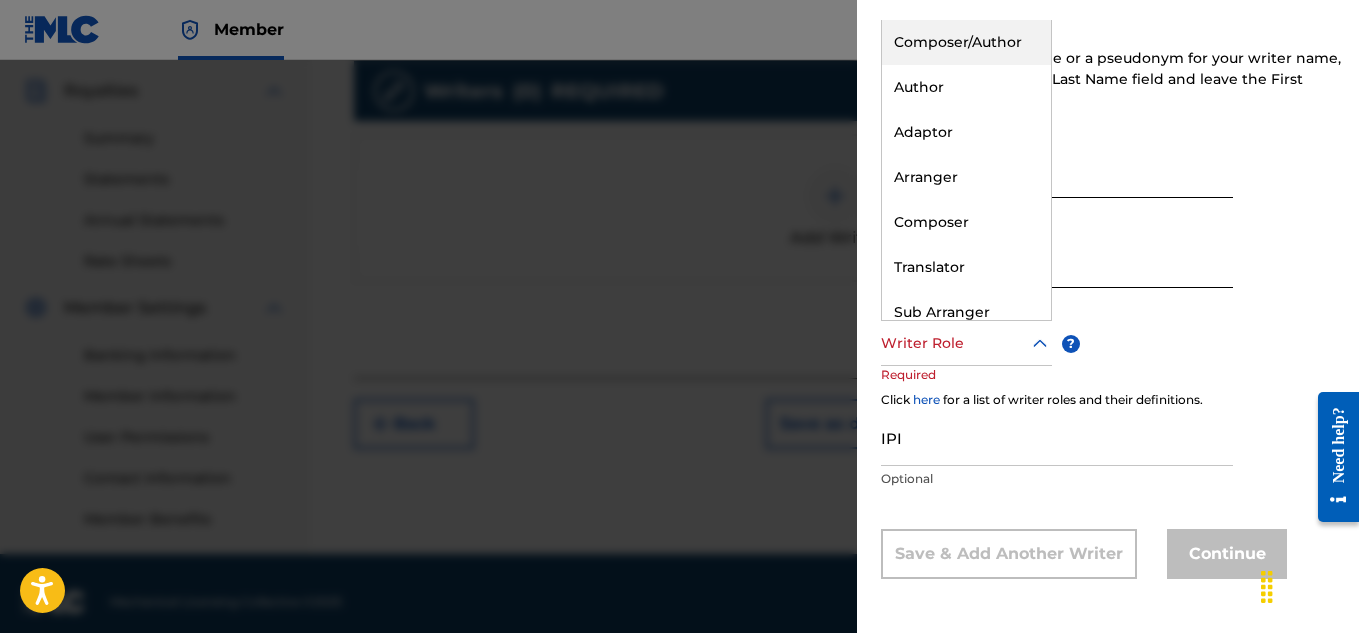 click on "Composer/Author" at bounding box center [966, 42] 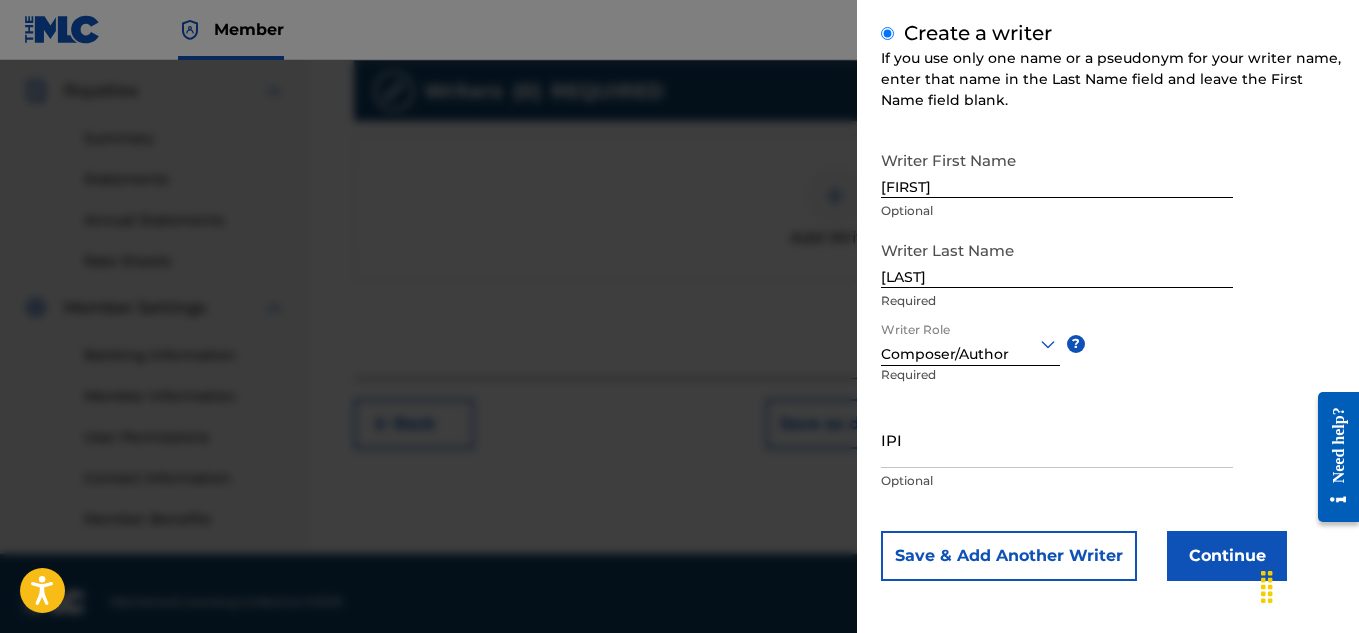 scroll, scrollTop: 235, scrollLeft: 0, axis: vertical 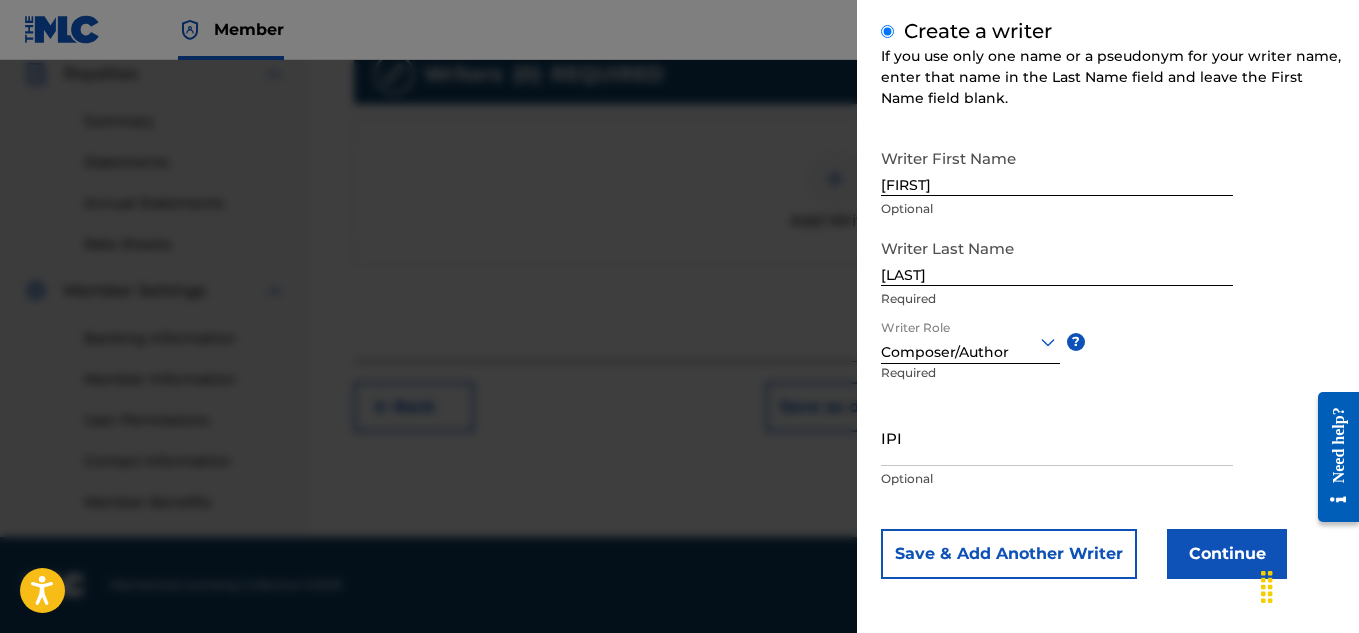 click on "Continue" at bounding box center (1227, 554) 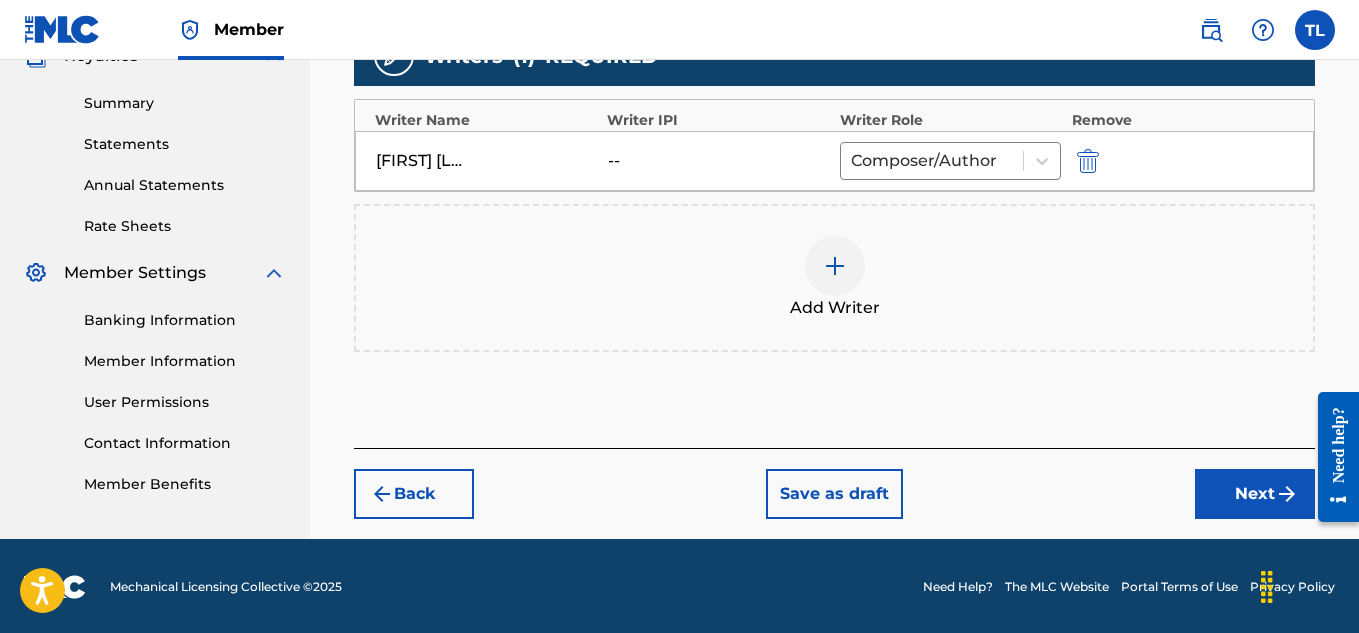 scroll, scrollTop: 627, scrollLeft: 0, axis: vertical 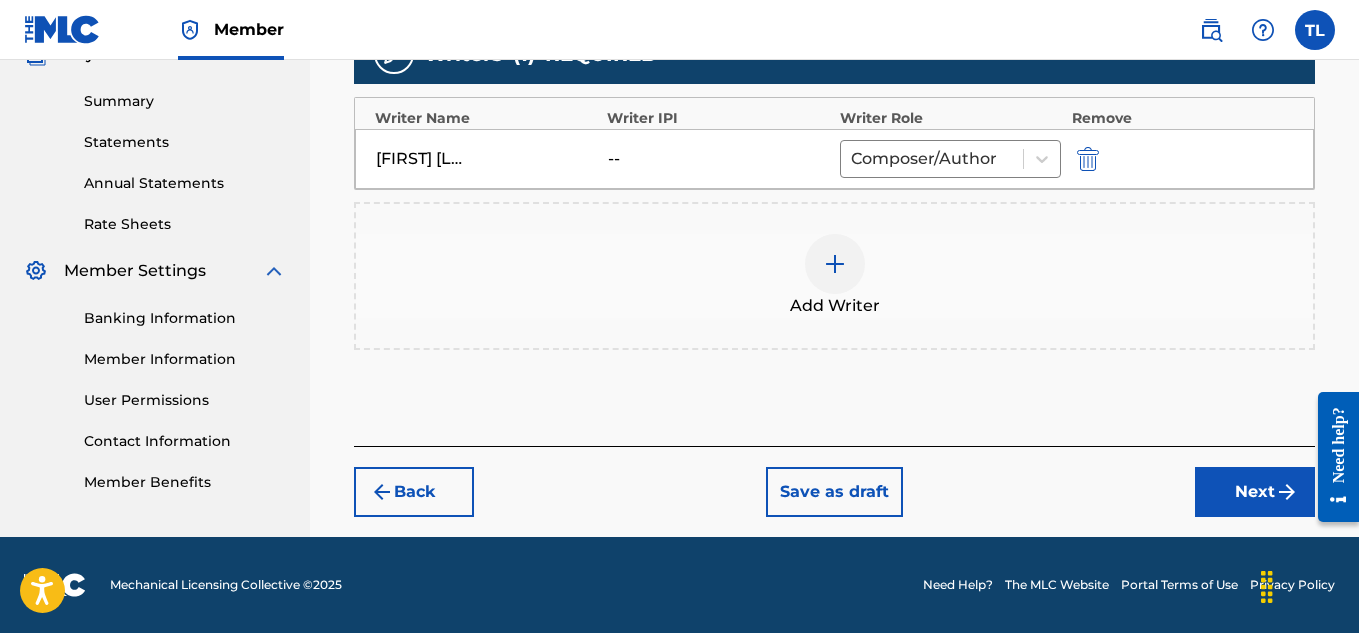 click on "Next" at bounding box center (1255, 492) 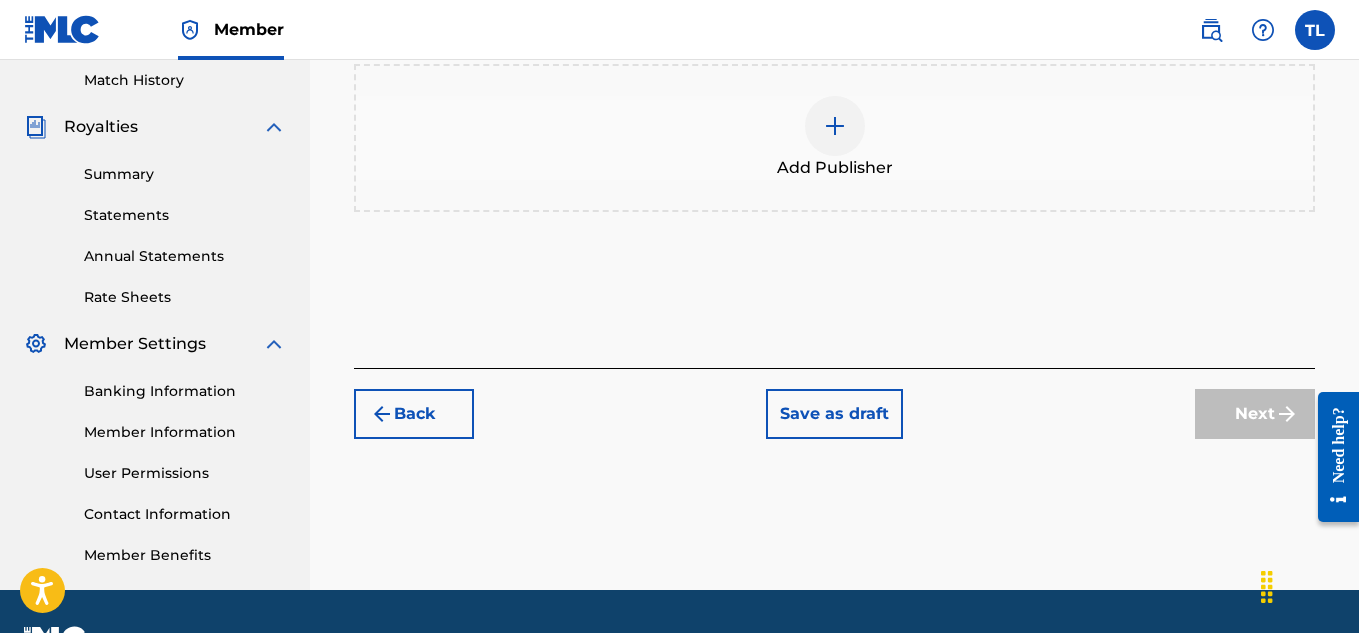 scroll, scrollTop: 507, scrollLeft: 0, axis: vertical 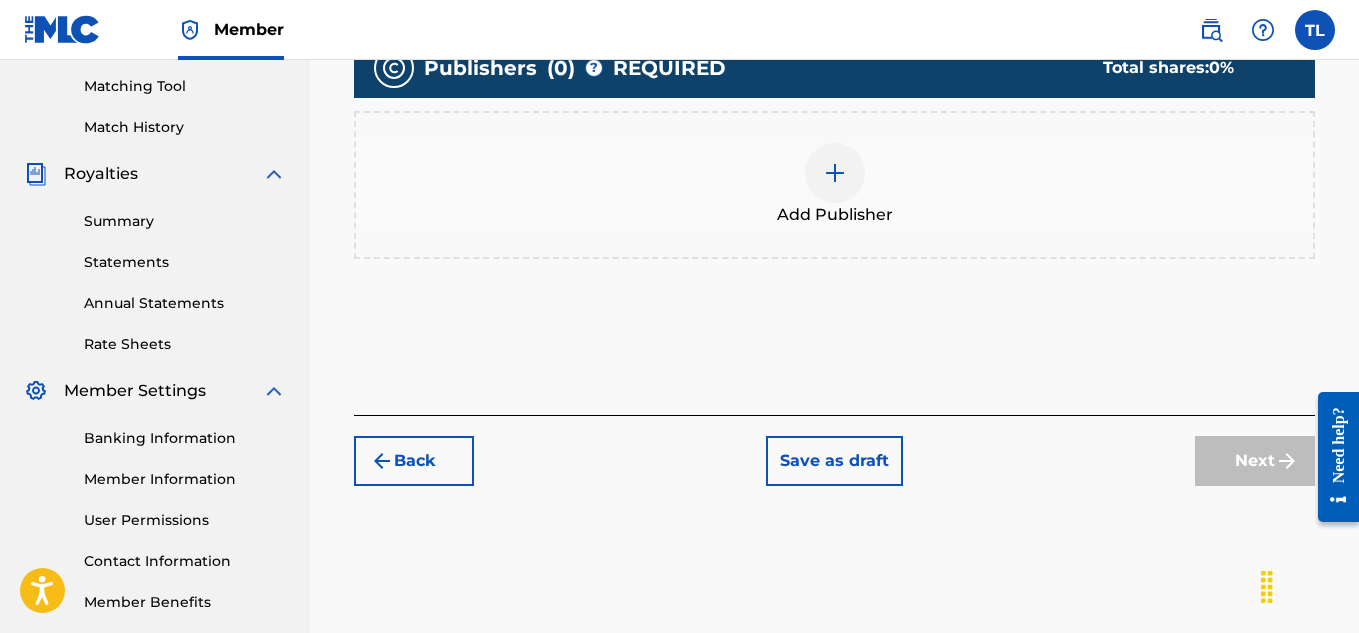 click at bounding box center [835, 173] 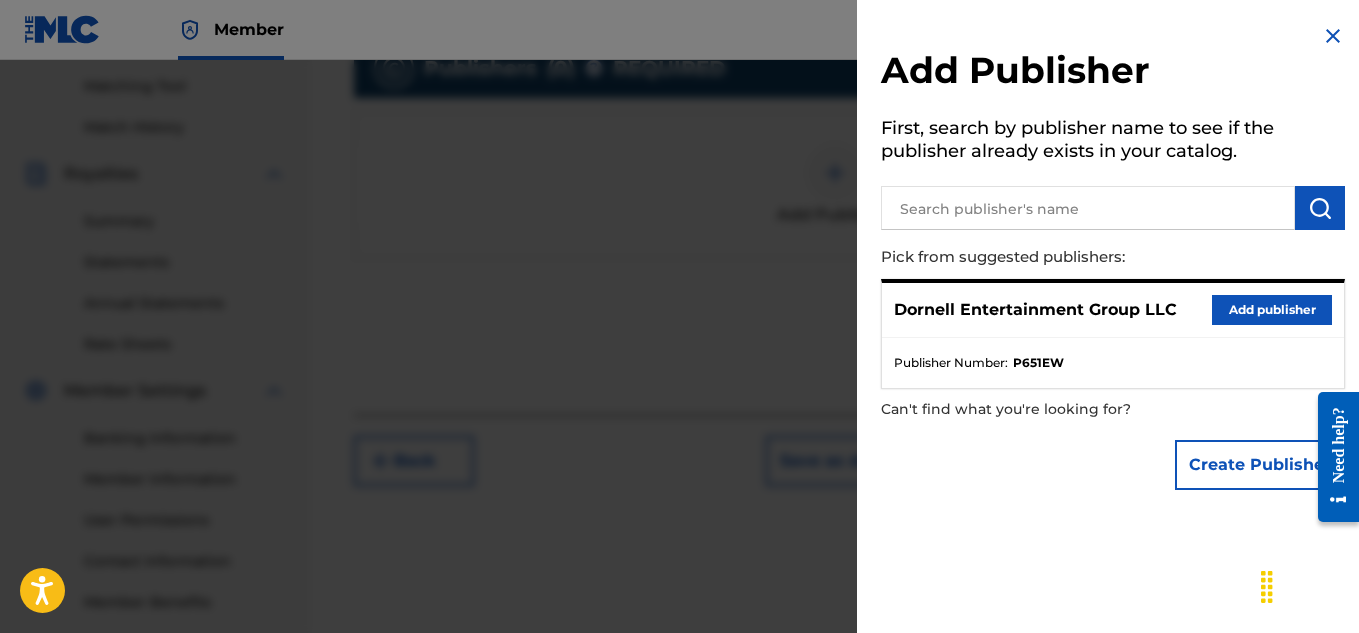 click on "Add publisher" at bounding box center [1272, 310] 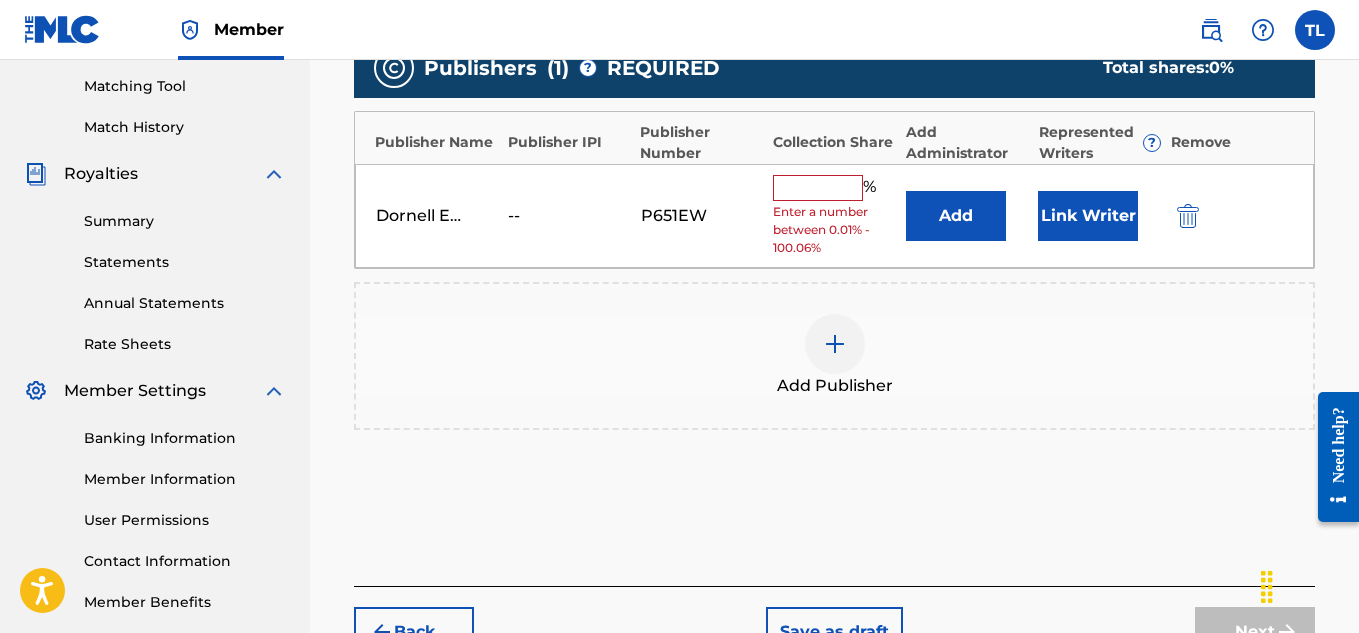 click at bounding box center (818, 188) 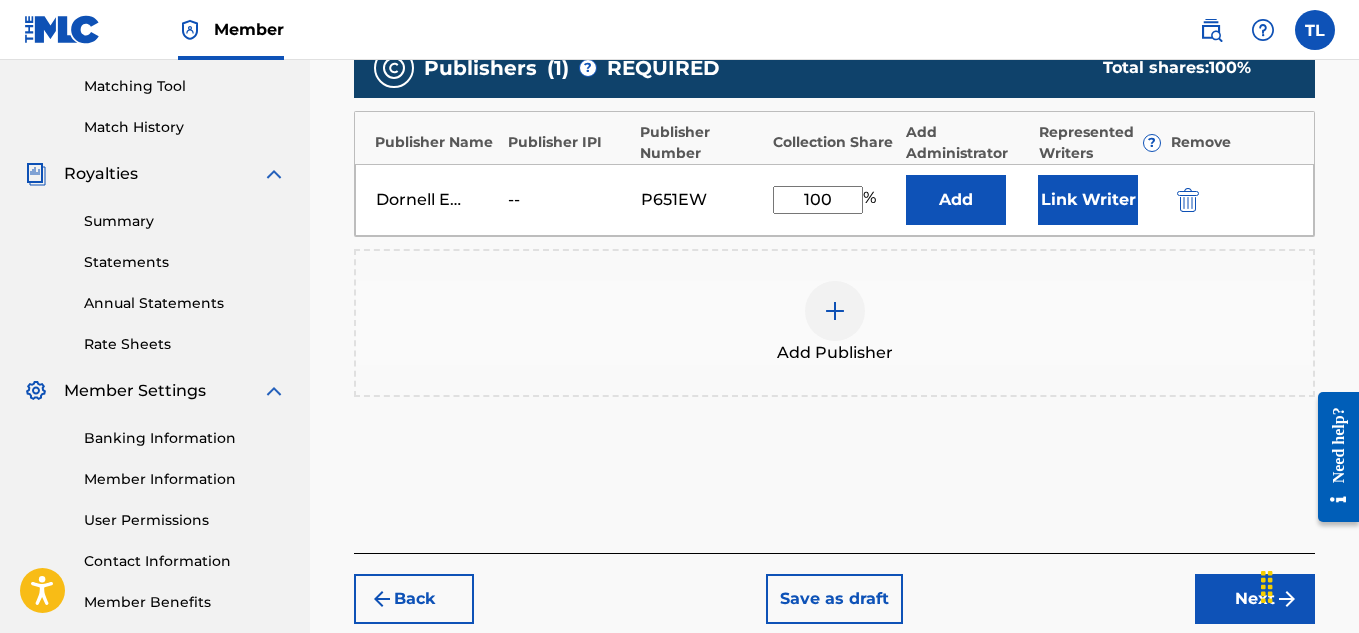 type on "100" 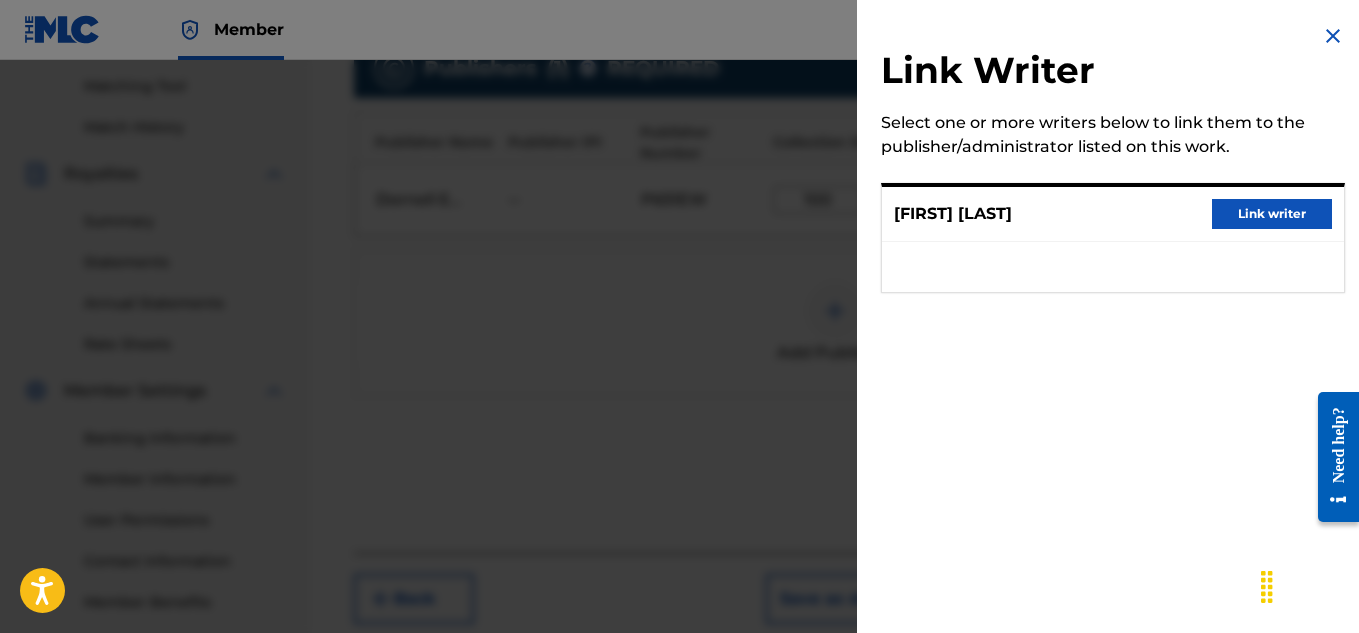 click on "Link writer" at bounding box center (1272, 214) 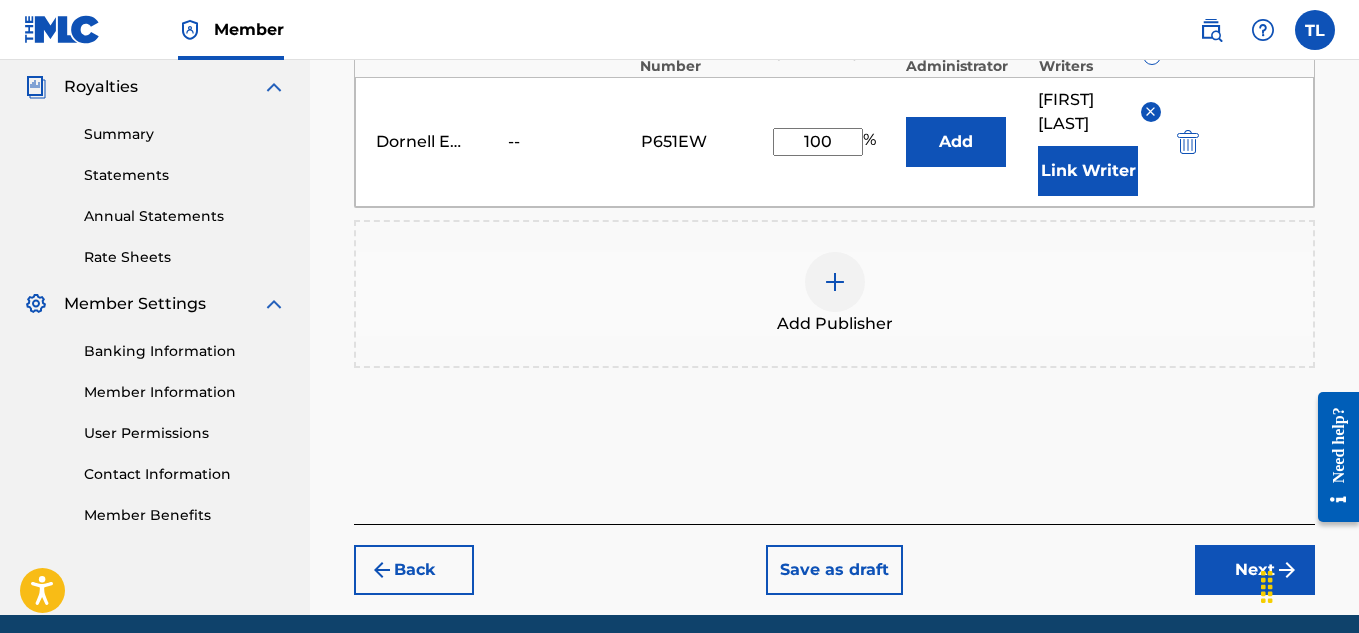 scroll, scrollTop: 572, scrollLeft: 0, axis: vertical 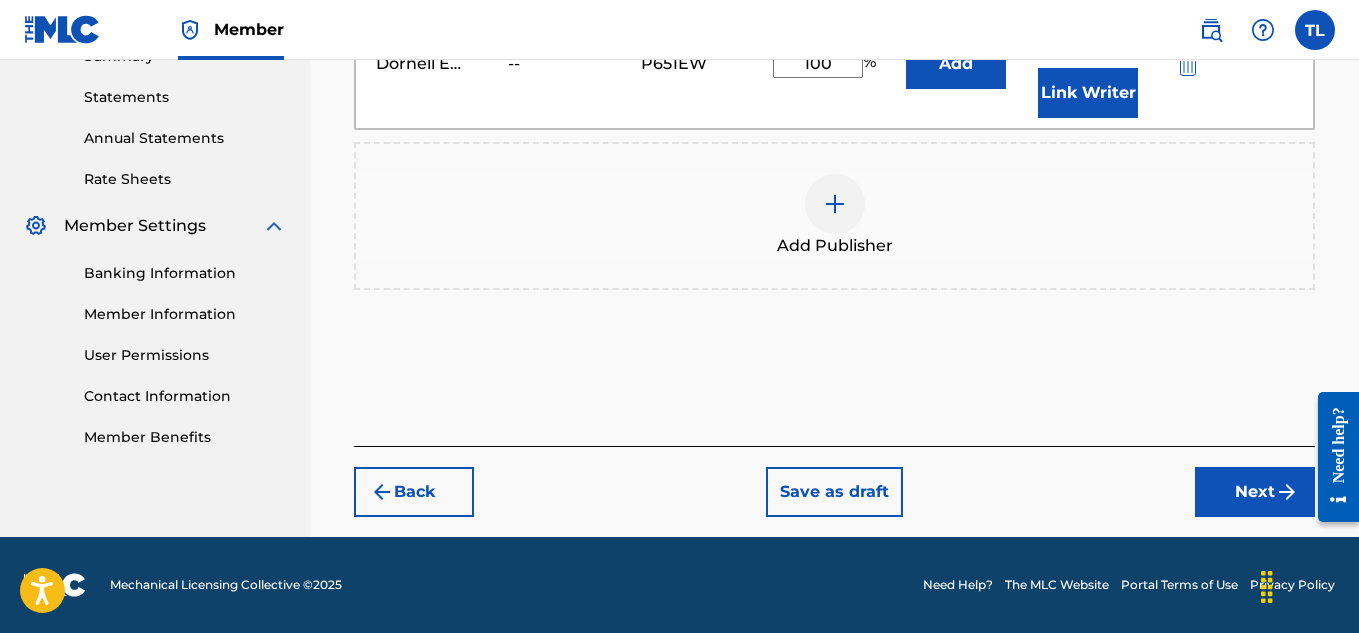 click on "Next" at bounding box center [1255, 492] 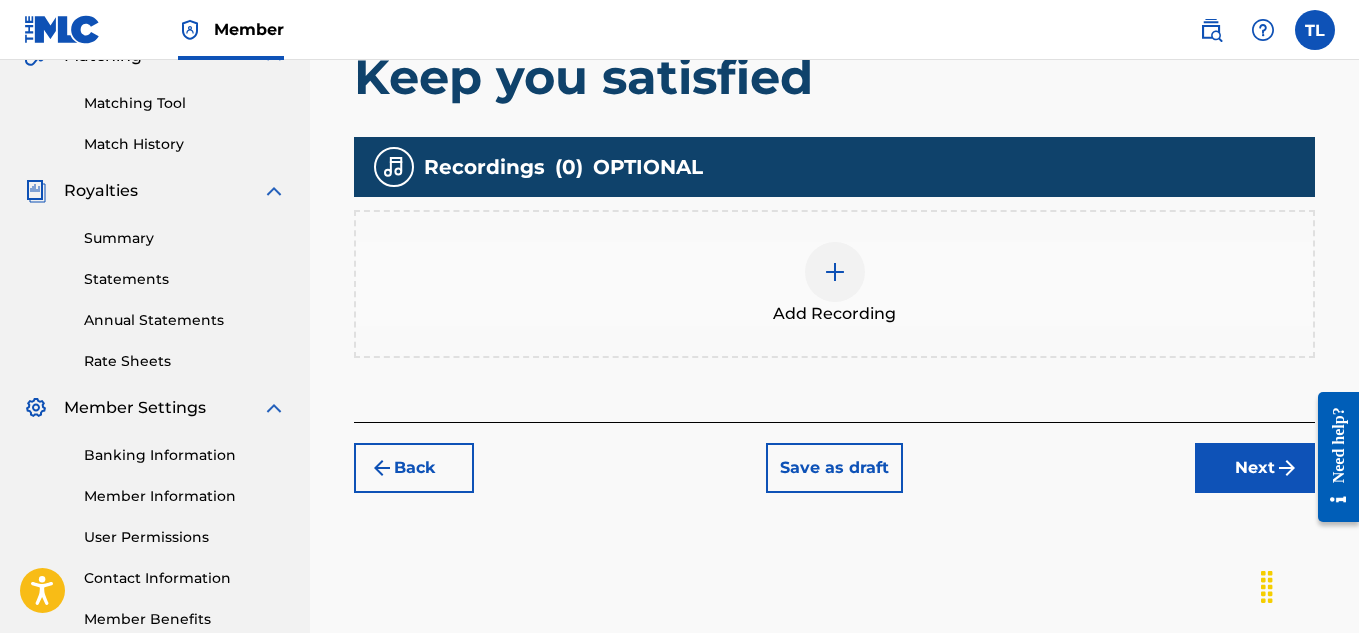 scroll, scrollTop: 590, scrollLeft: 0, axis: vertical 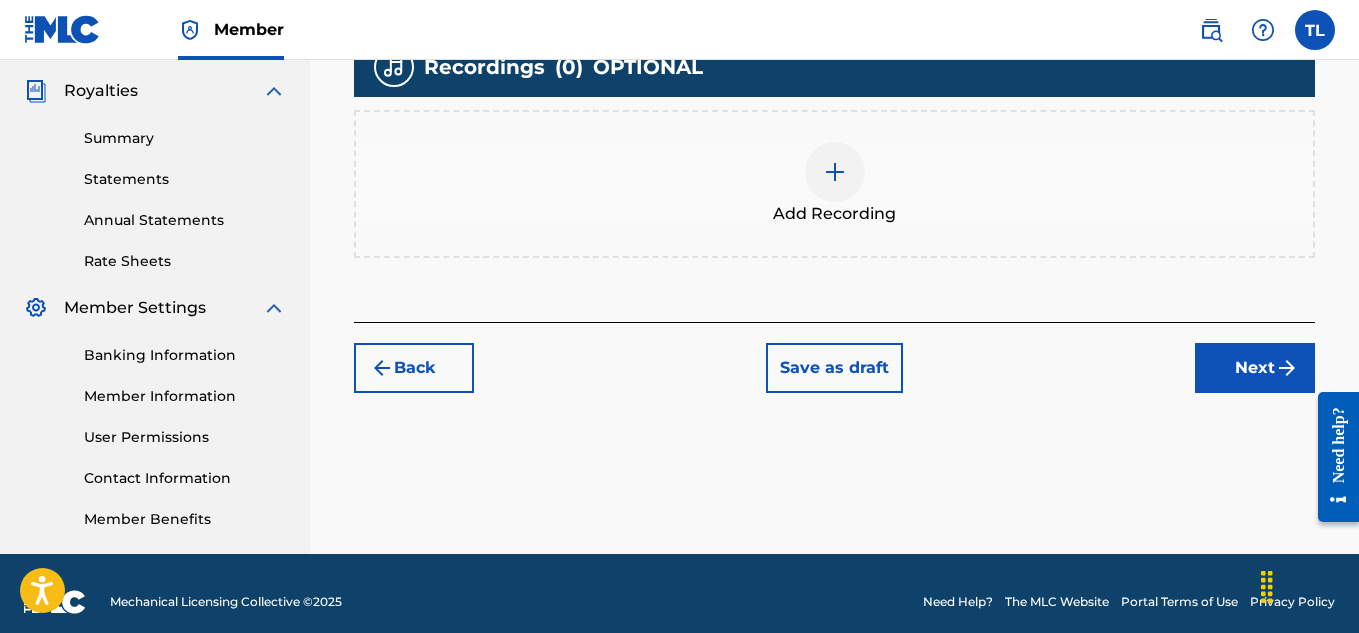 click on "Next" at bounding box center (1255, 368) 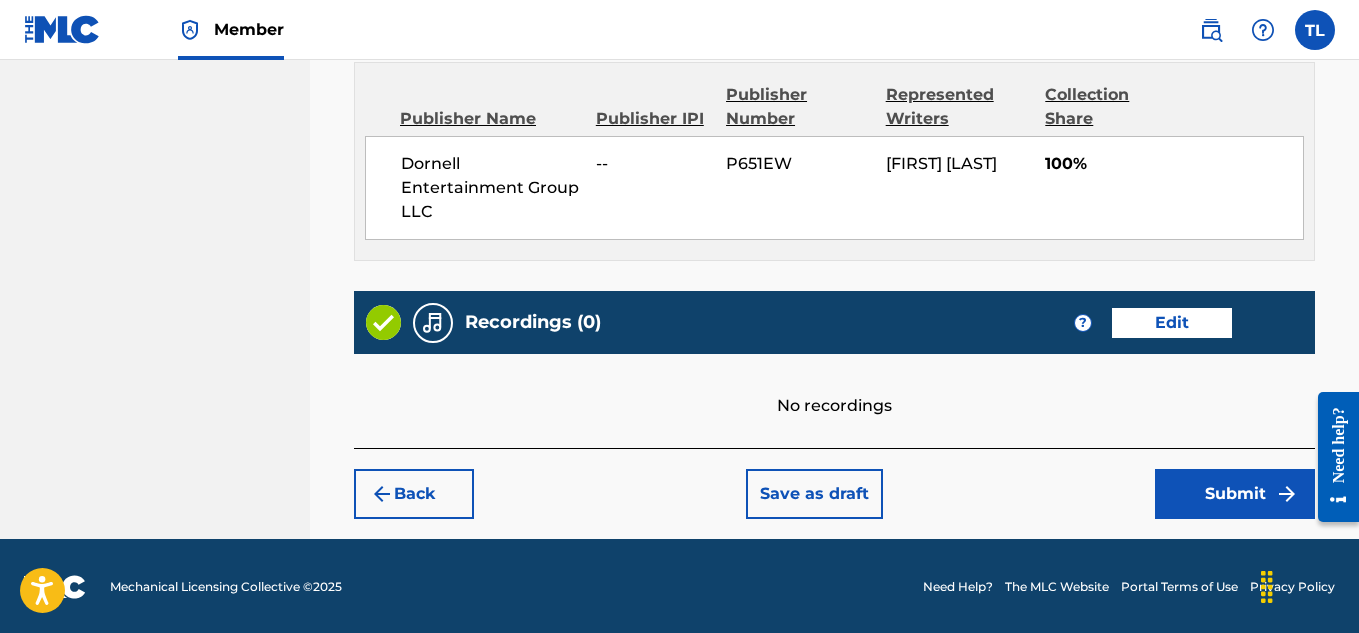 scroll, scrollTop: 1104, scrollLeft: 0, axis: vertical 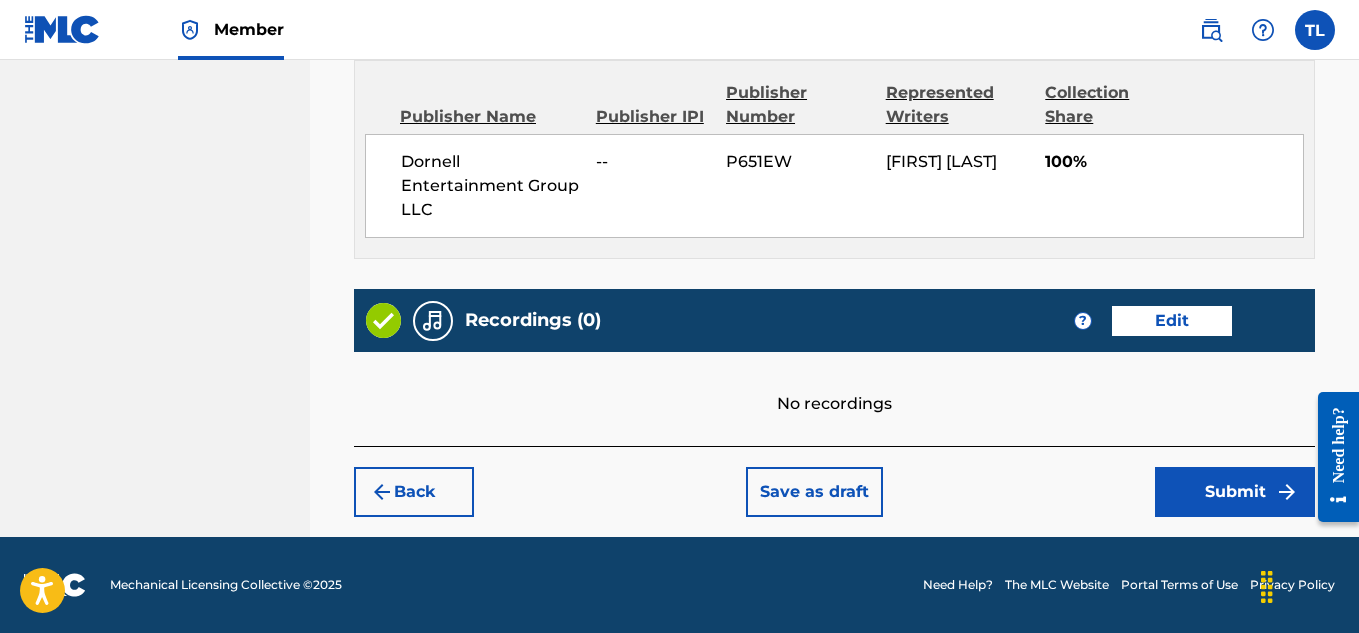 click on "Submit" at bounding box center (1235, 492) 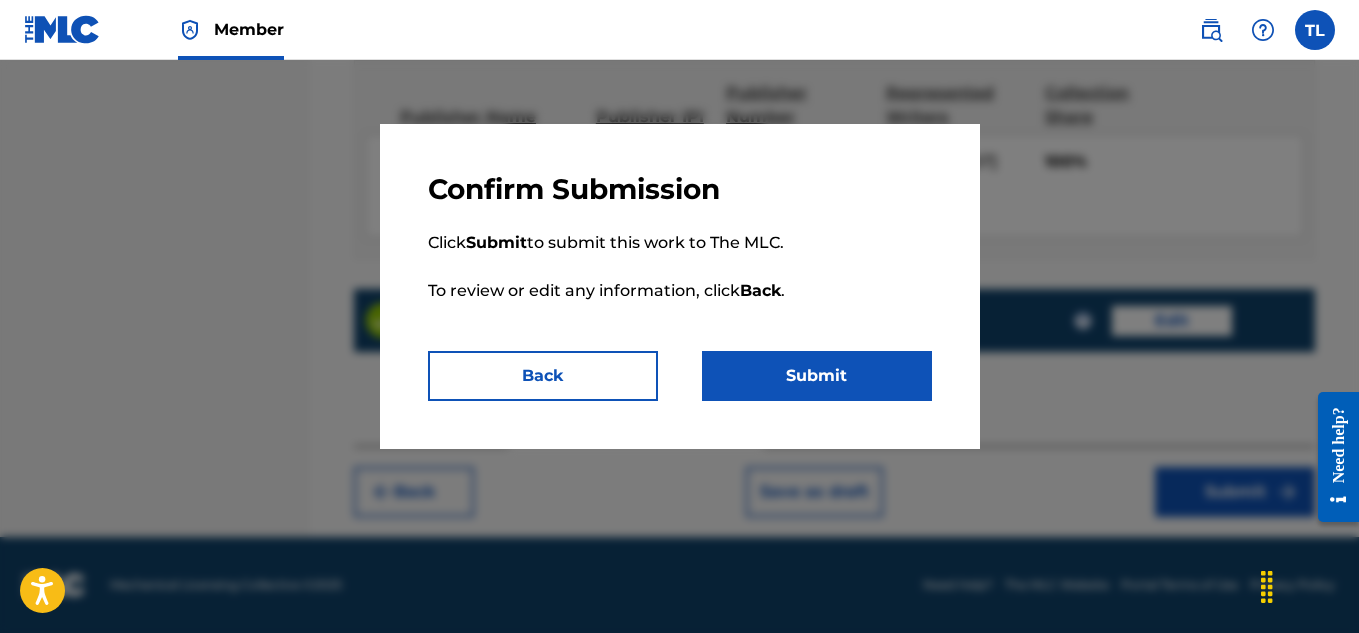click on "Back" at bounding box center [543, 376] 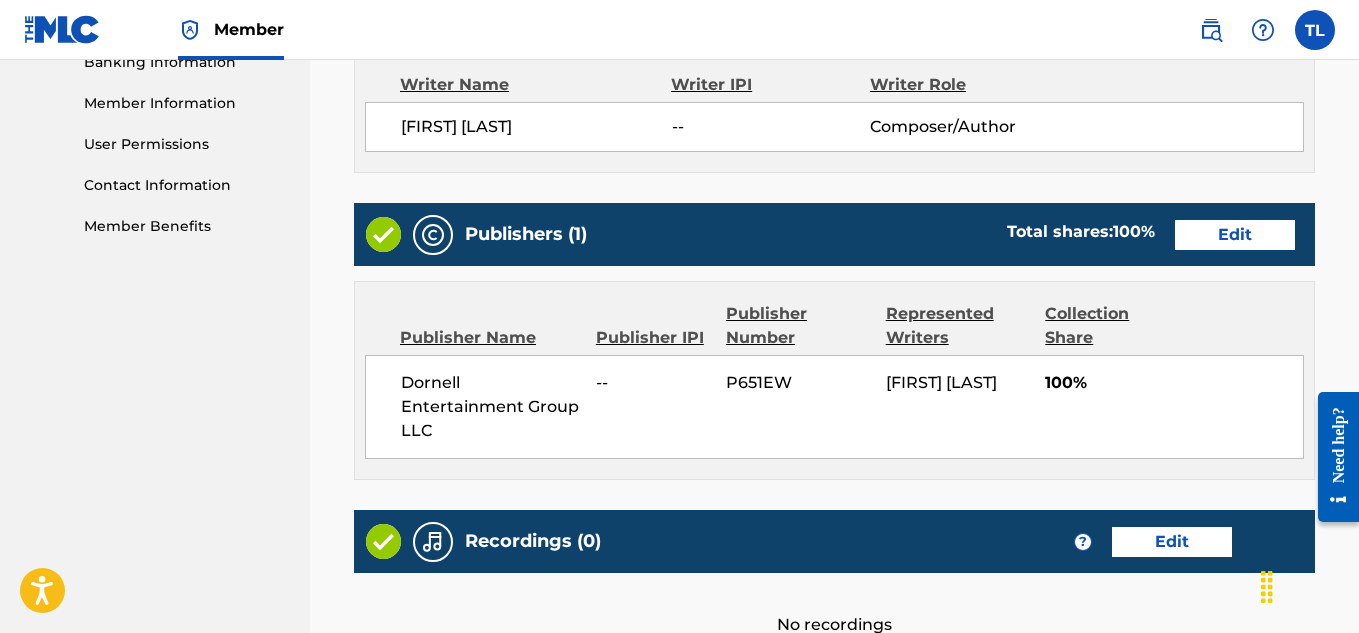 scroll, scrollTop: 704, scrollLeft: 0, axis: vertical 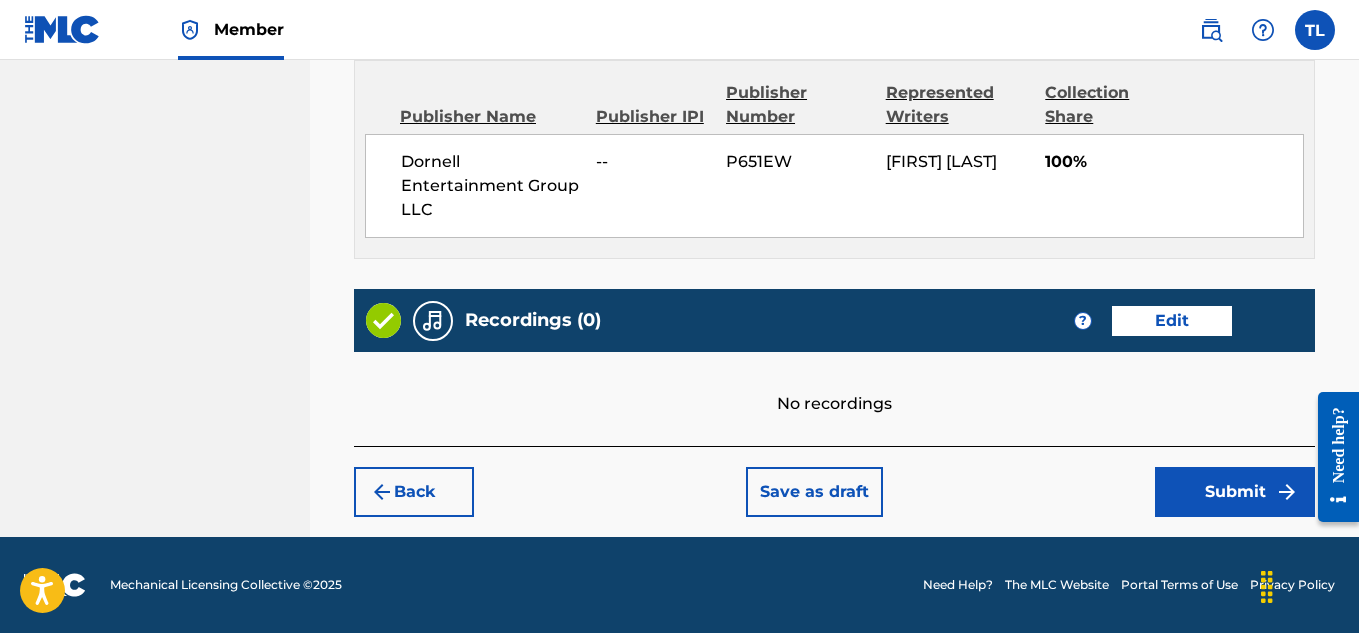 click on "Back" at bounding box center (414, 492) 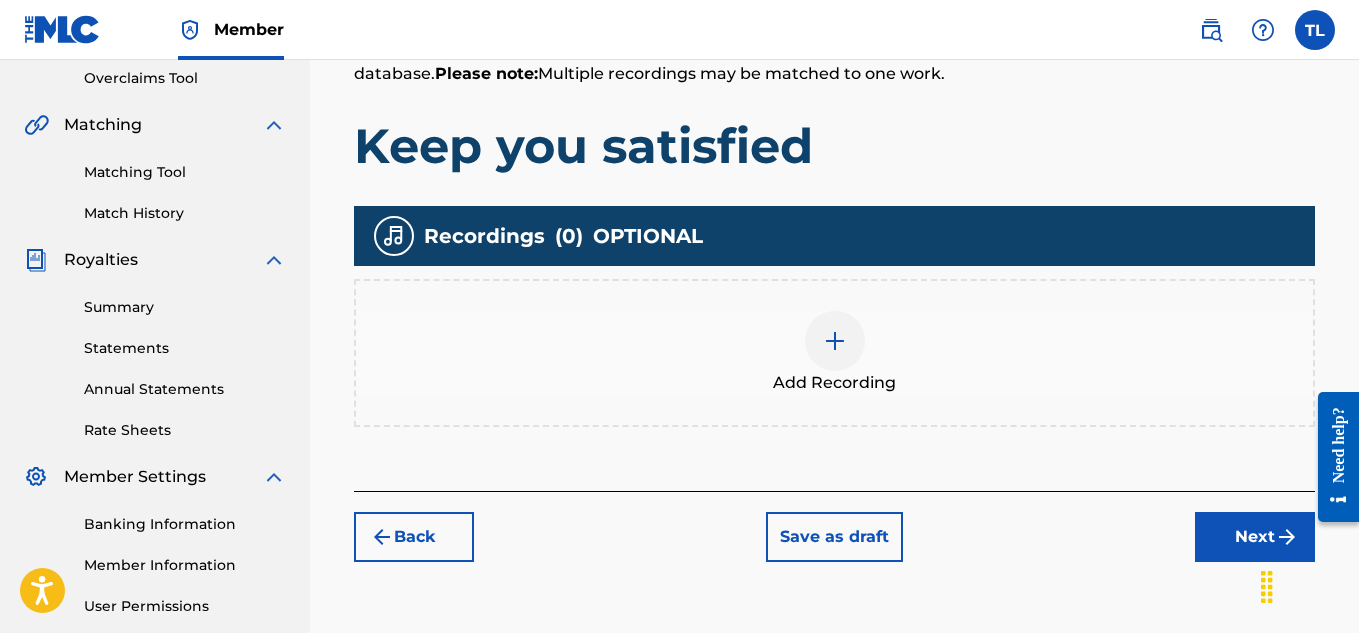 scroll, scrollTop: 407, scrollLeft: 0, axis: vertical 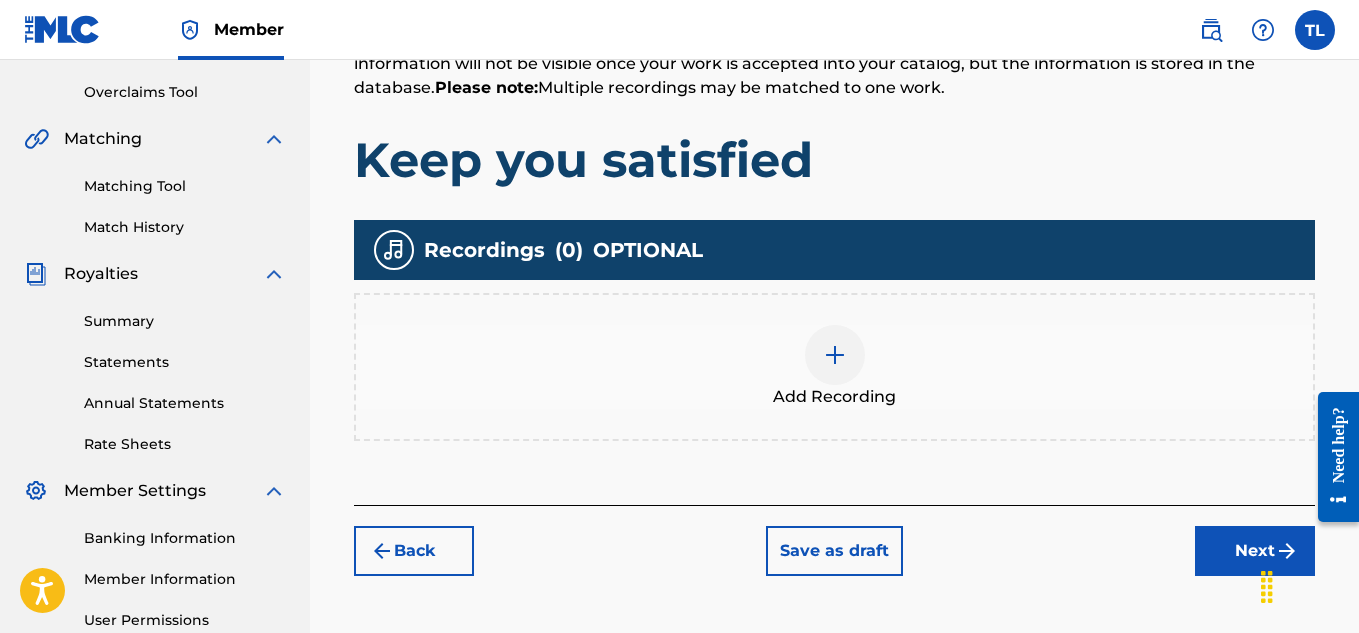 click on "Back" at bounding box center [414, 551] 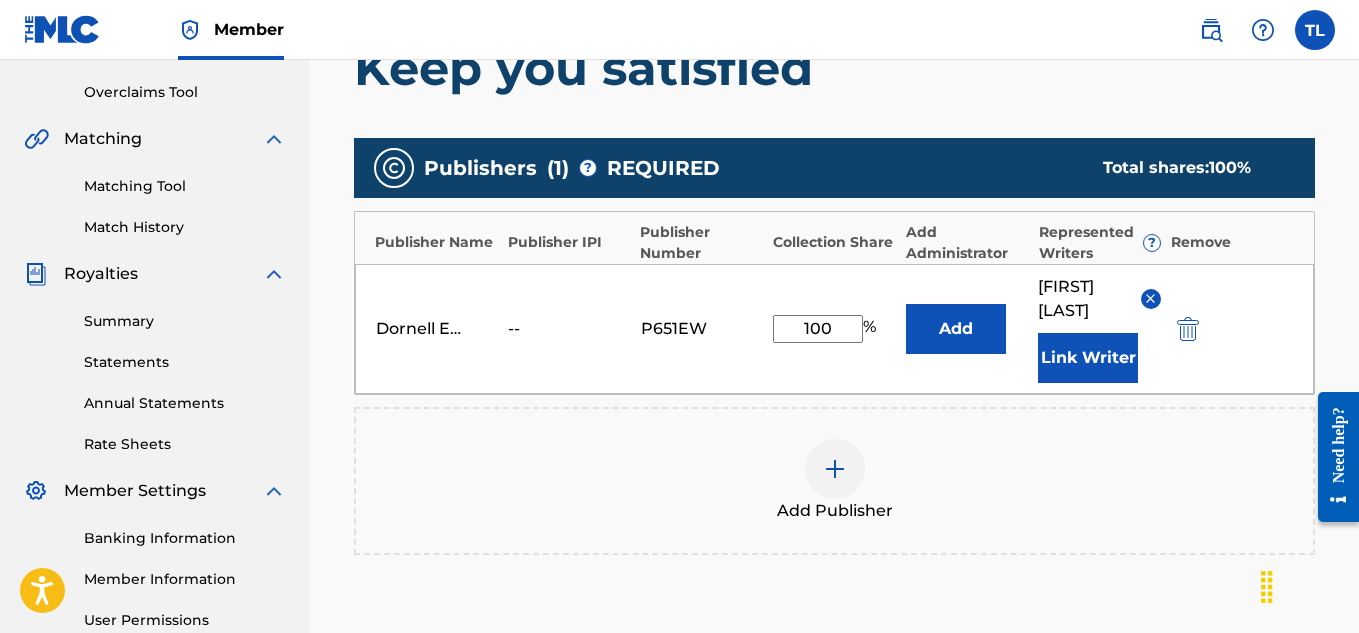 click on "Link Writer" at bounding box center (1088, 358) 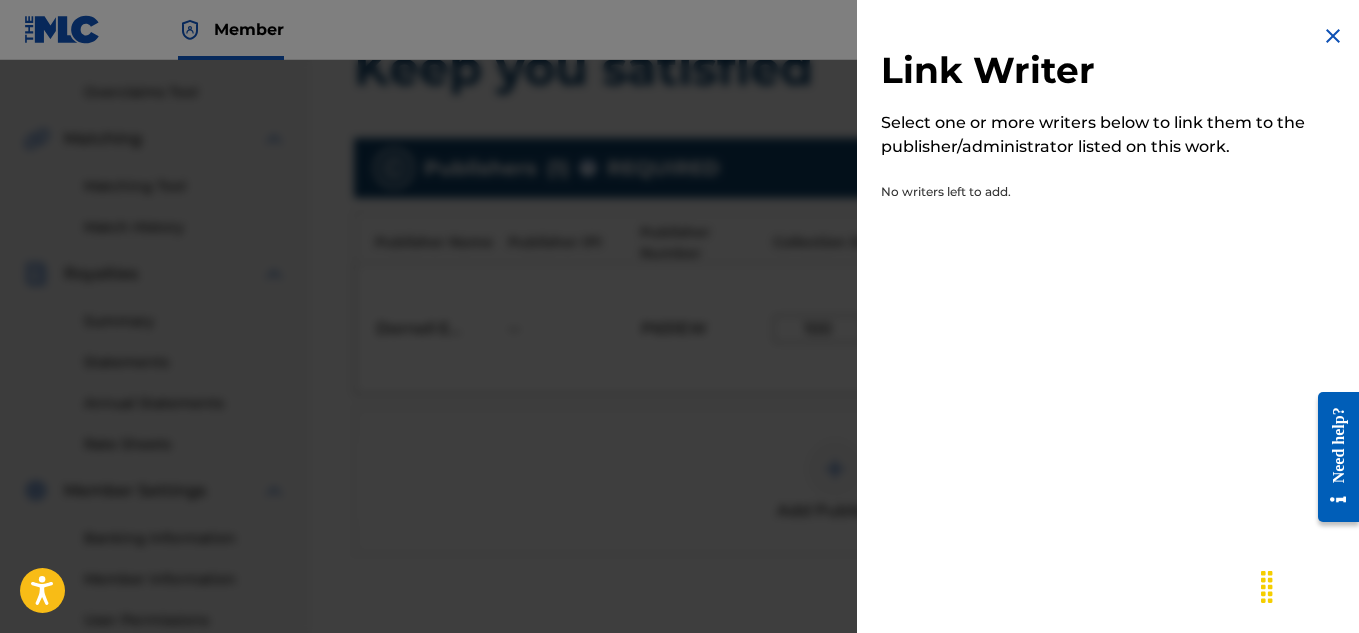 click at bounding box center [679, 376] 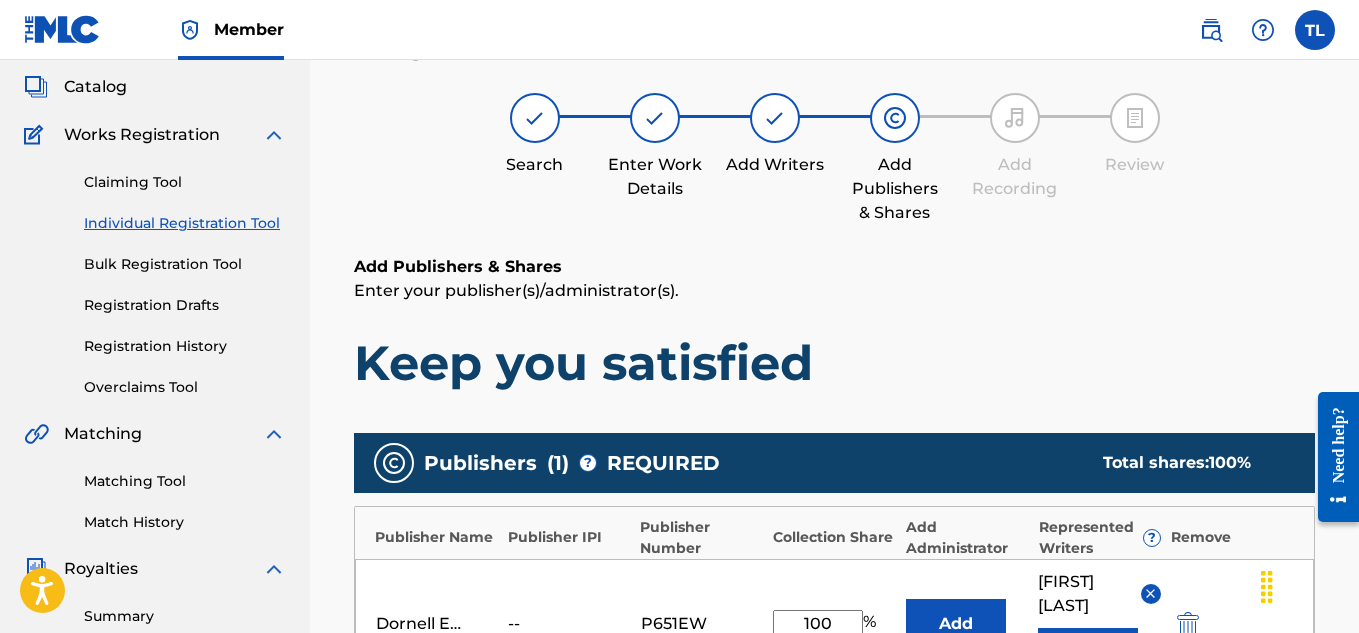 scroll, scrollTop: 0, scrollLeft: 0, axis: both 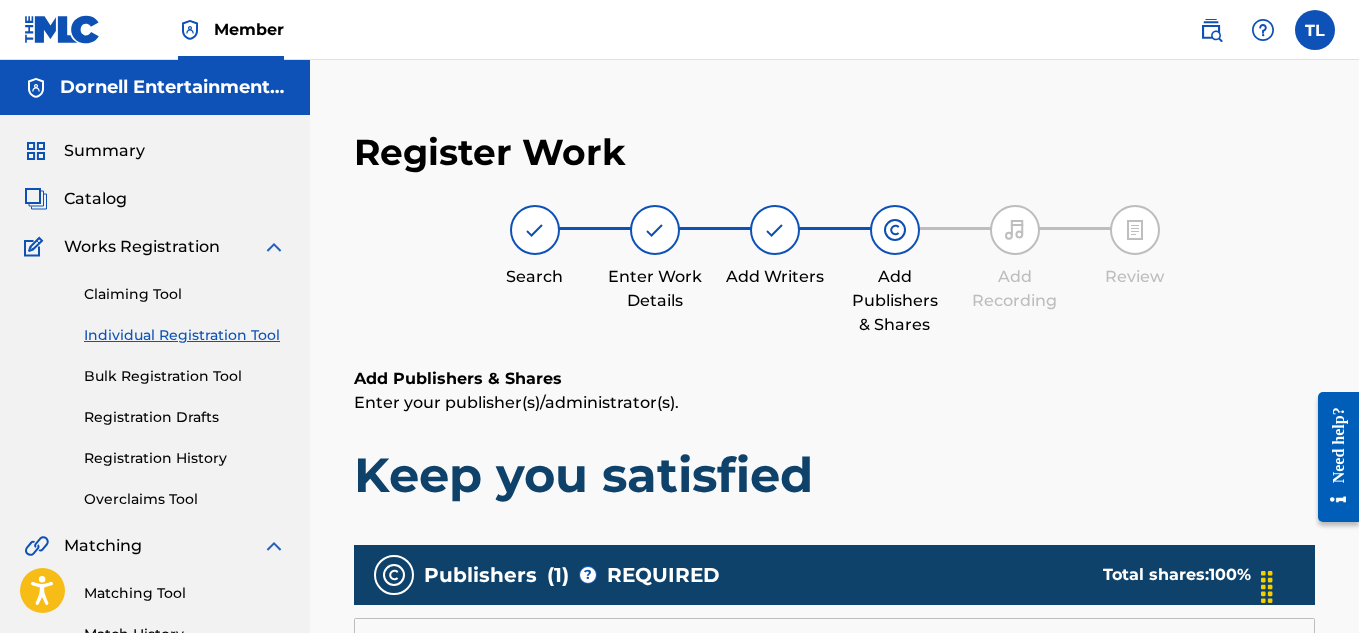 click at bounding box center [535, 230] 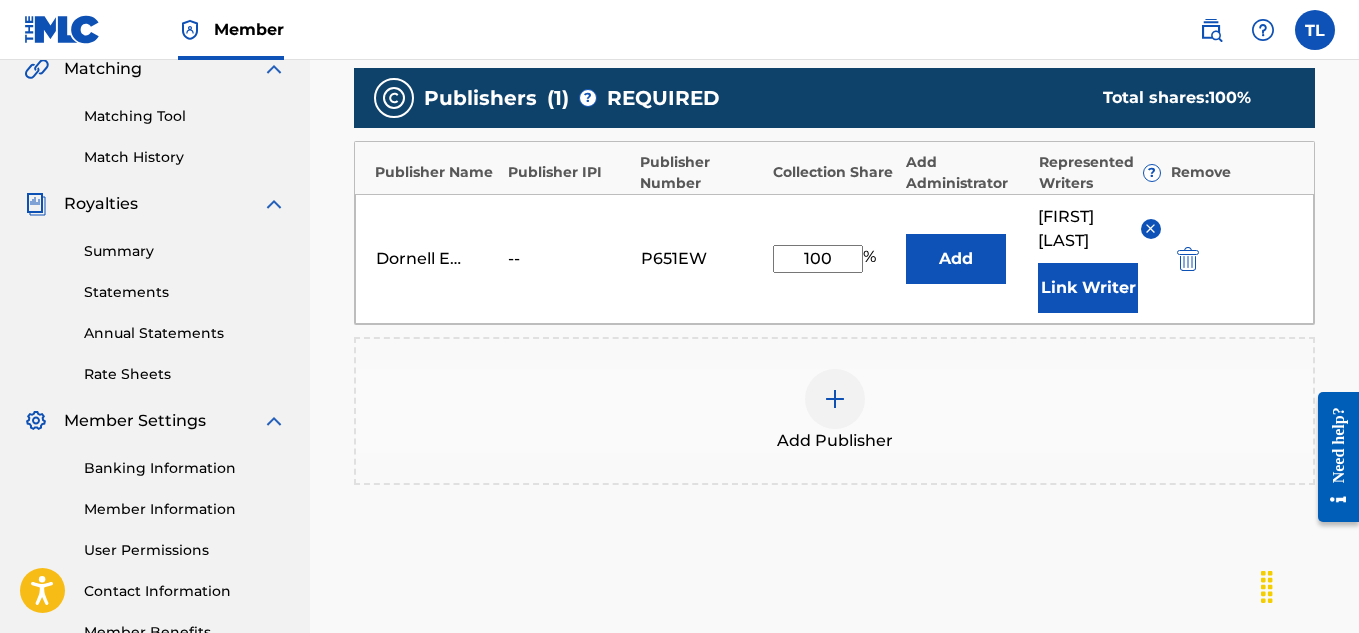 scroll, scrollTop: 672, scrollLeft: 0, axis: vertical 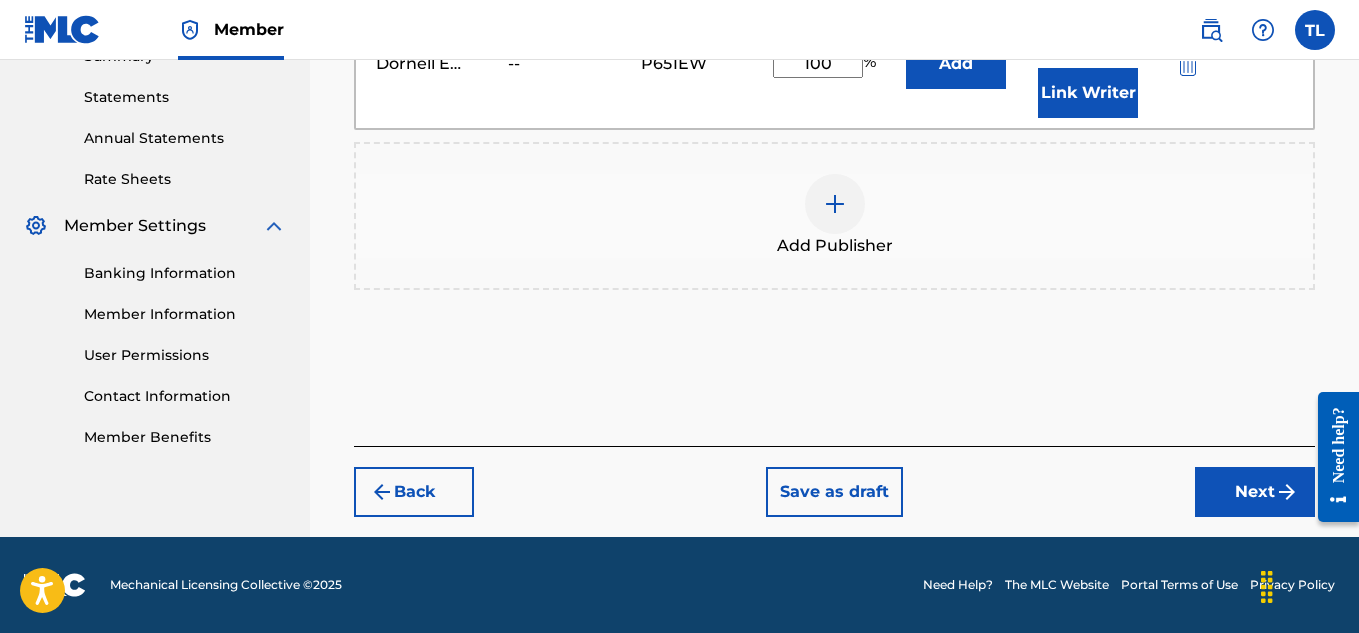 click on "Back" at bounding box center (414, 492) 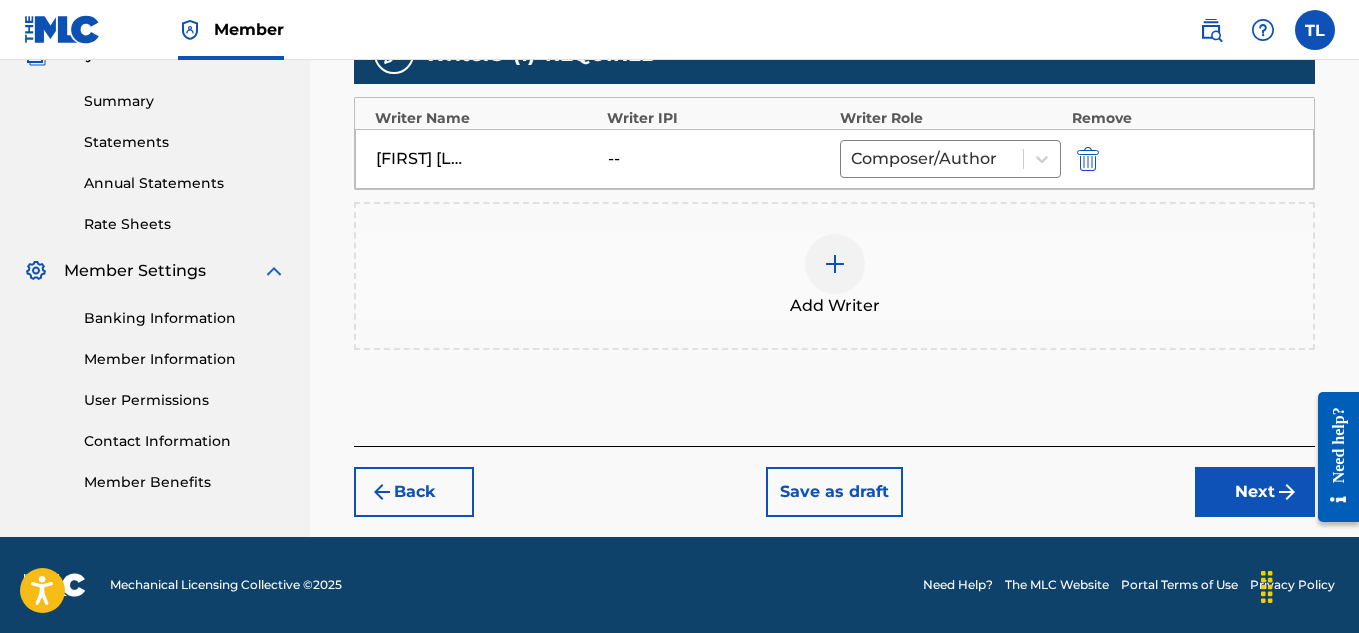 scroll, scrollTop: 627, scrollLeft: 0, axis: vertical 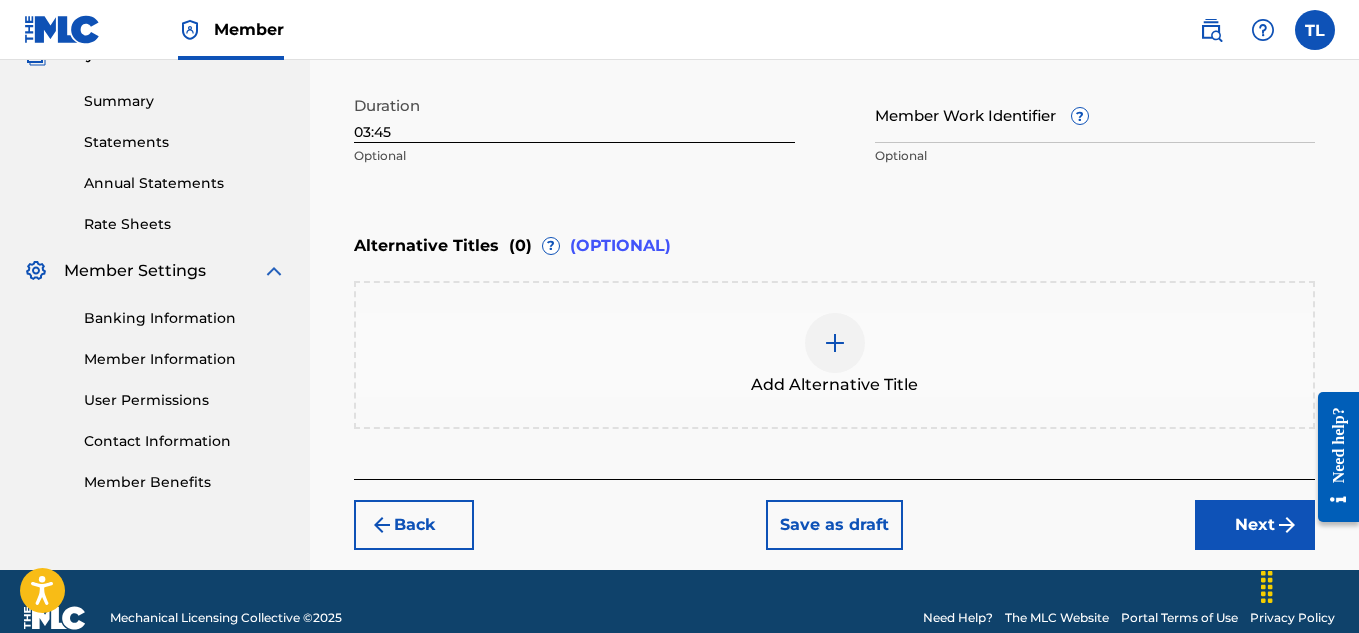 click on "Back" at bounding box center [414, 525] 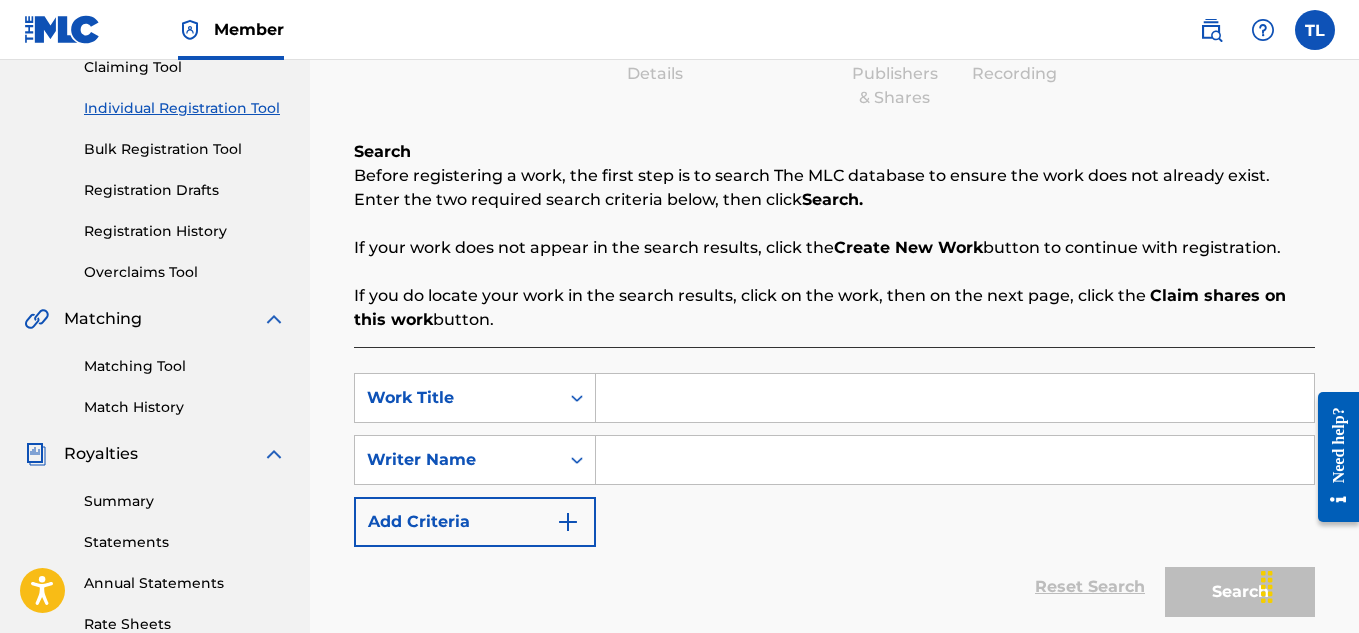 scroll, scrollTop: 207, scrollLeft: 0, axis: vertical 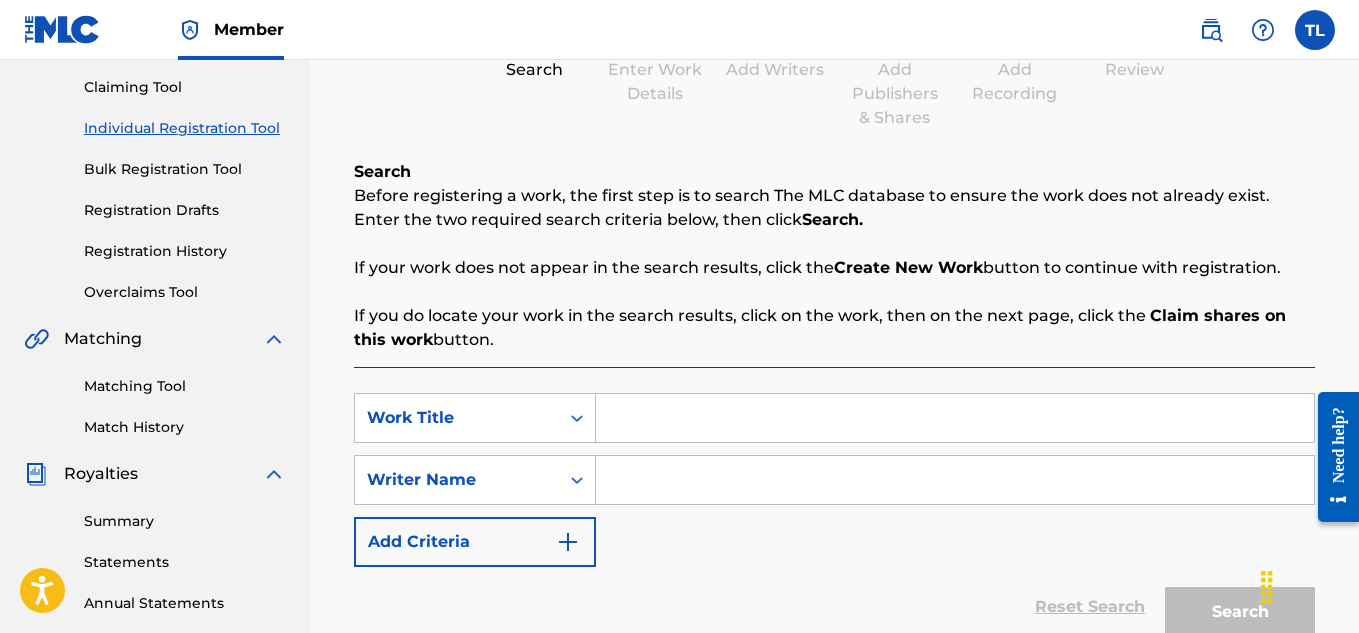 click at bounding box center (955, 418) 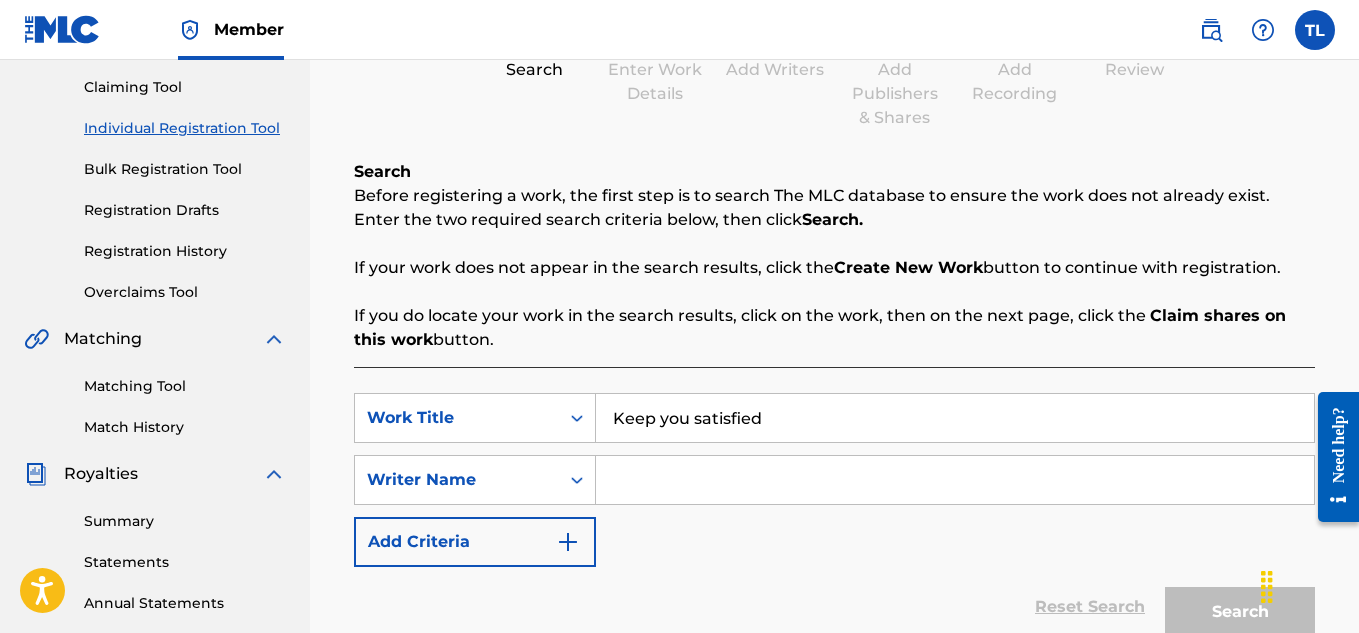 type on "Keep you satisfied" 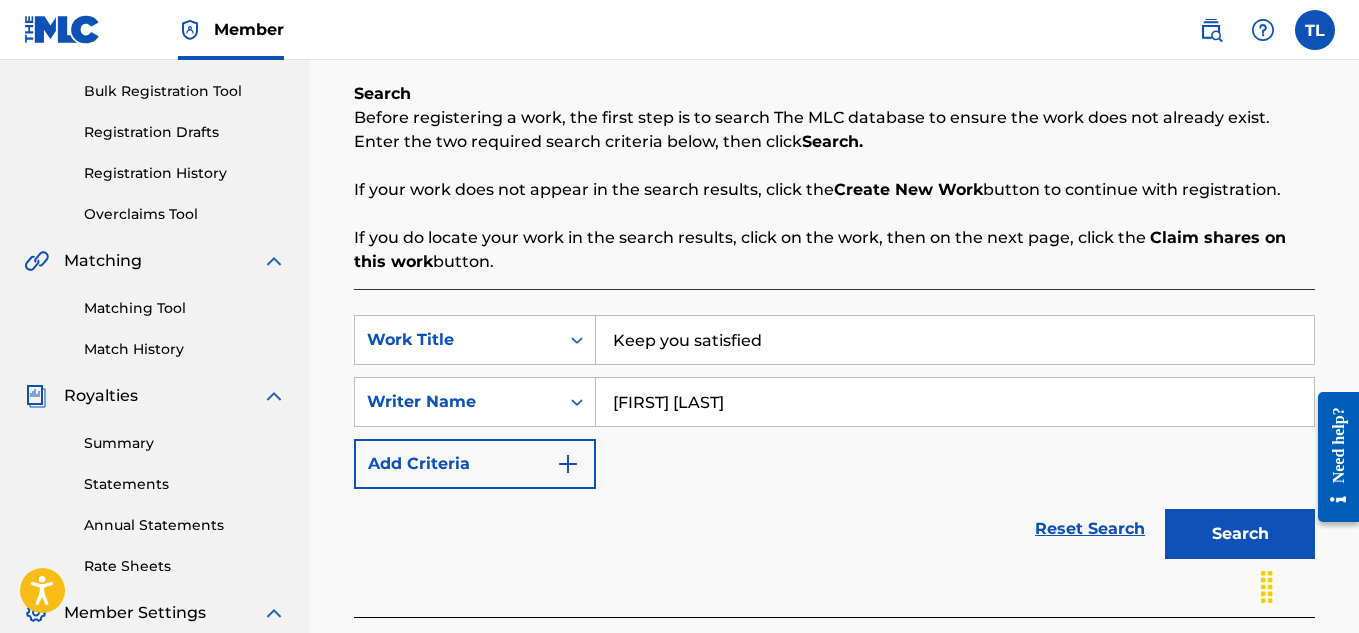 scroll, scrollTop: 407, scrollLeft: 0, axis: vertical 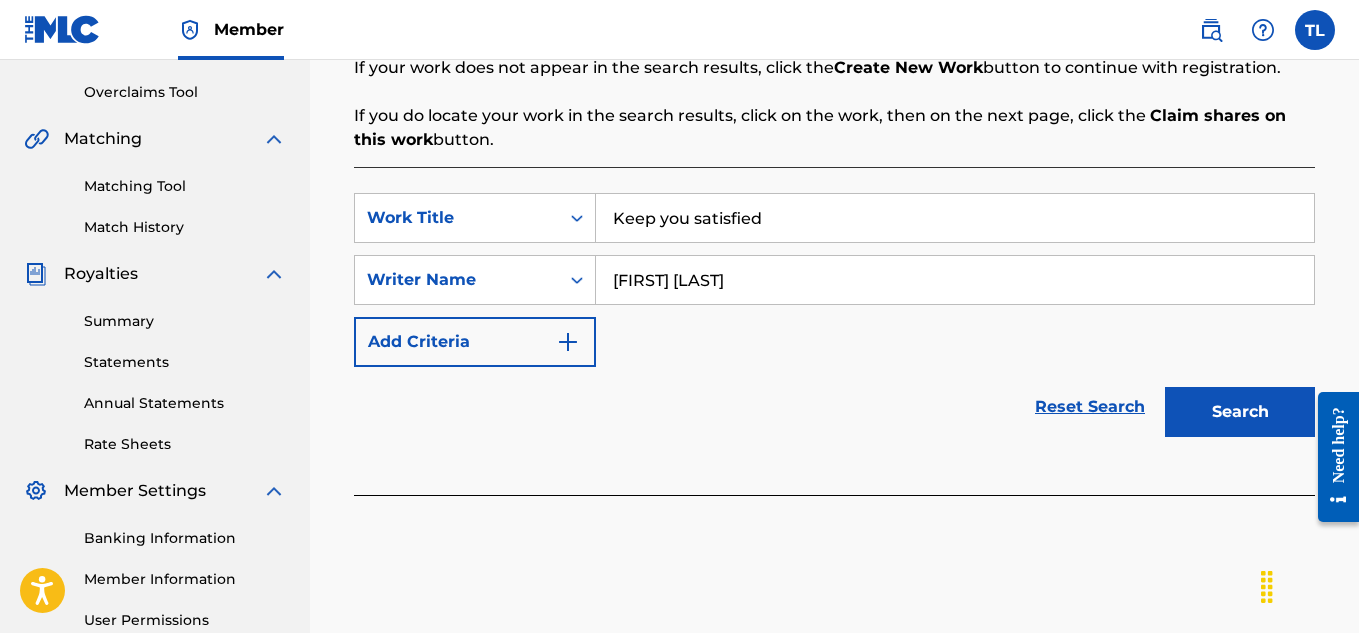 click on "Search" at bounding box center [1240, 412] 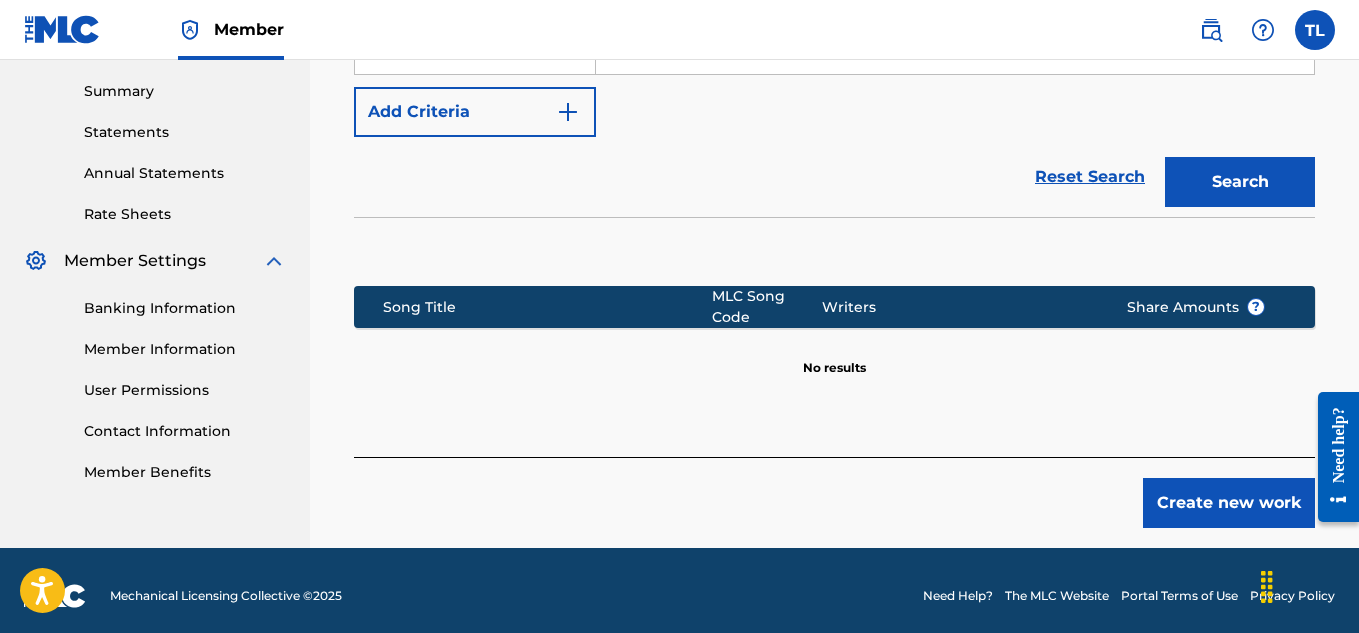 scroll, scrollTop: 648, scrollLeft: 0, axis: vertical 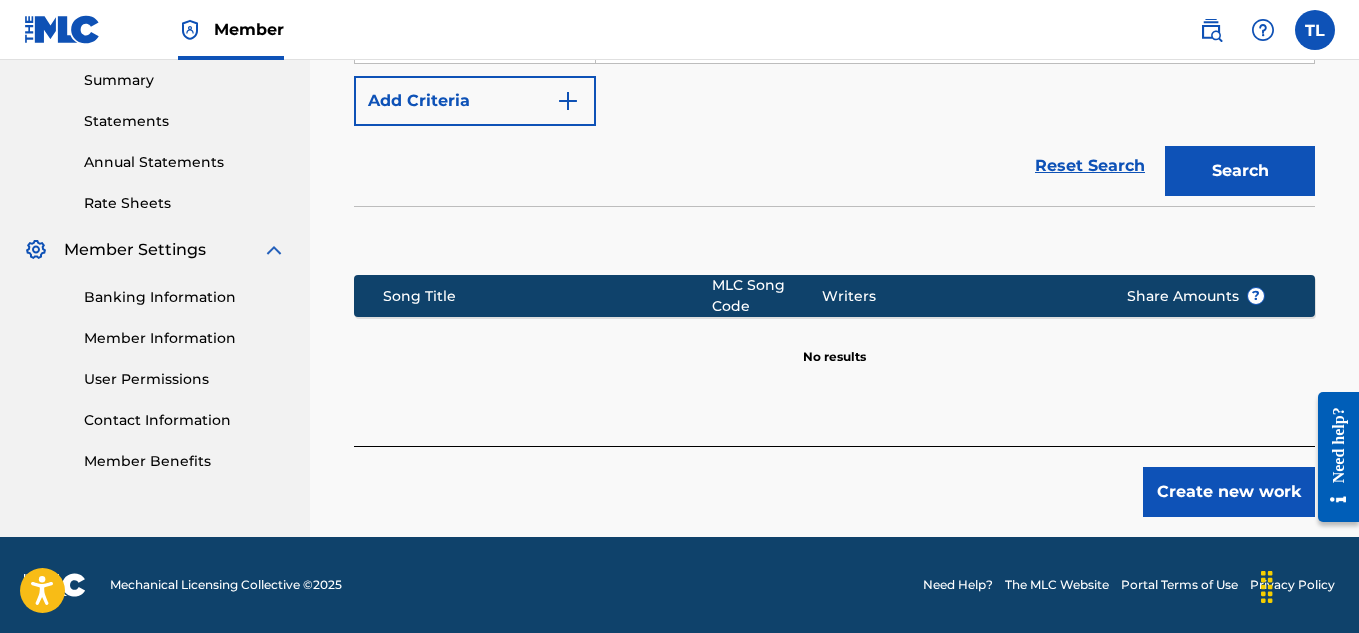 click on "Create new work" at bounding box center (1229, 492) 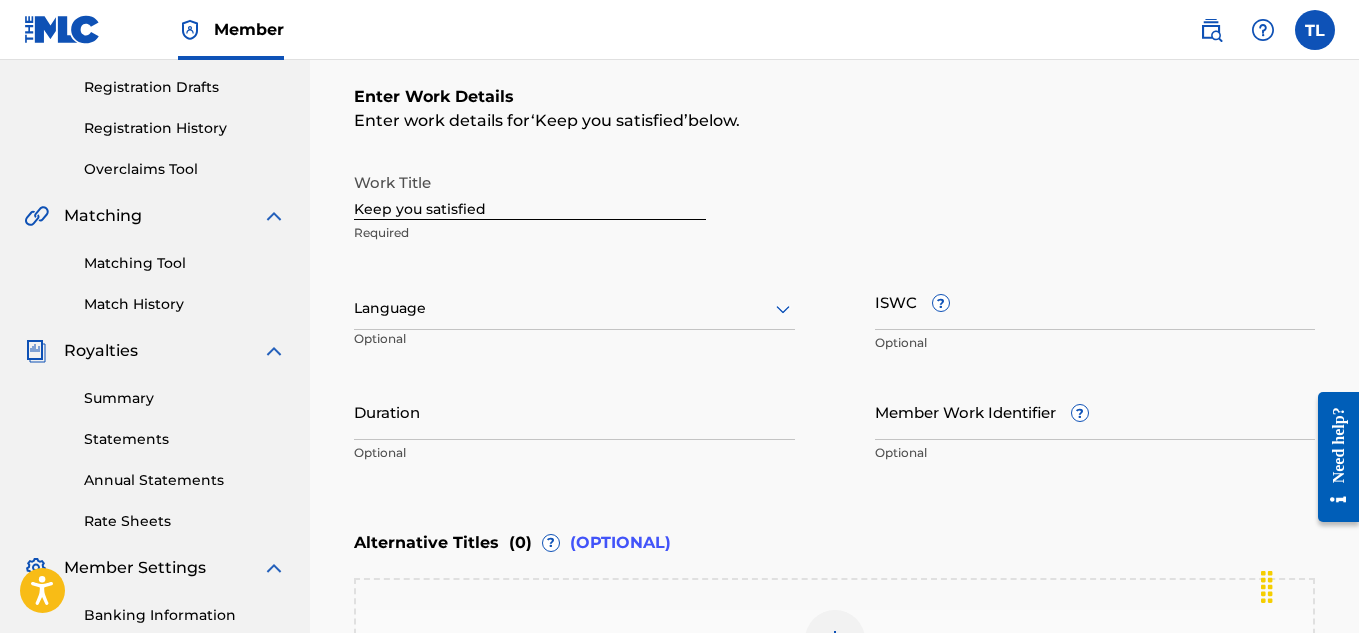 scroll, scrollTop: 348, scrollLeft: 0, axis: vertical 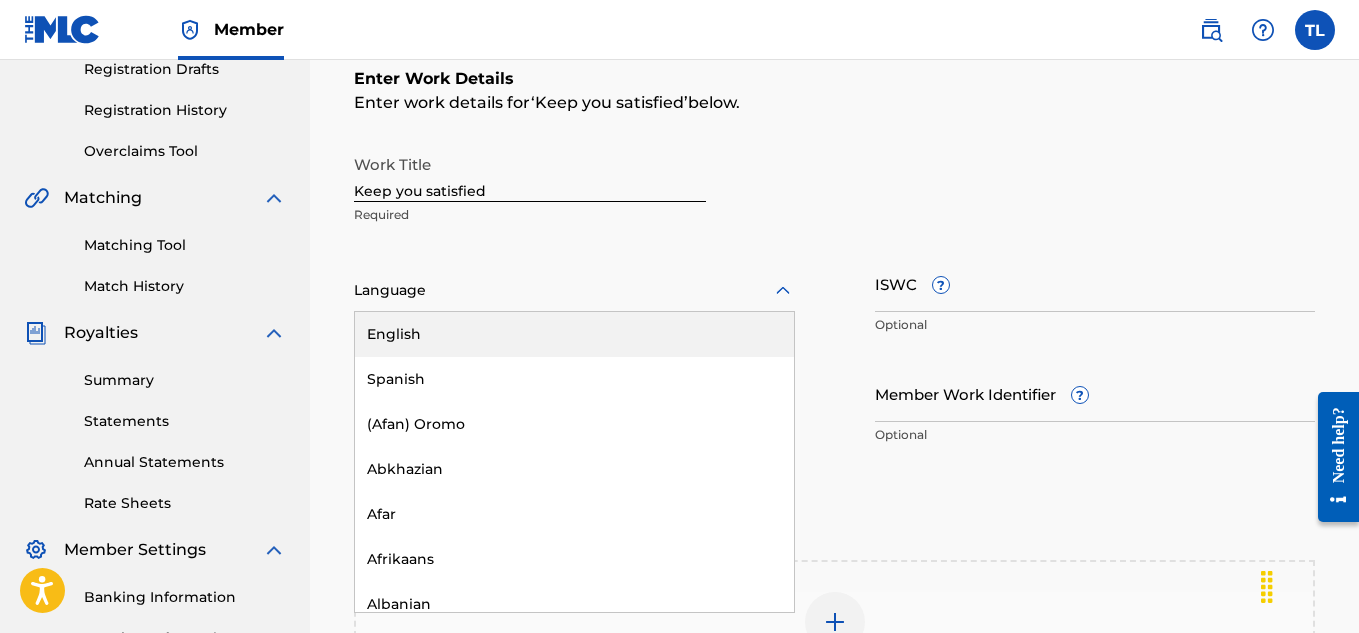 click at bounding box center [574, 290] 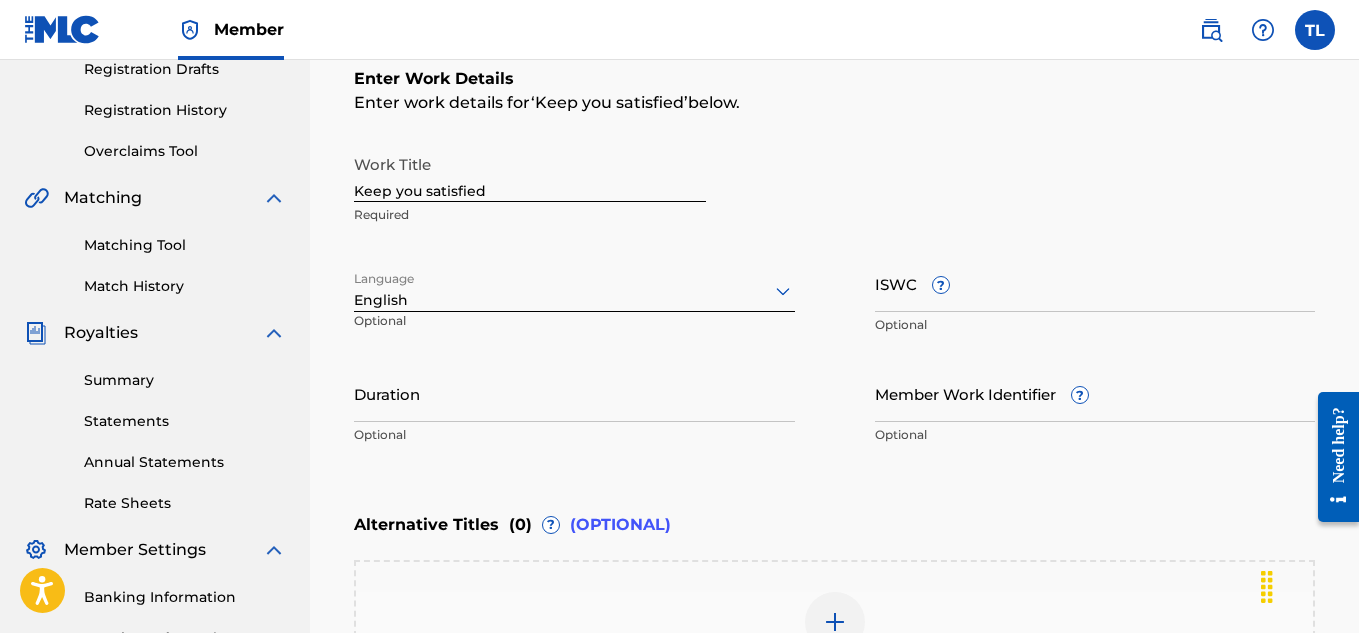 click on "Duration" at bounding box center [574, 393] 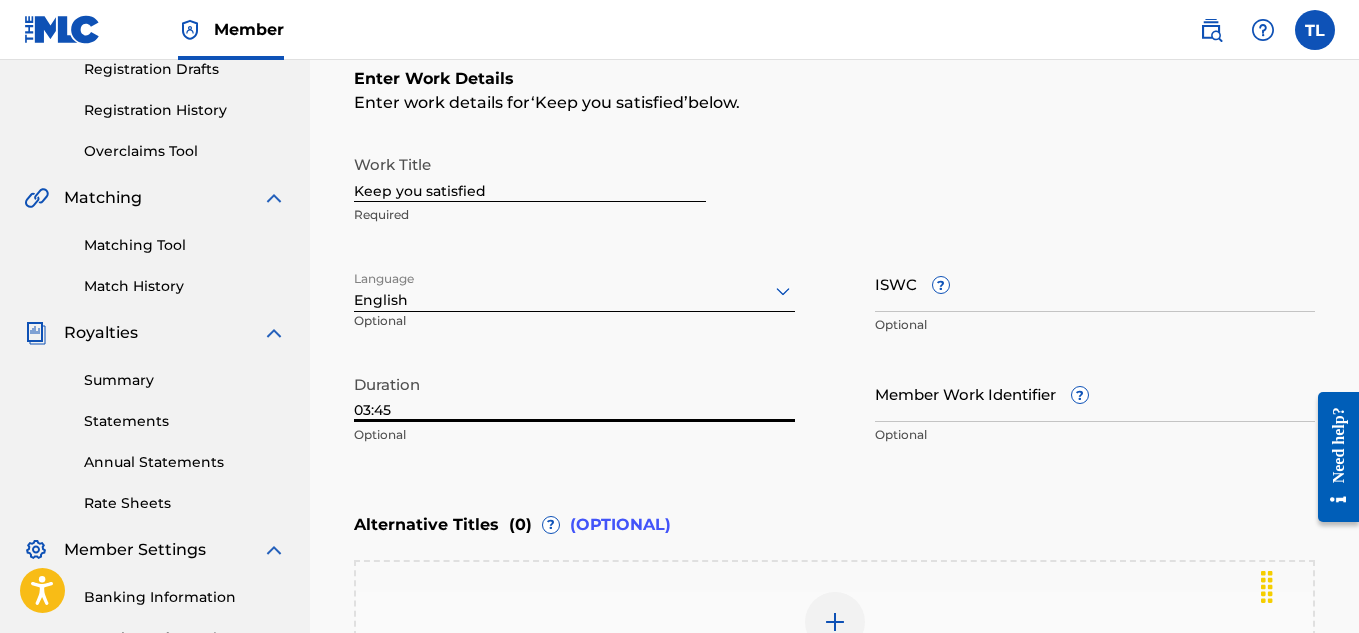 type on "03:45" 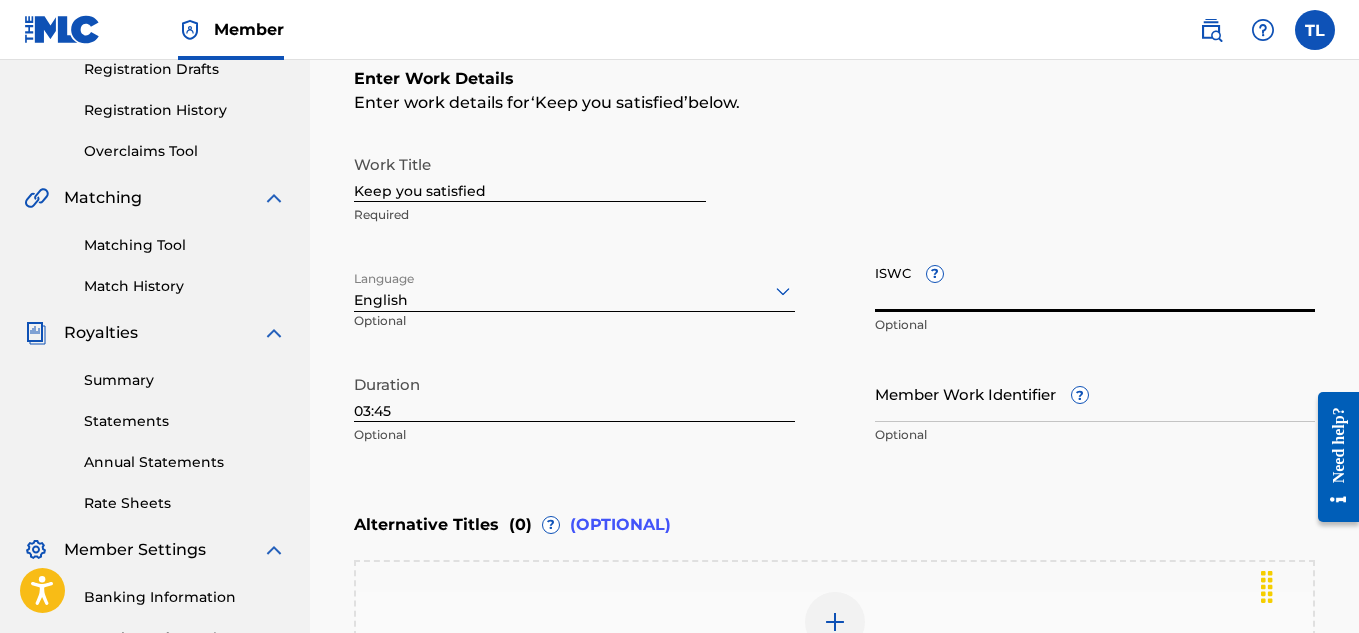 click on "ISWC   ?" at bounding box center [1095, 283] 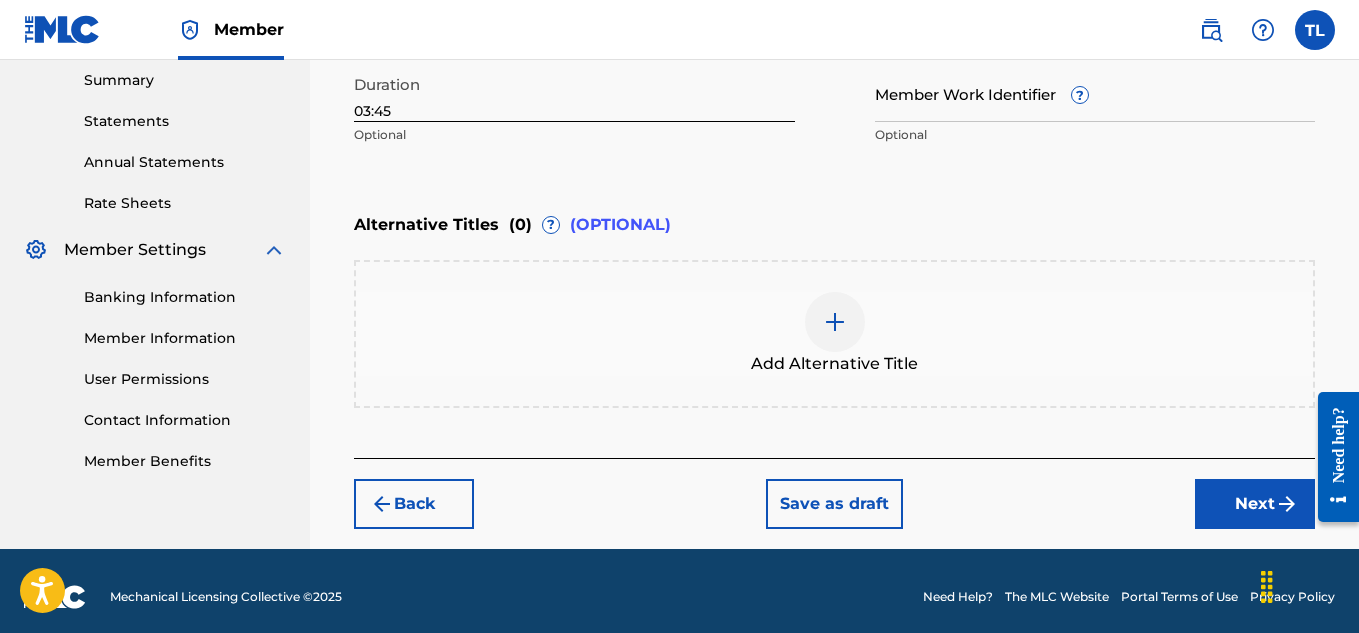 type on "T3340088684" 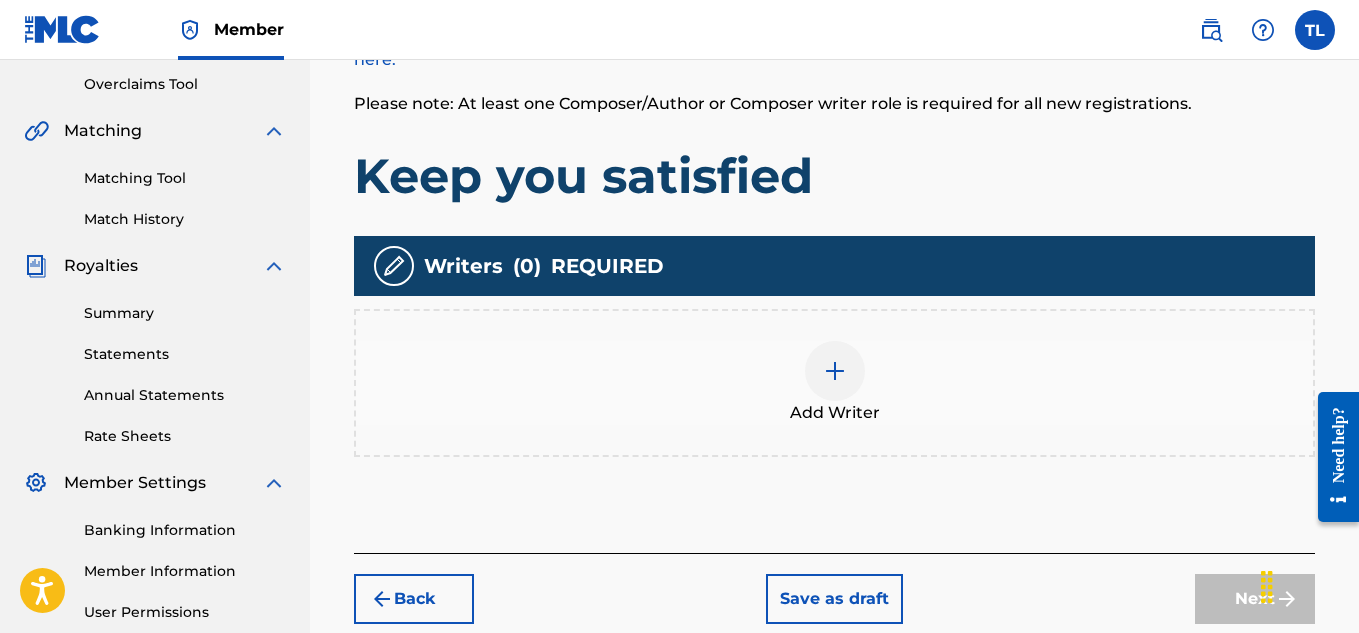 scroll, scrollTop: 490, scrollLeft: 0, axis: vertical 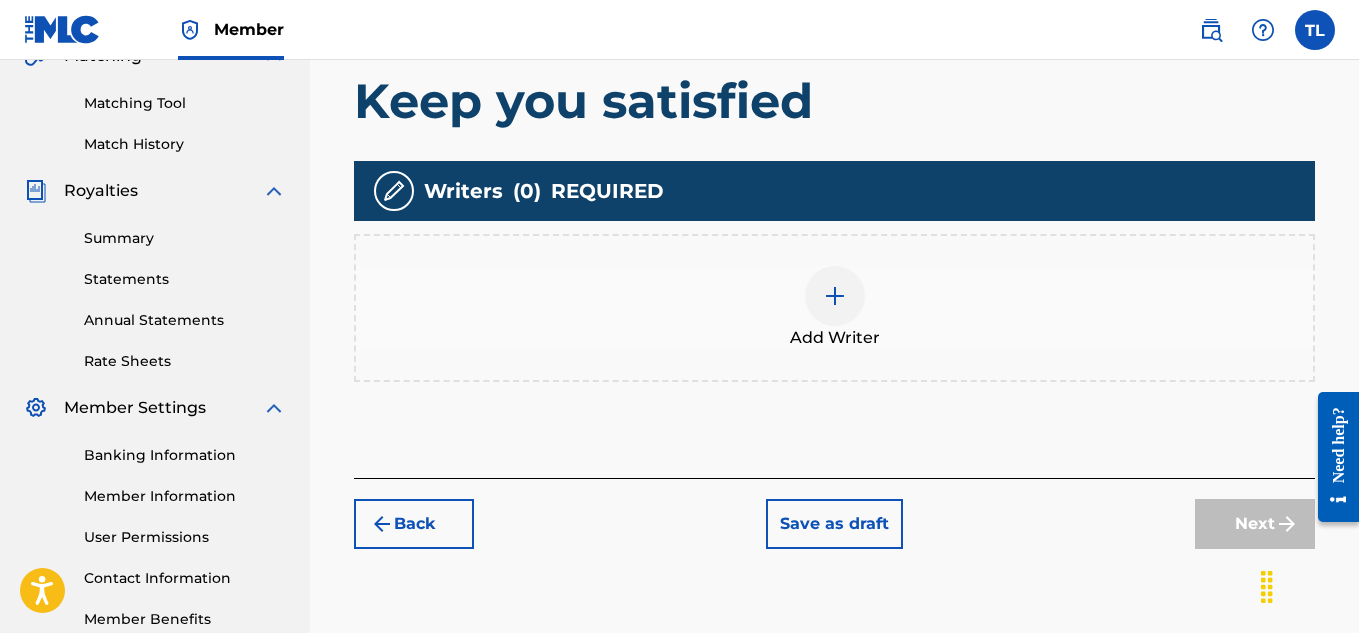 click at bounding box center (835, 296) 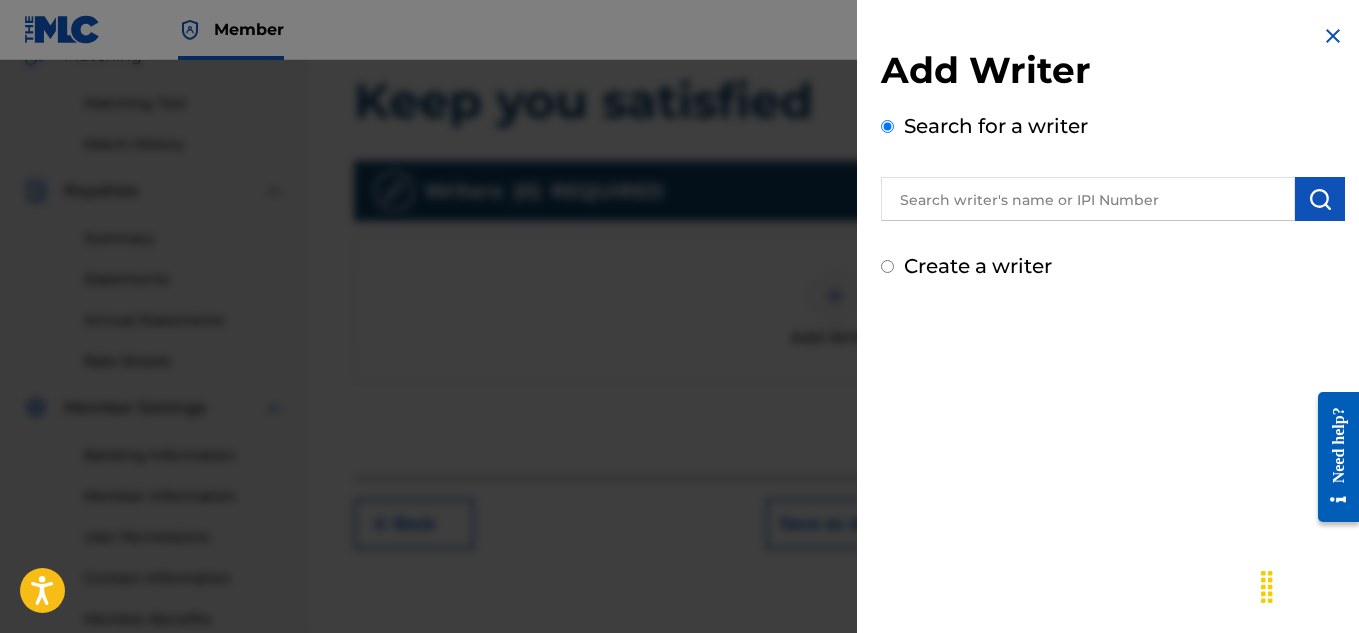 click at bounding box center (1088, 199) 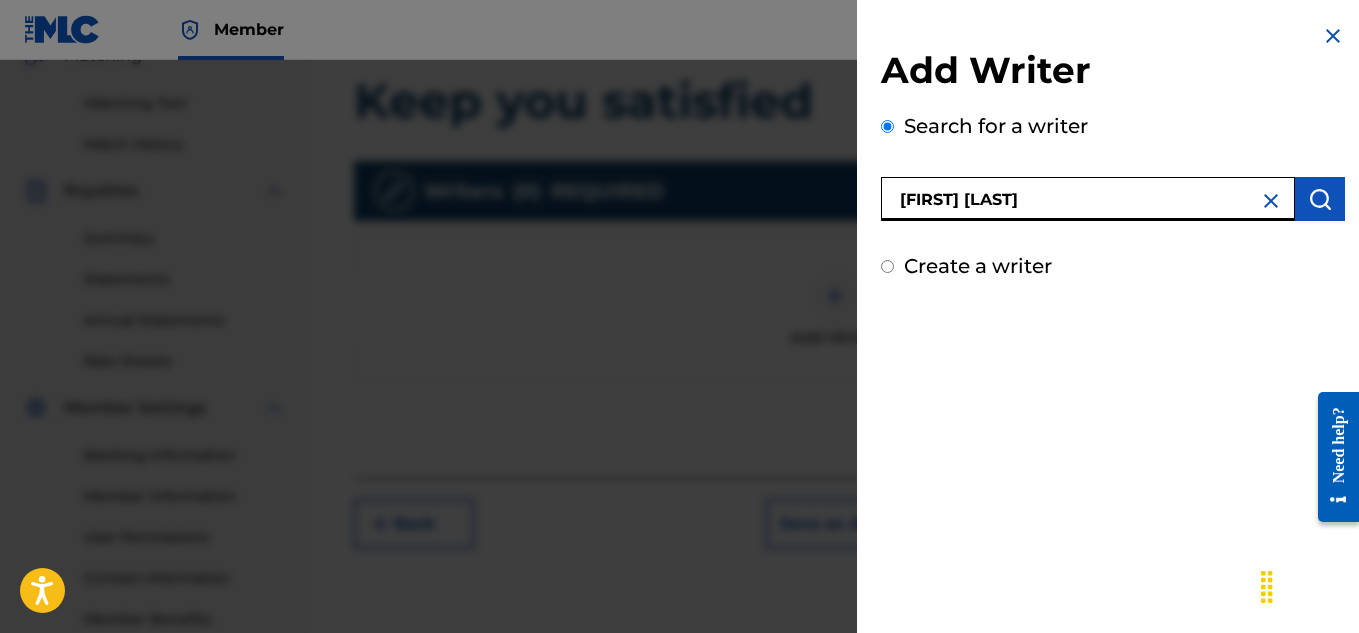 type on "Tracy Leonard" 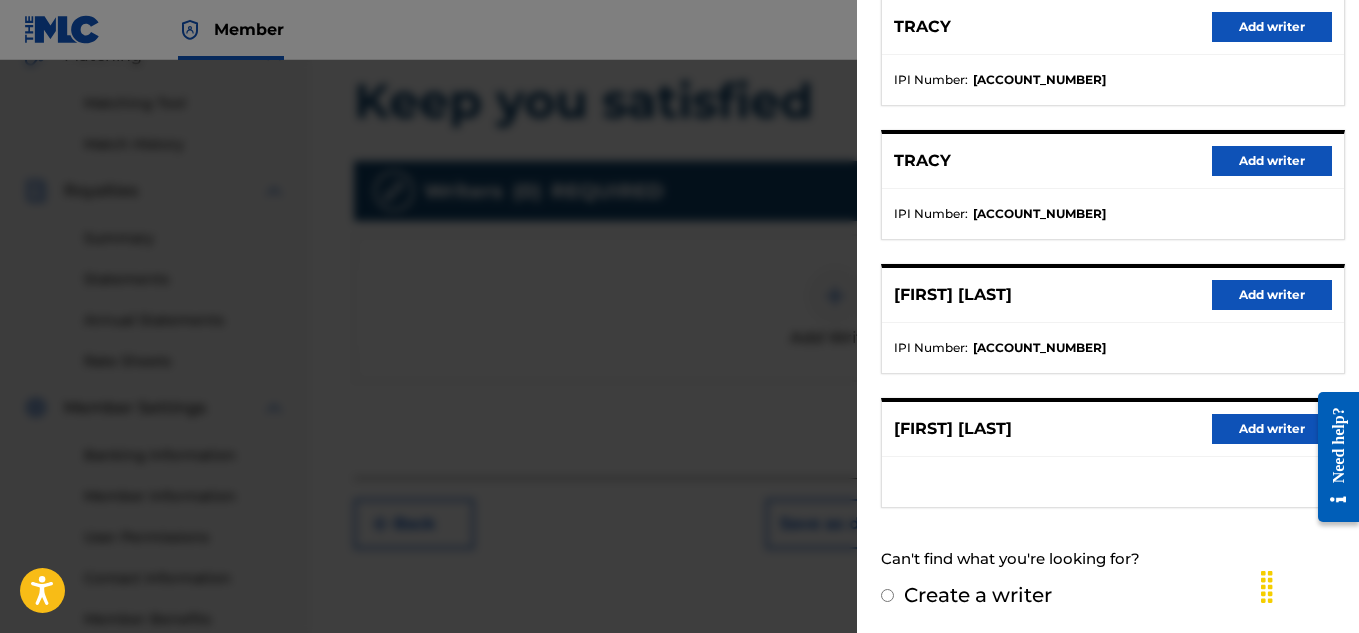 scroll, scrollTop: 409, scrollLeft: 0, axis: vertical 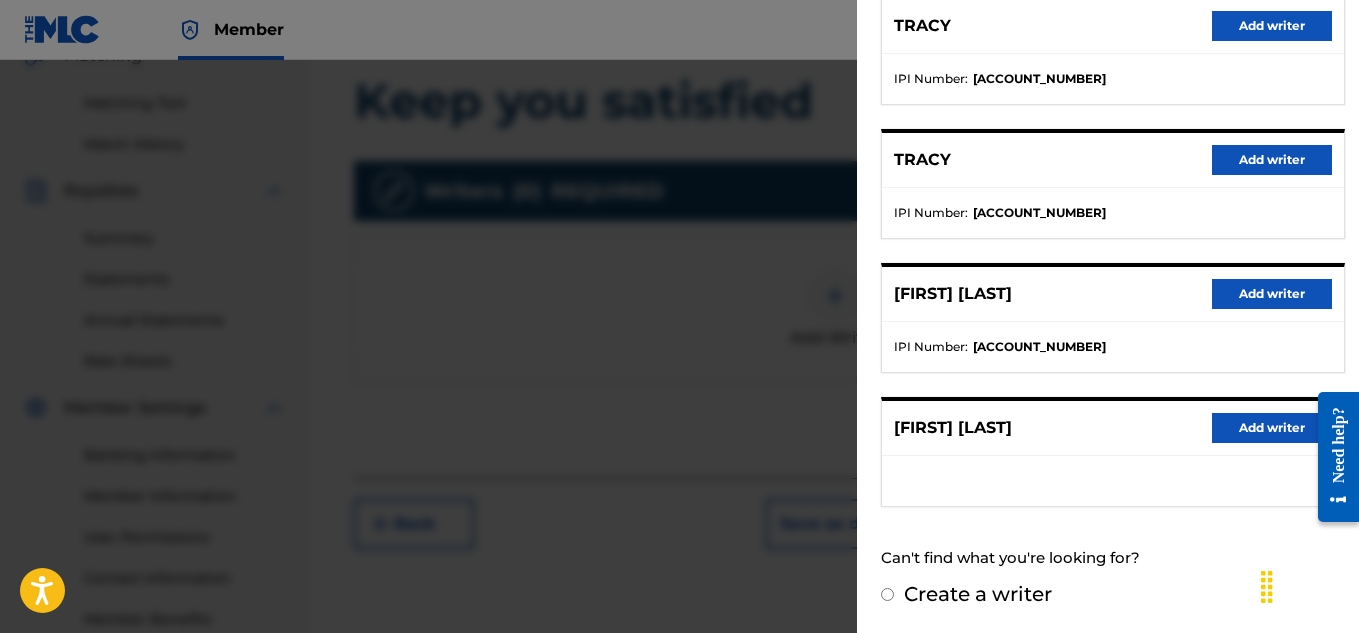click on "Create a writer" at bounding box center [887, 594] 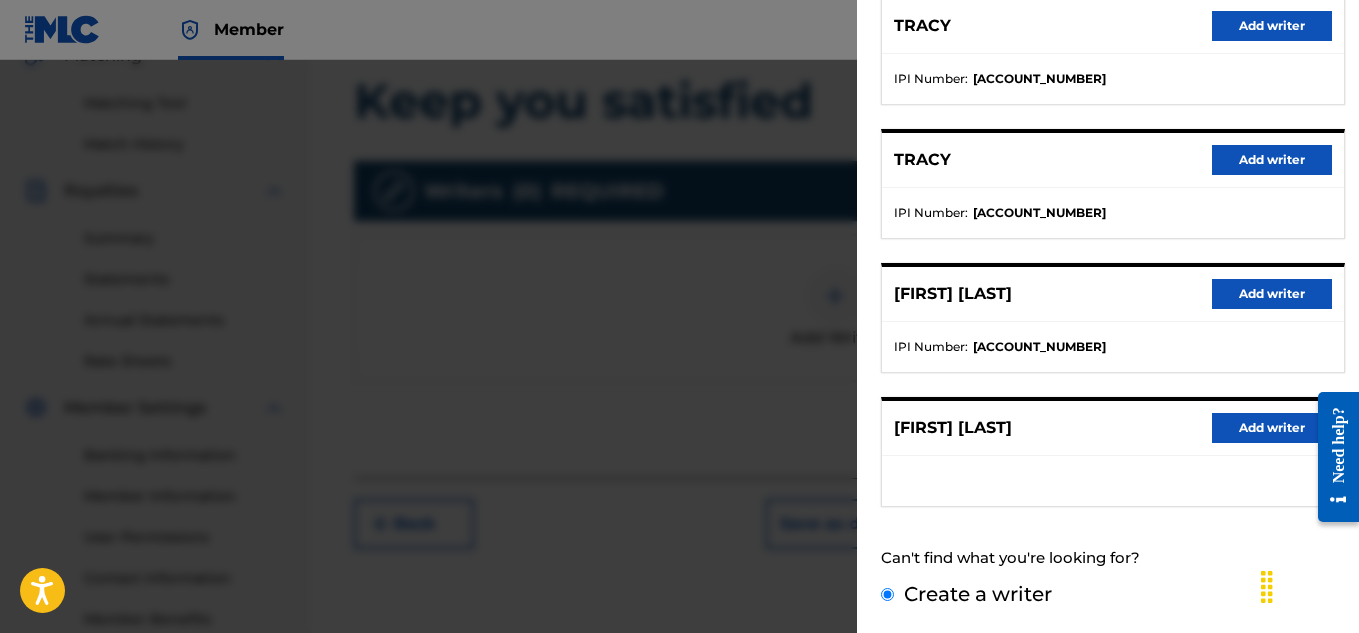 scroll, scrollTop: 233, scrollLeft: 0, axis: vertical 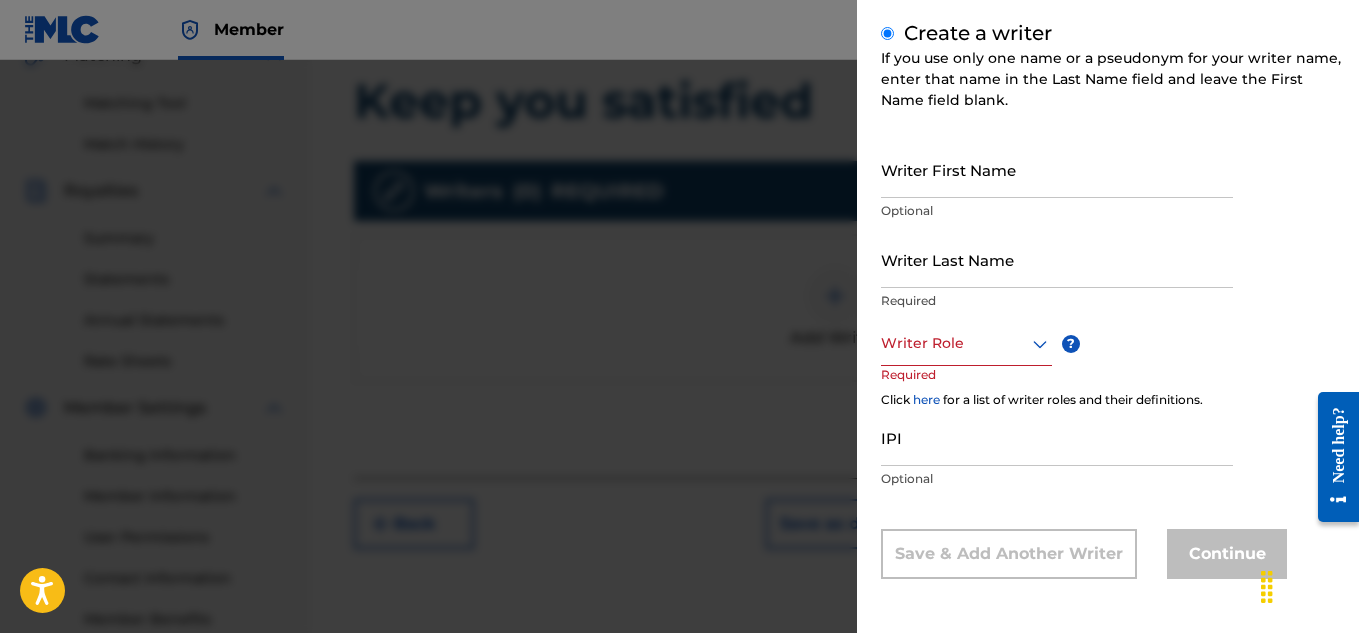 click at bounding box center [966, 343] 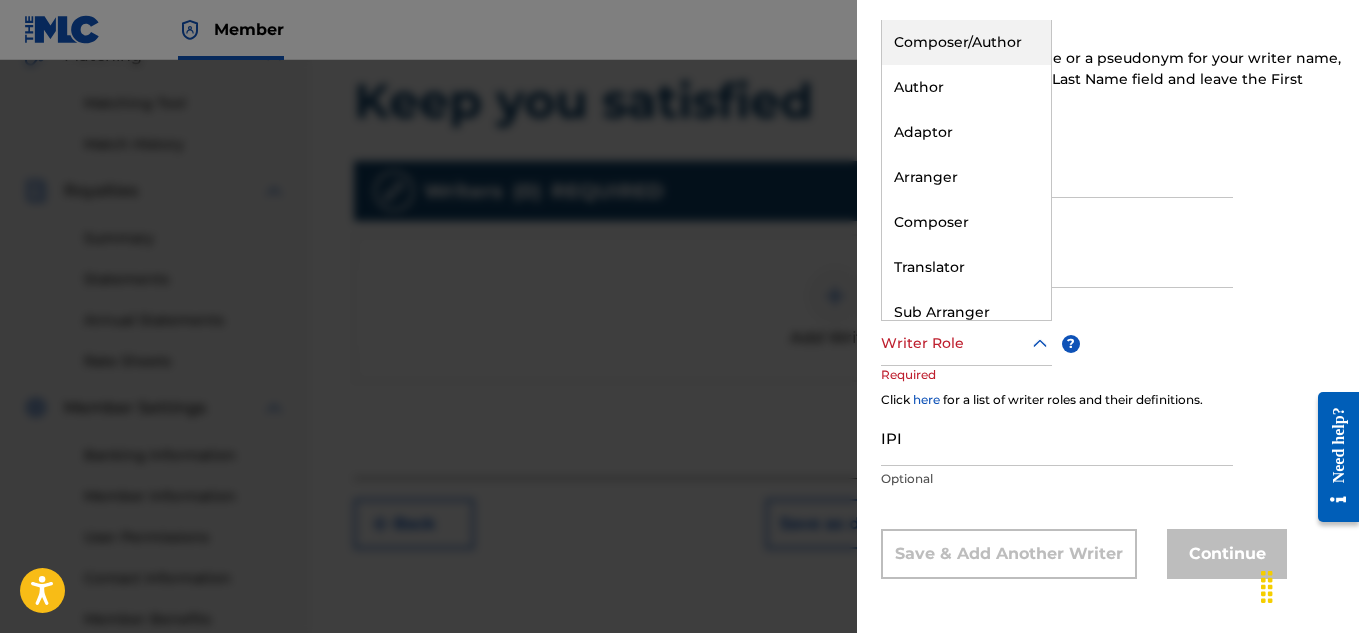 click on "Composer/Author" at bounding box center [966, 42] 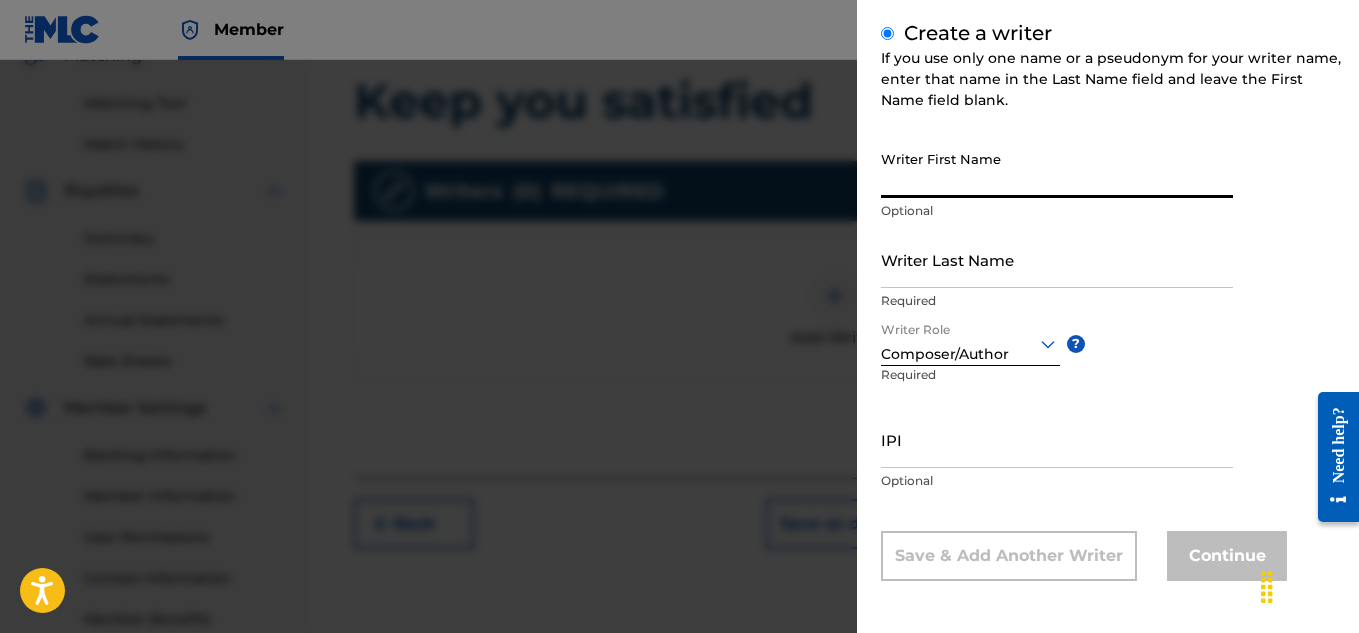 click on "Writer First Name" at bounding box center [1057, 169] 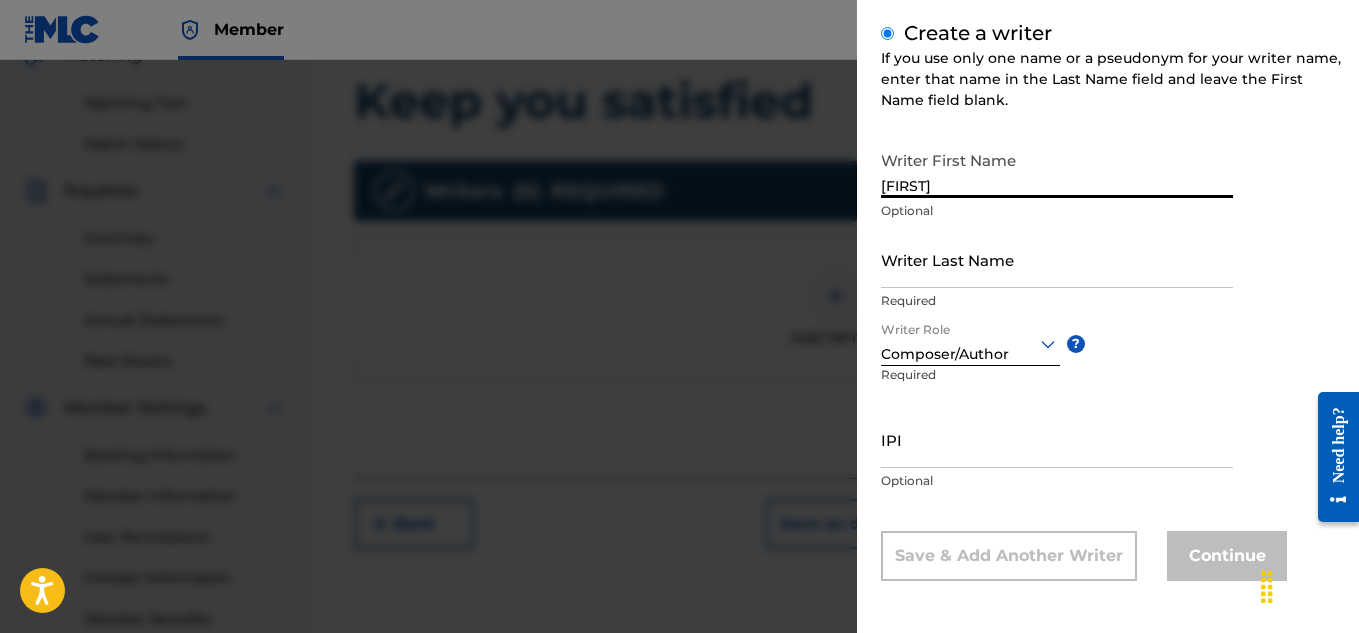 type on "[FIRST]" 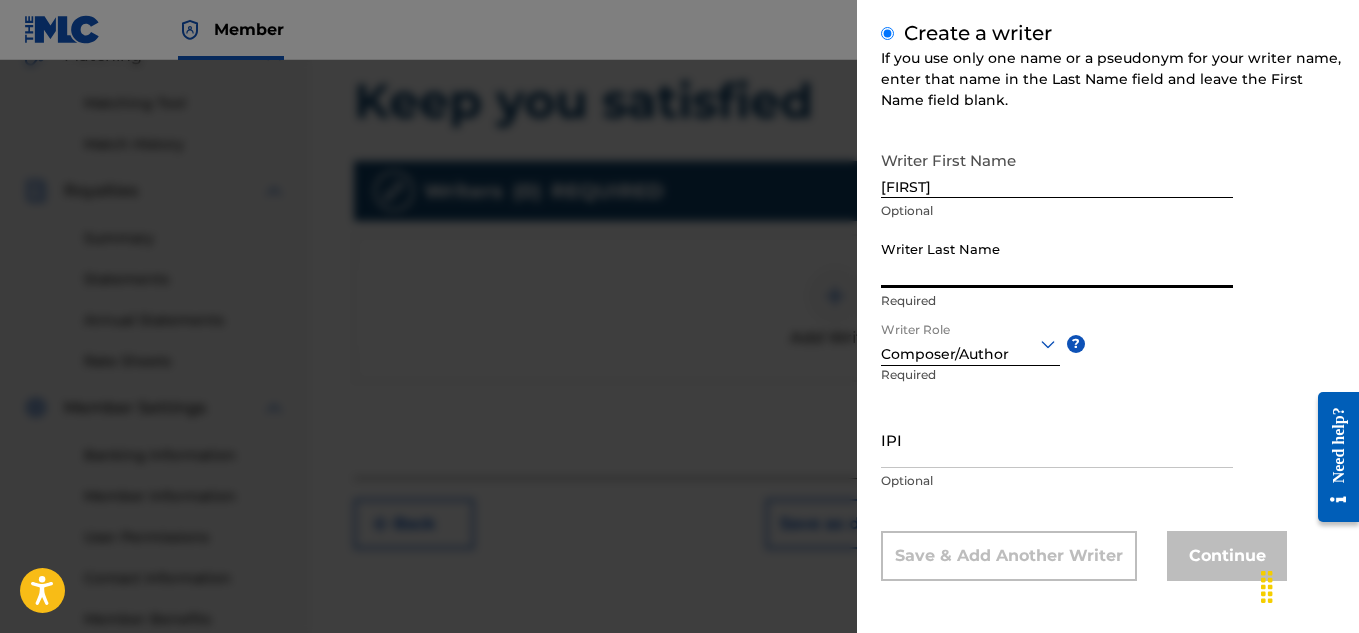 click on "Writer Last Name" at bounding box center [1057, 259] 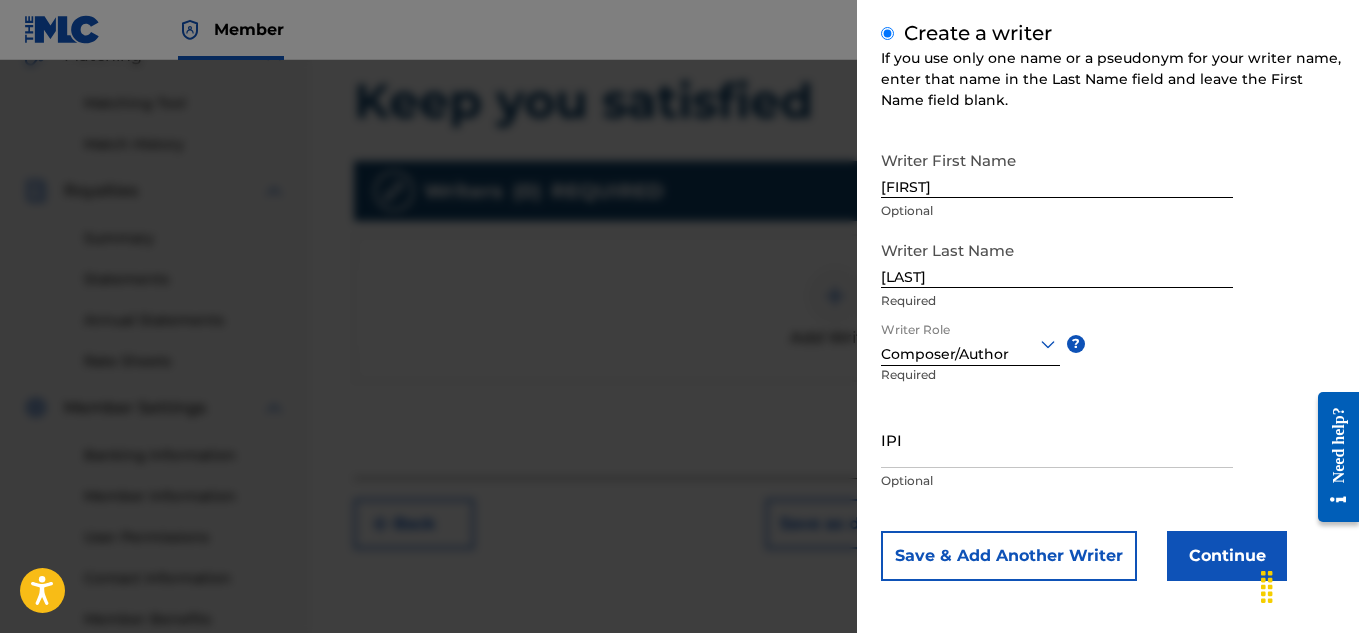 click at bounding box center (679, 376) 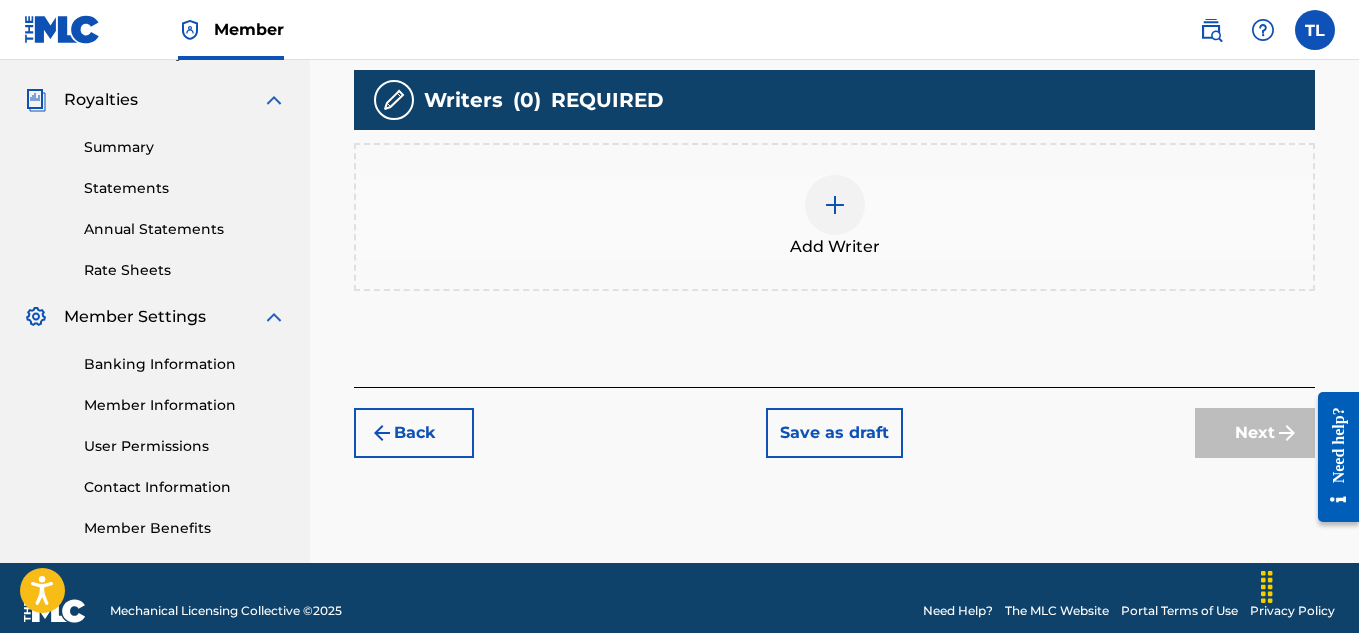 scroll, scrollTop: 607, scrollLeft: 0, axis: vertical 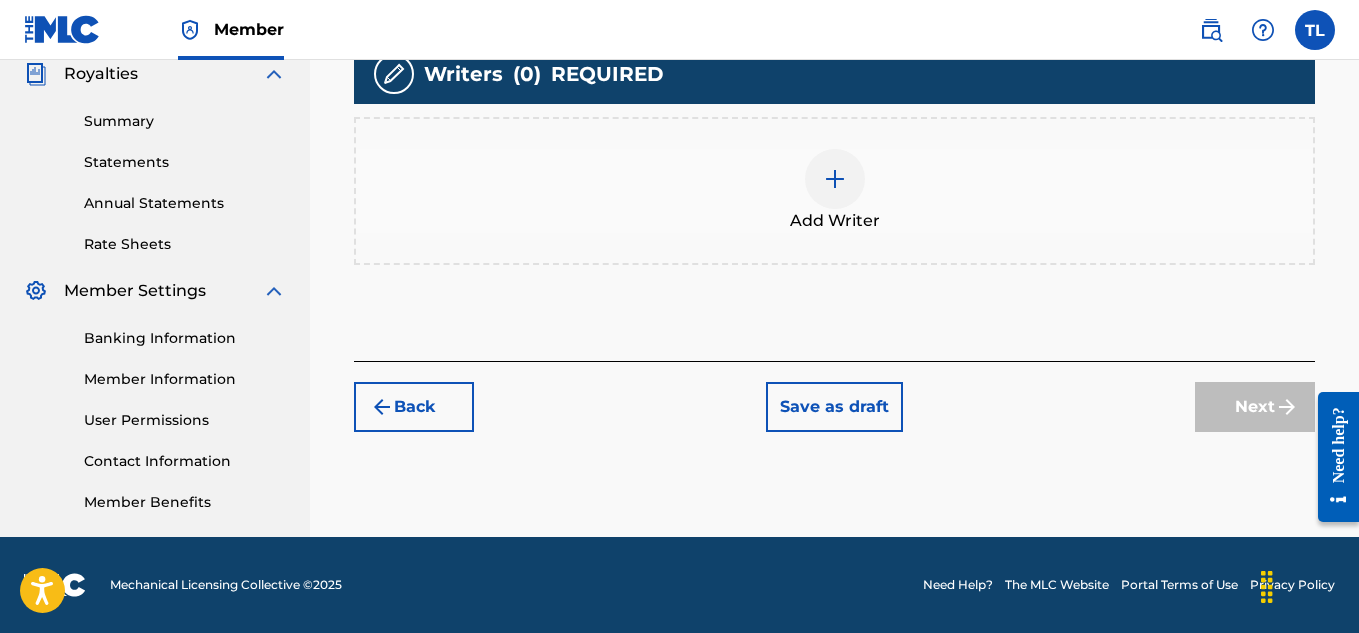 click on "Back" at bounding box center (414, 407) 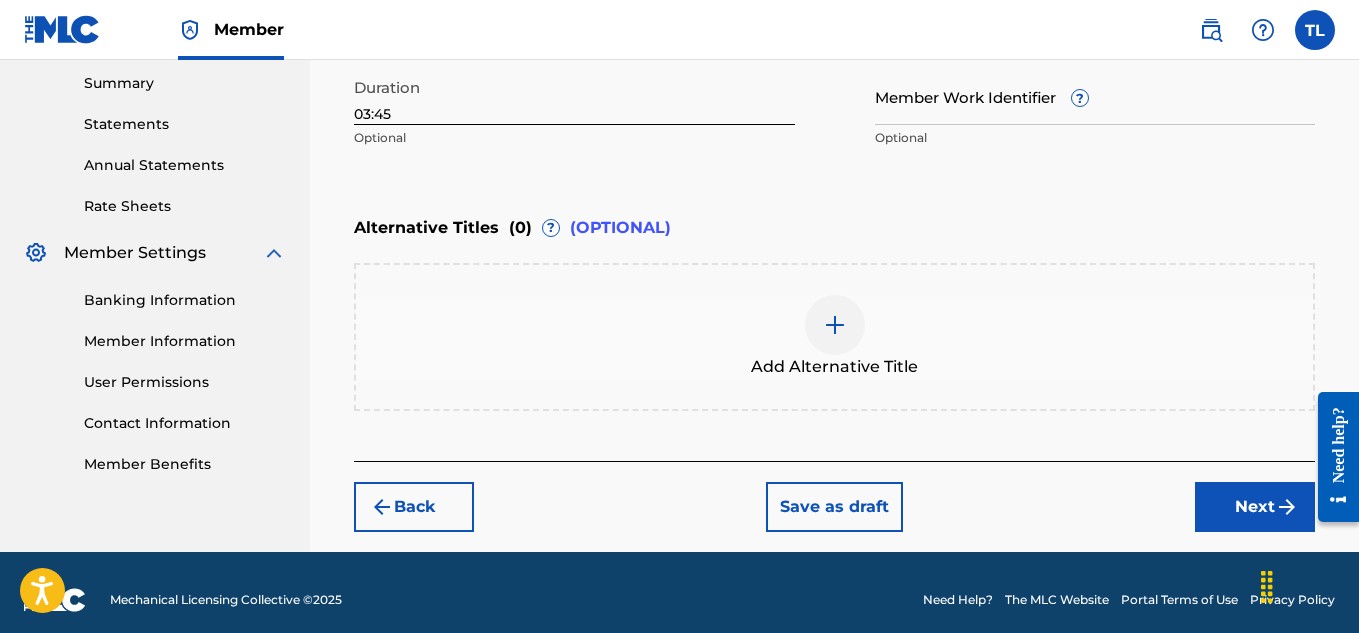 scroll, scrollTop: 660, scrollLeft: 0, axis: vertical 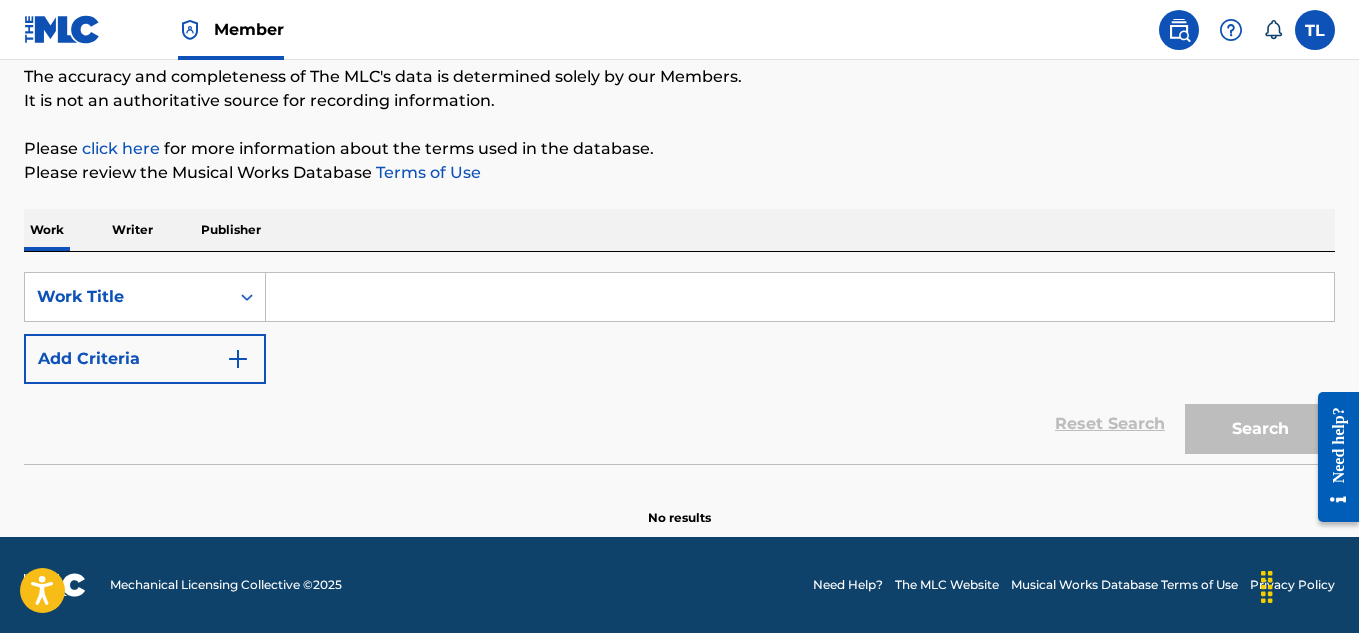 click at bounding box center [800, 297] 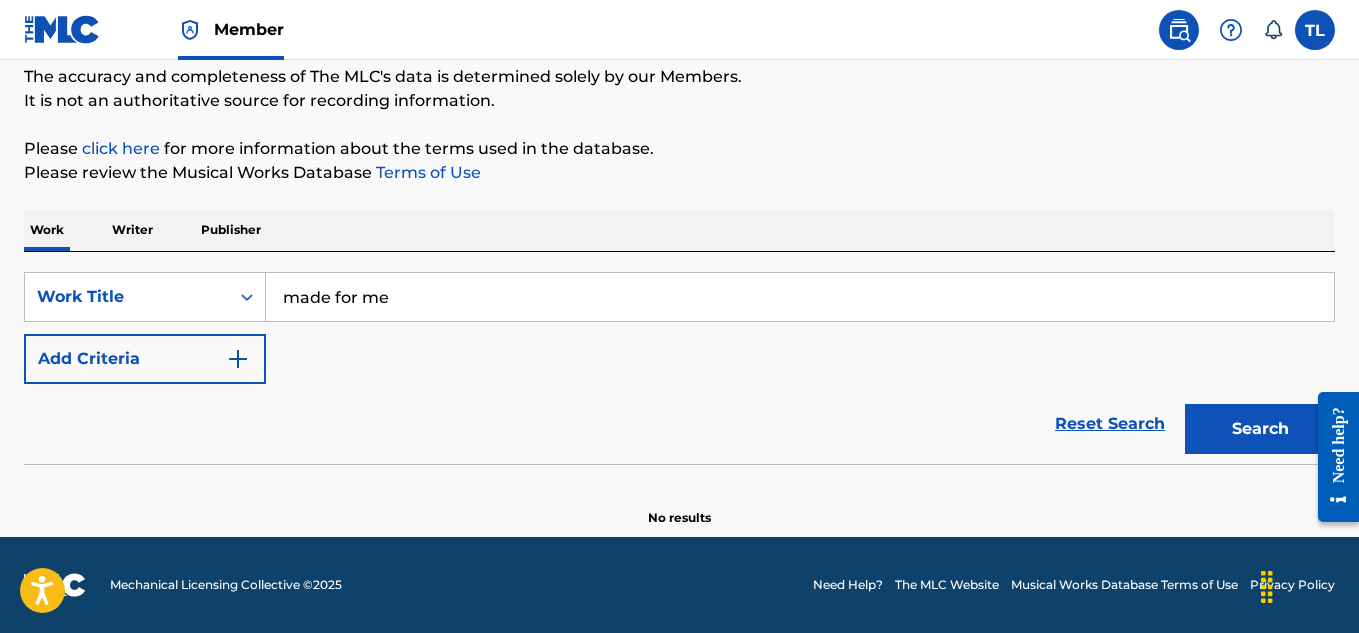 type on "made for me" 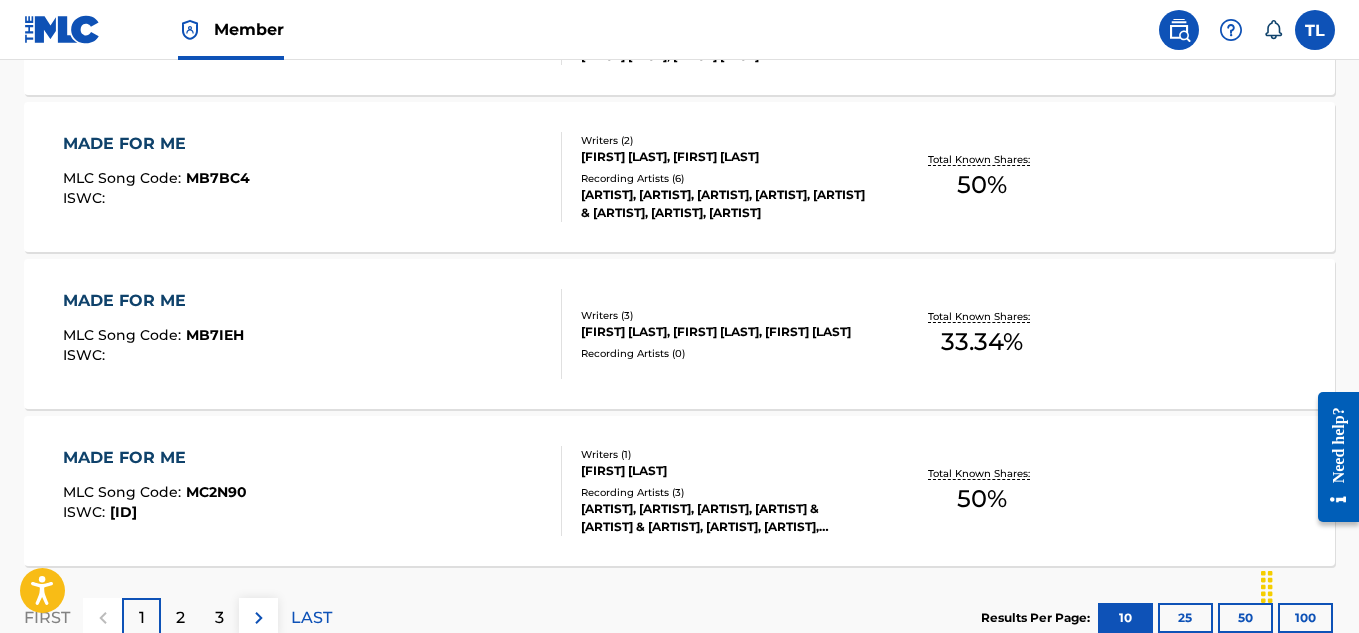 scroll, scrollTop: 1815, scrollLeft: 0, axis: vertical 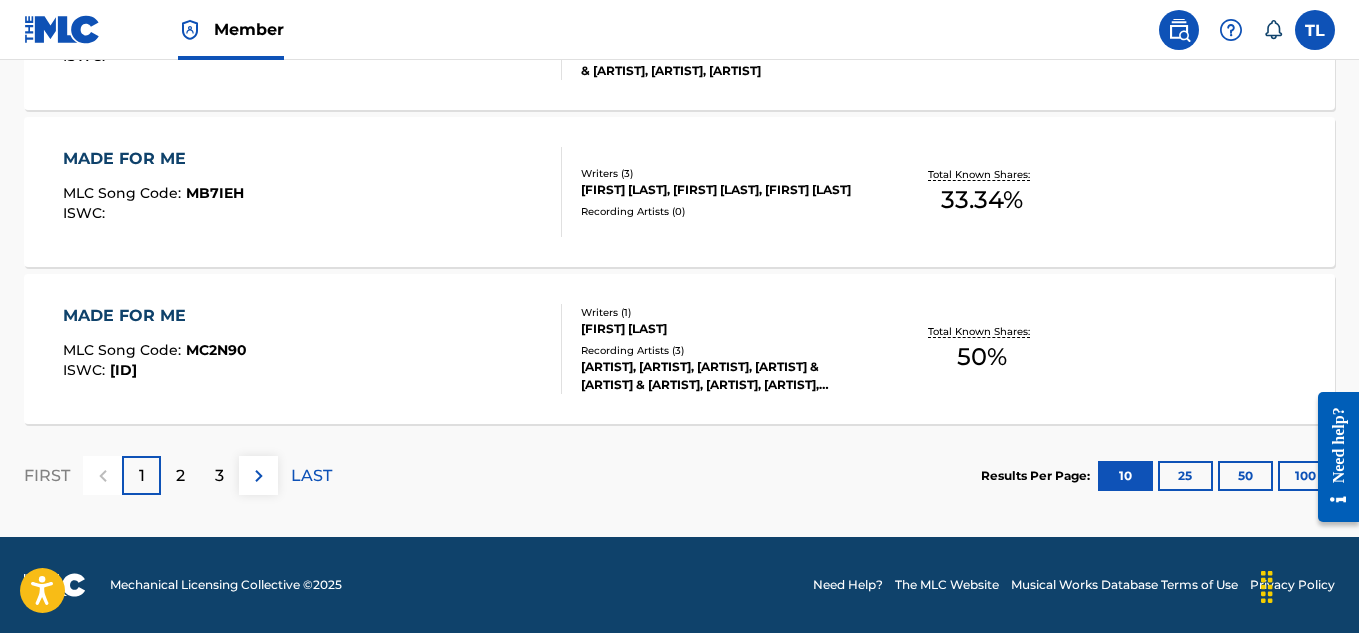 click on "2" at bounding box center [180, 475] 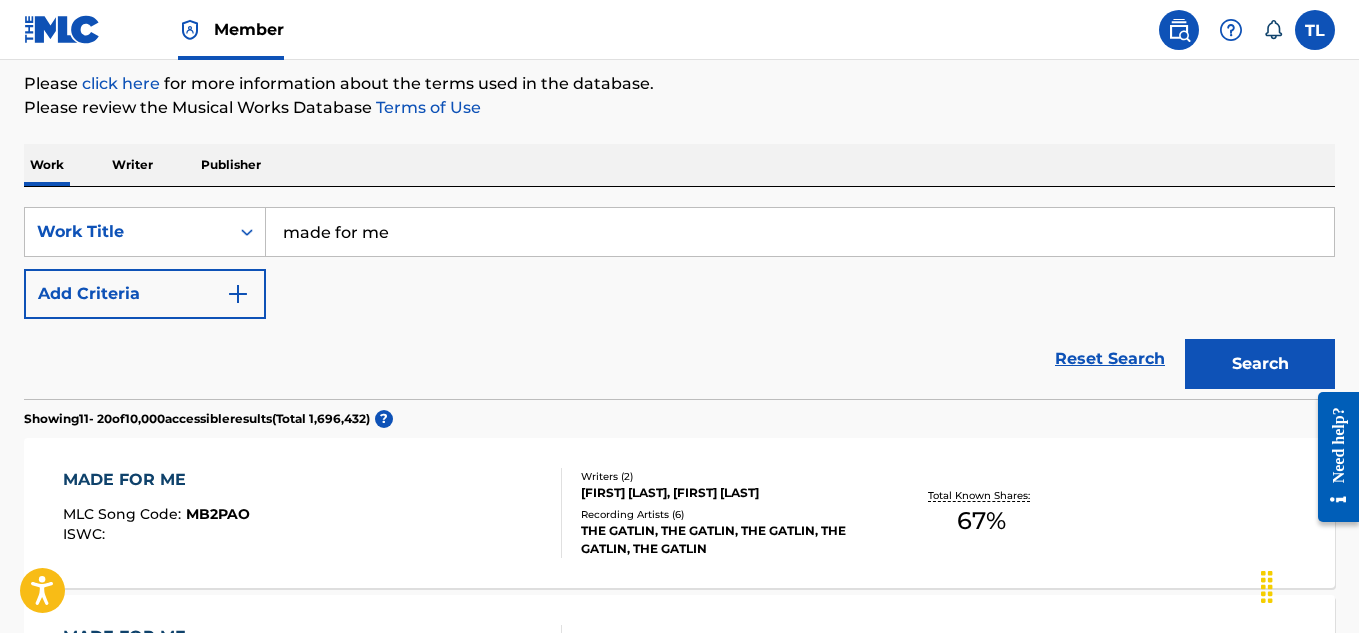 scroll, scrollTop: 1815, scrollLeft: 0, axis: vertical 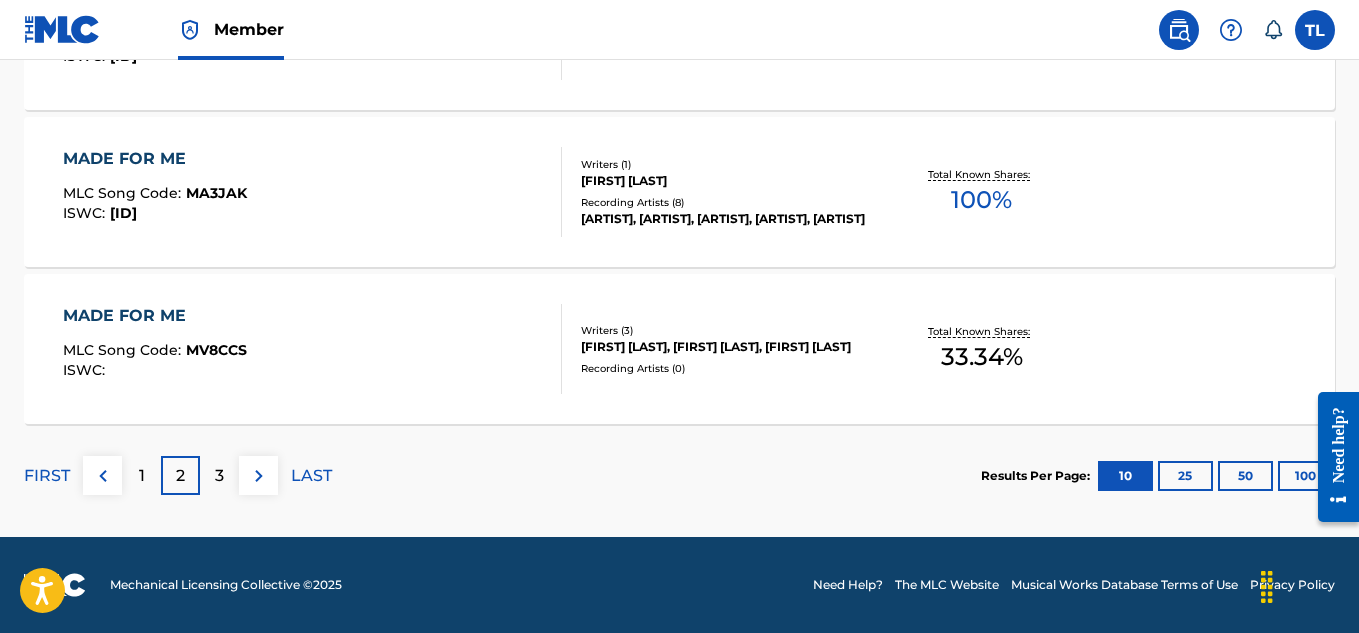 click on "3" at bounding box center (219, 475) 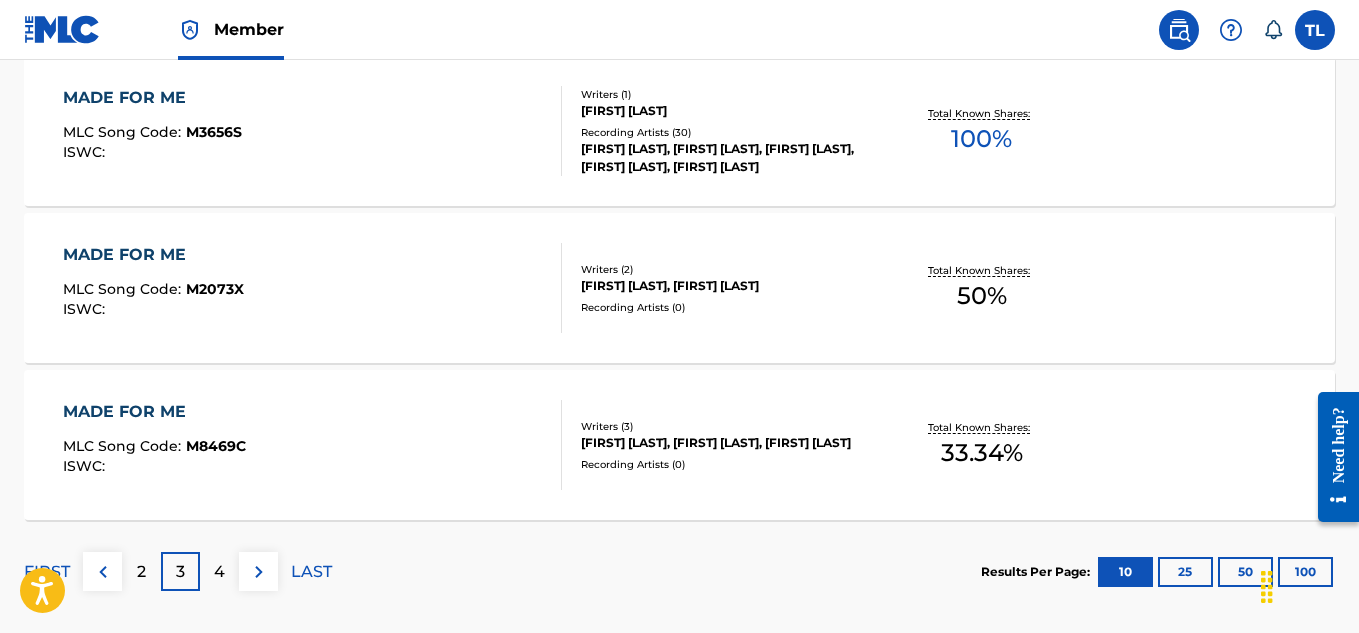 scroll, scrollTop: 1815, scrollLeft: 0, axis: vertical 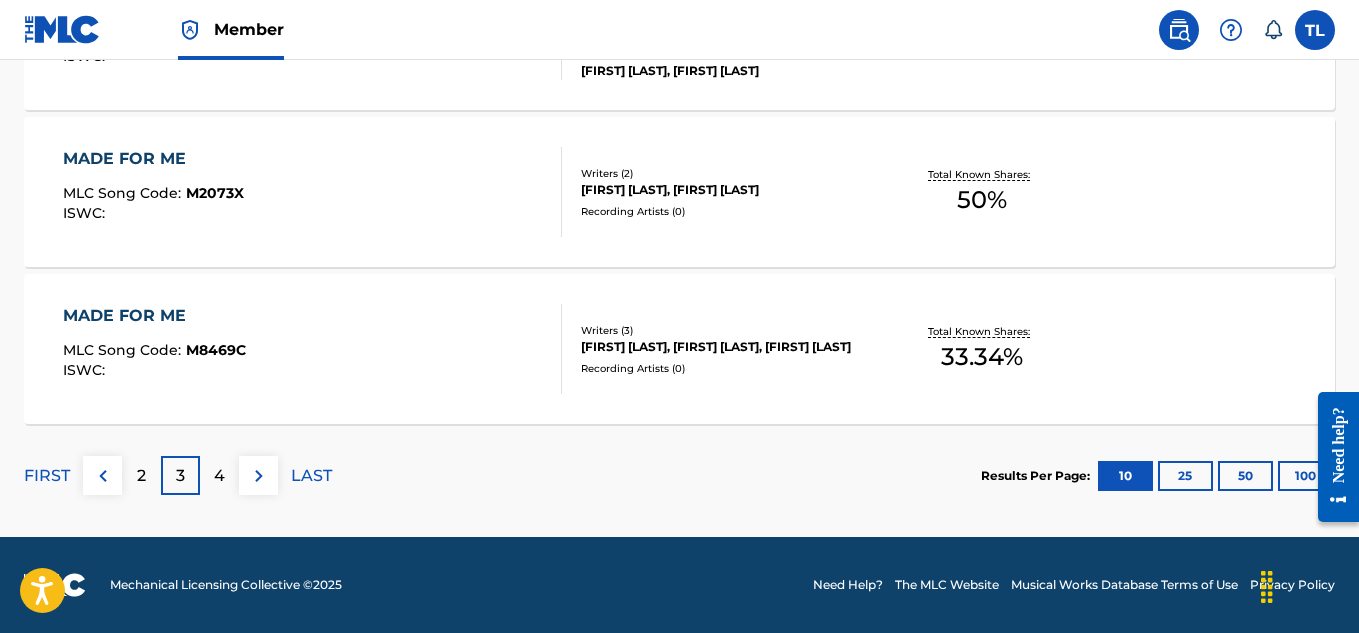 click on "4" at bounding box center [219, 475] 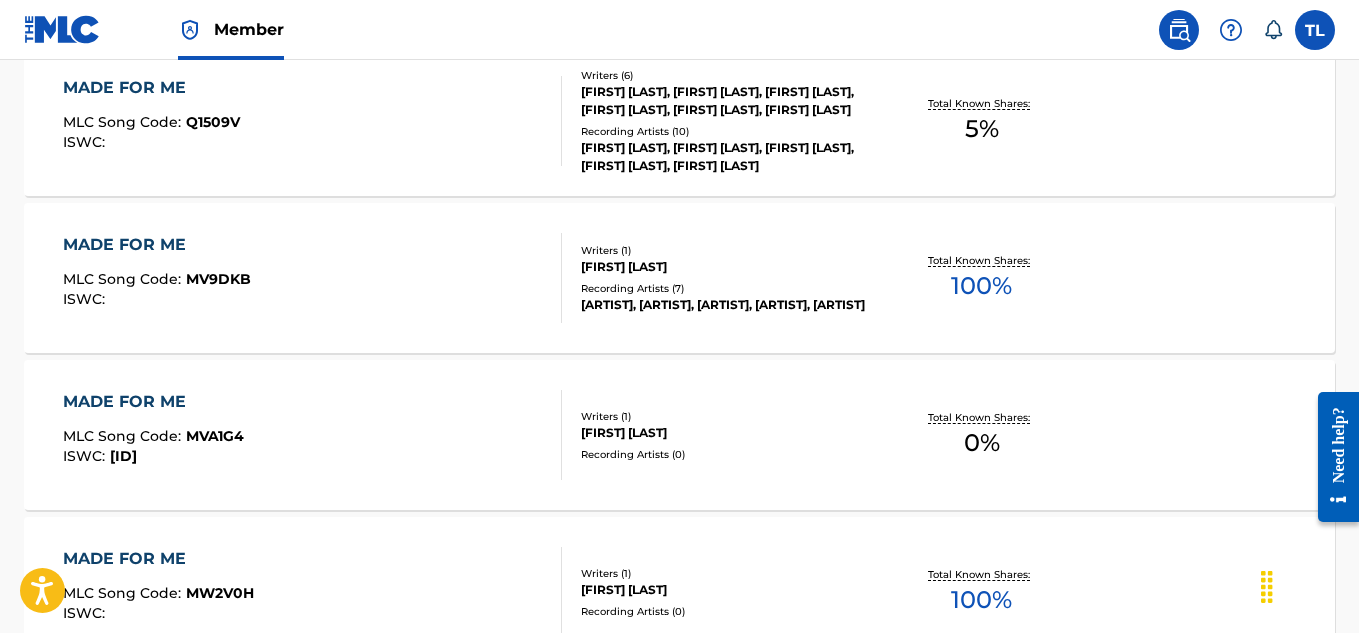 scroll, scrollTop: 1815, scrollLeft: 0, axis: vertical 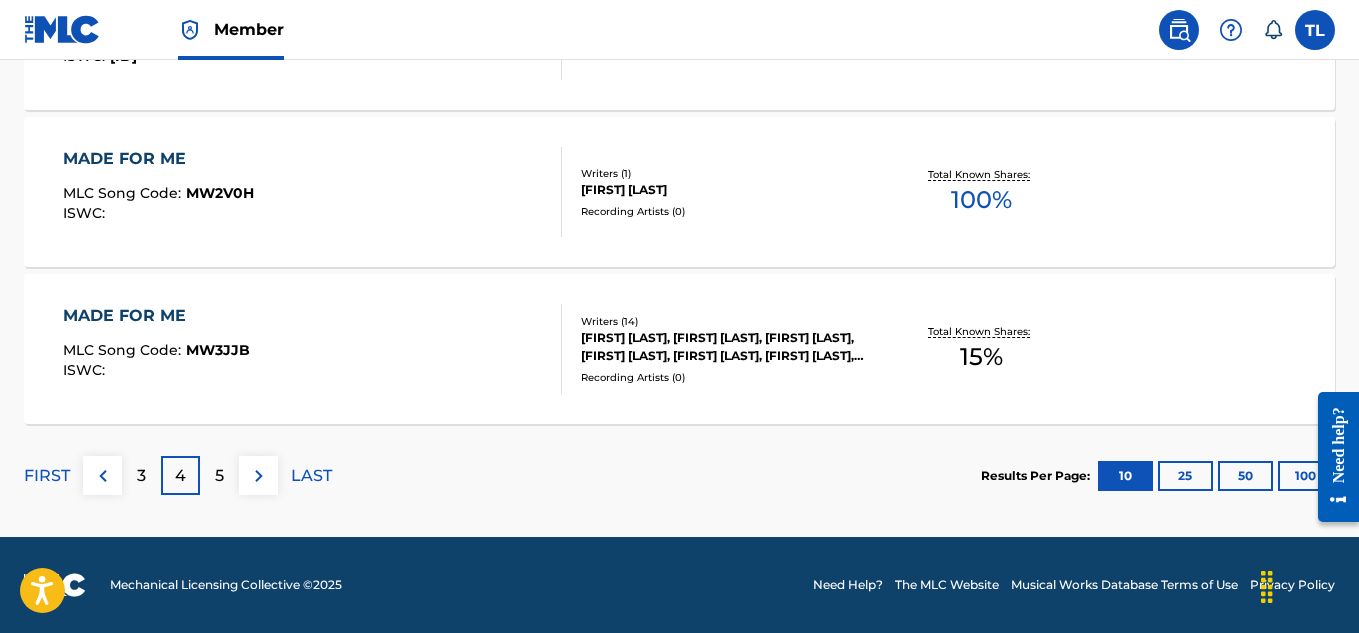 click on "5" at bounding box center (219, 475) 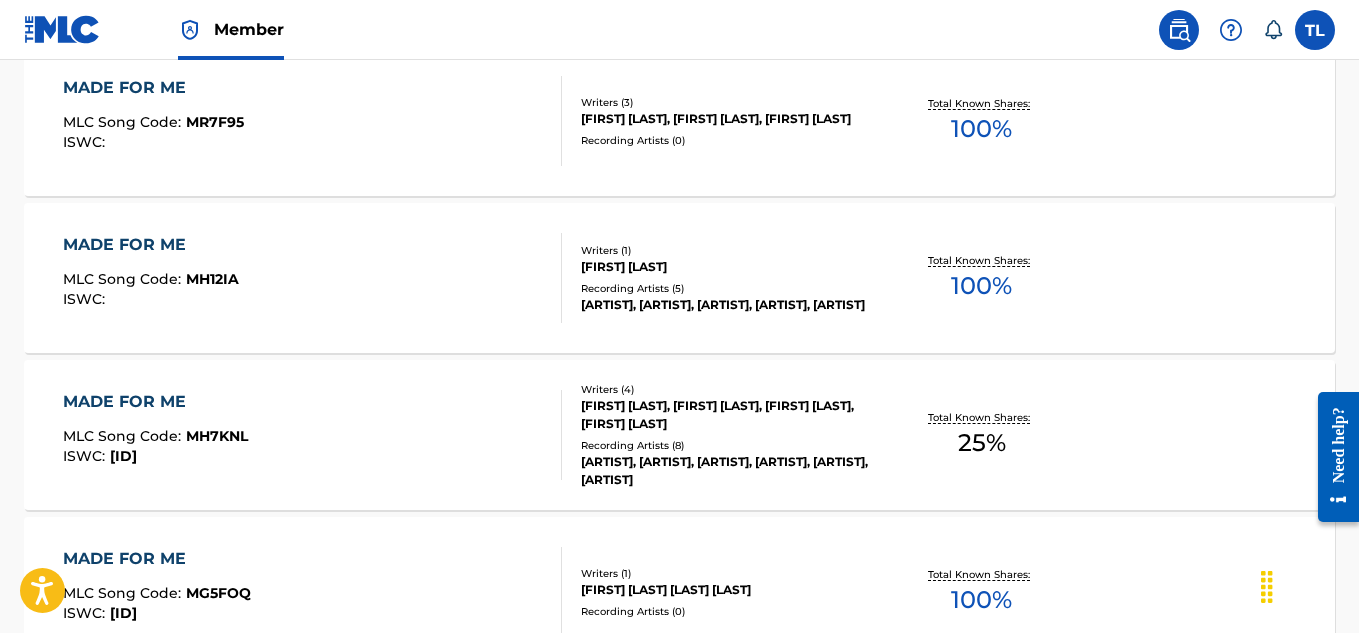 scroll, scrollTop: 1815, scrollLeft: 0, axis: vertical 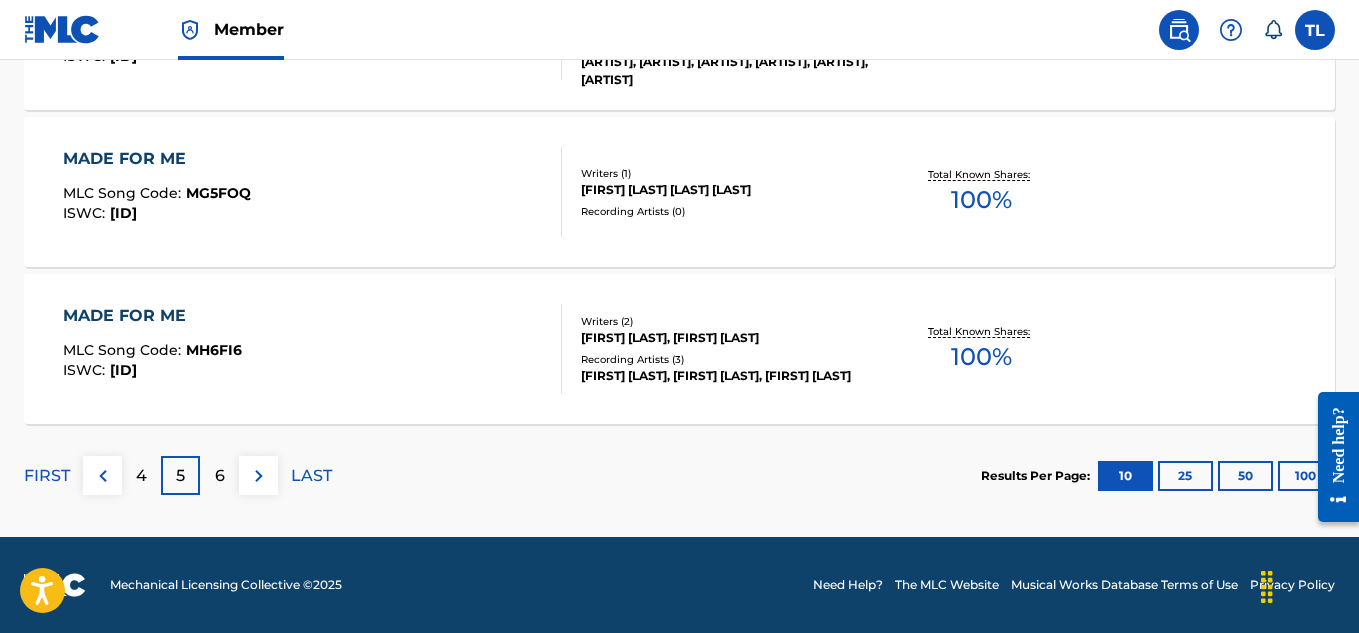 click on "6" at bounding box center [219, 475] 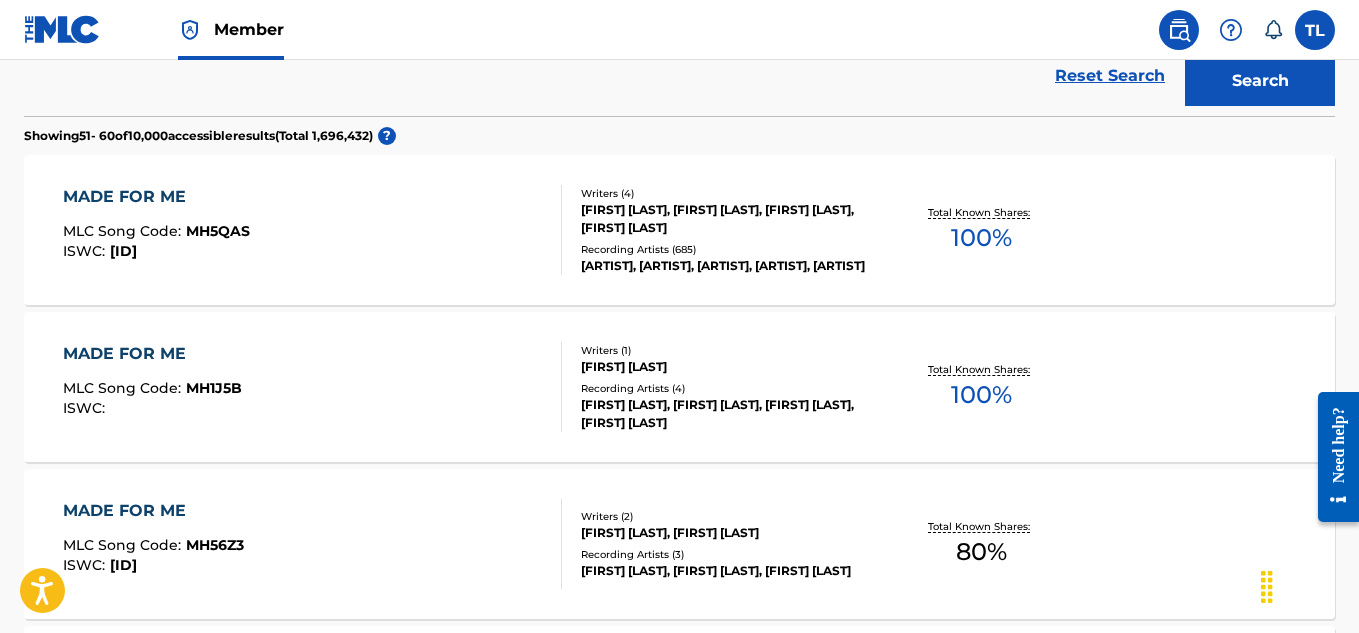 scroll, scrollTop: 515, scrollLeft: 0, axis: vertical 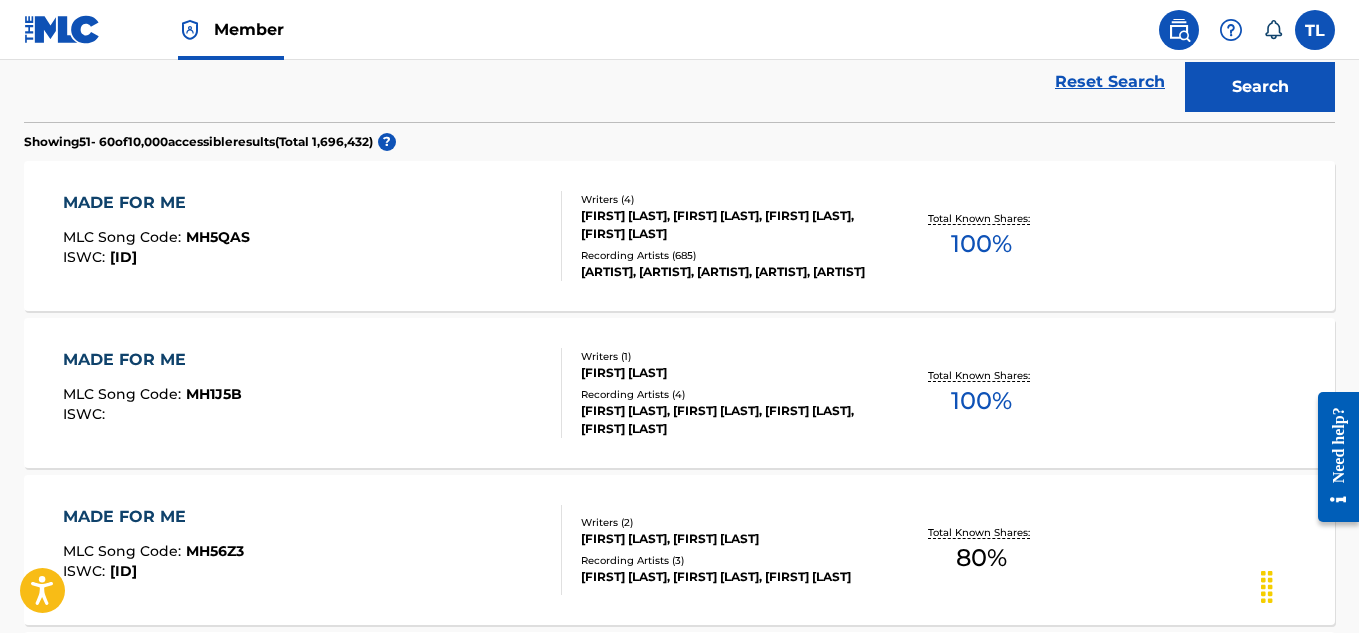click on "MADE FOR ME" at bounding box center [156, 203] 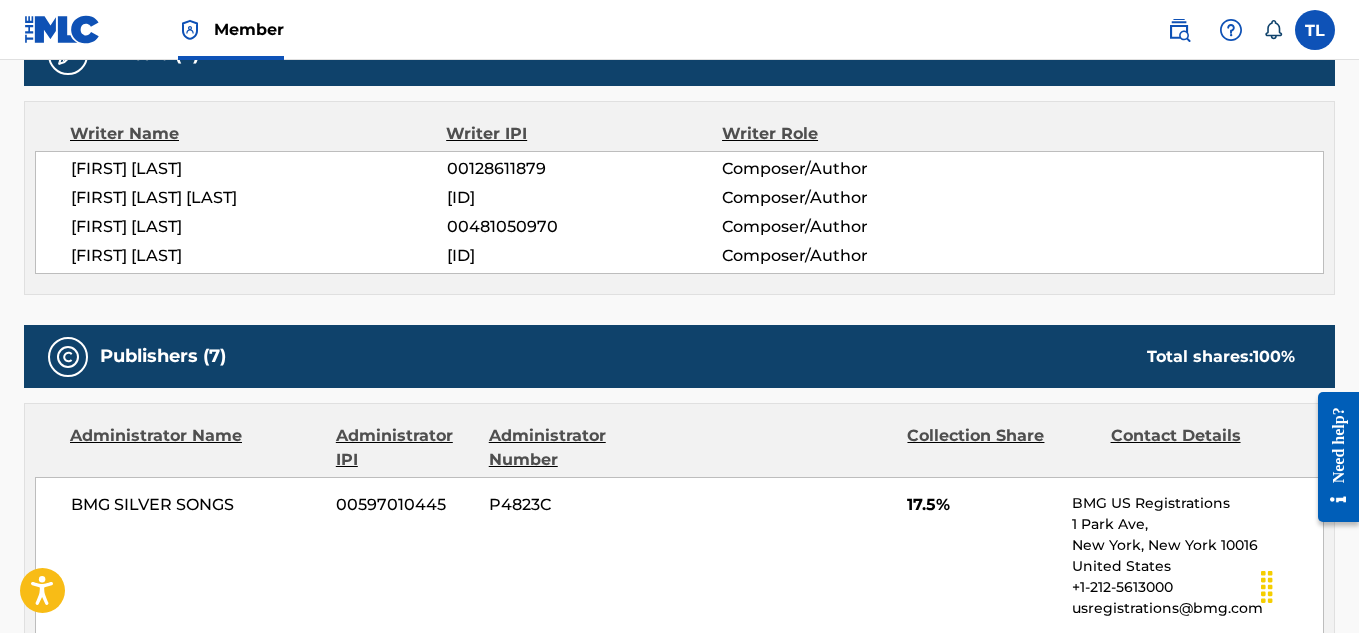 scroll, scrollTop: 800, scrollLeft: 0, axis: vertical 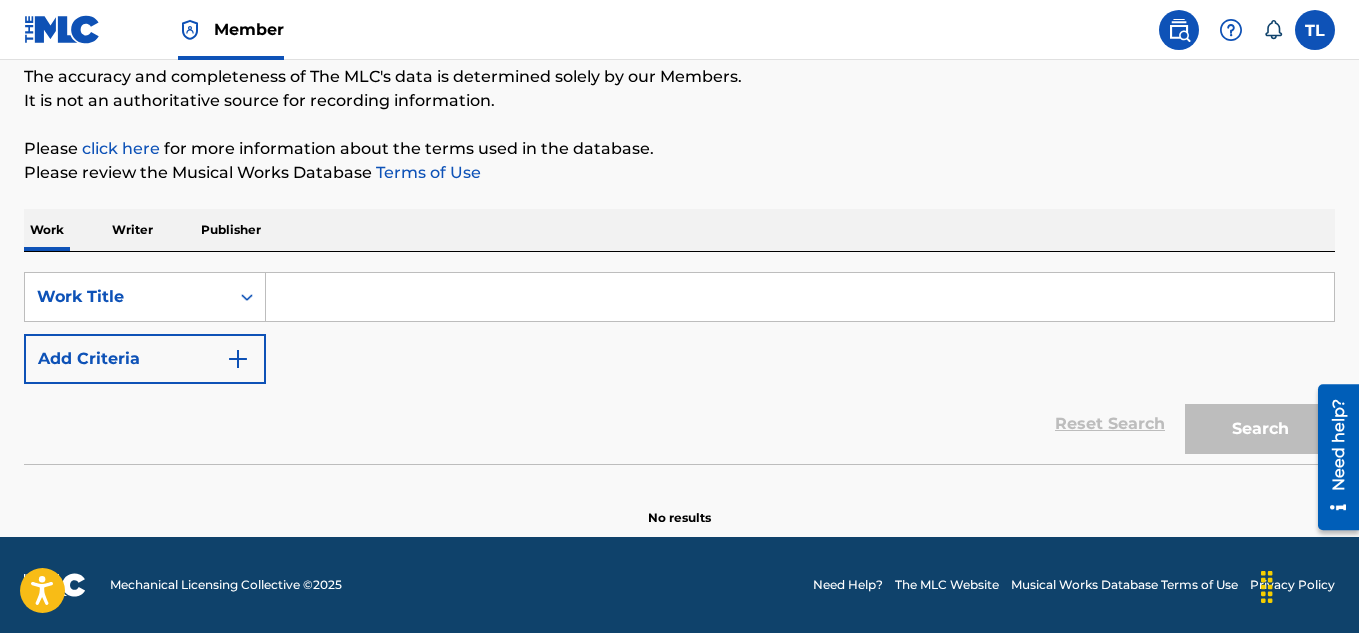 click at bounding box center [800, 297] 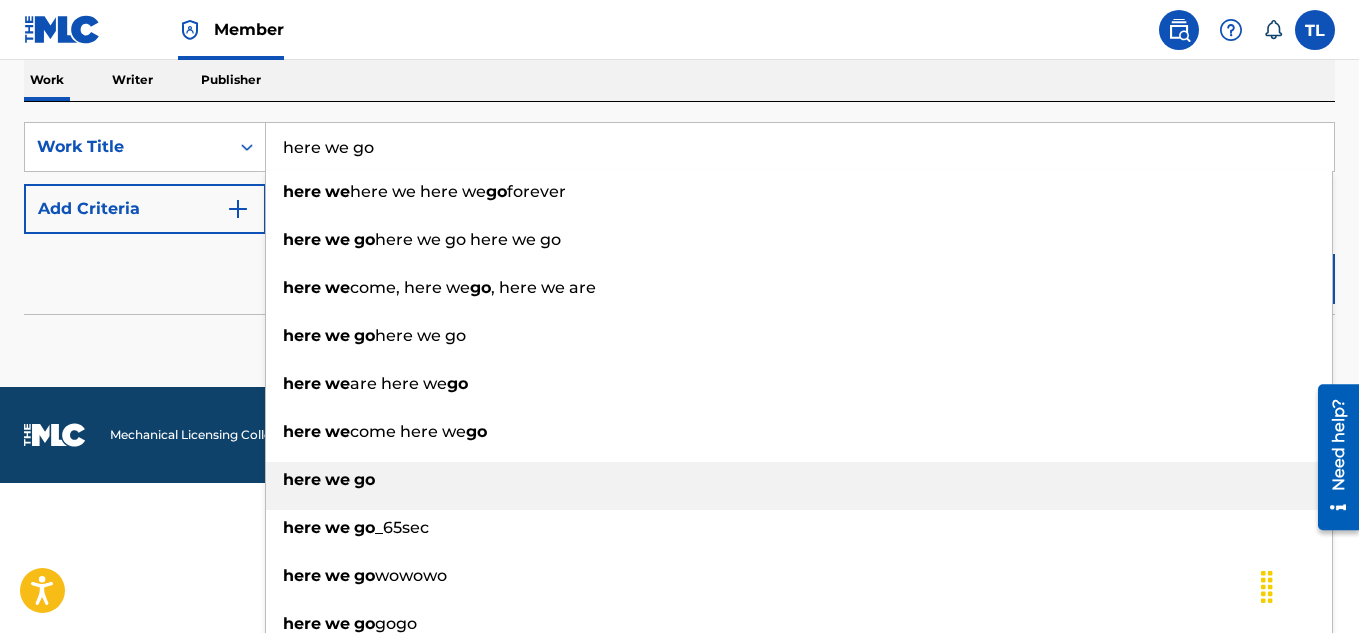 scroll, scrollTop: 333, scrollLeft: 0, axis: vertical 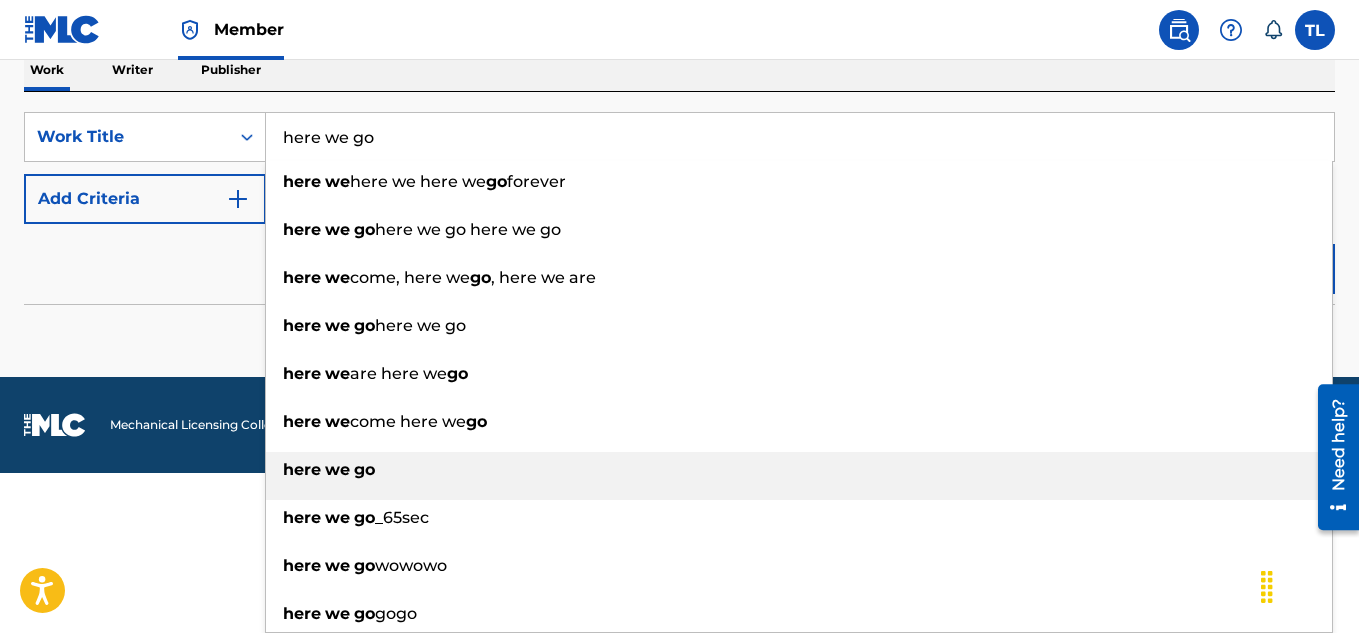 type on "here we go" 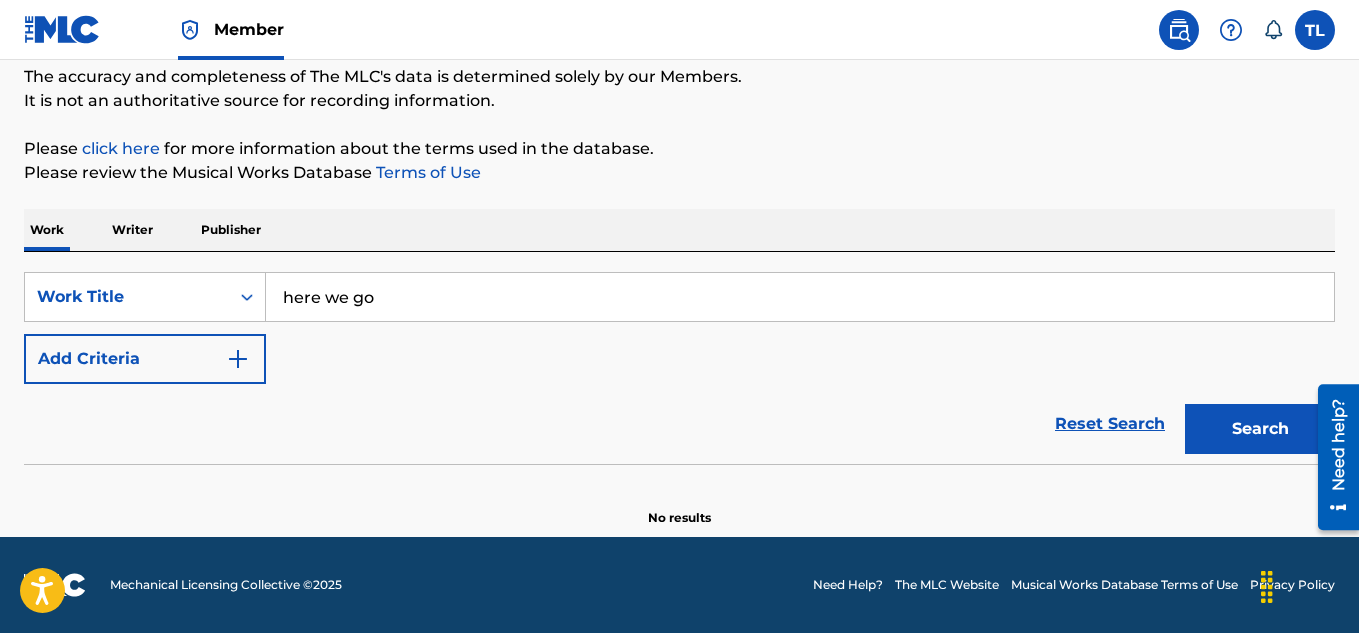 click on "Search" at bounding box center [1260, 429] 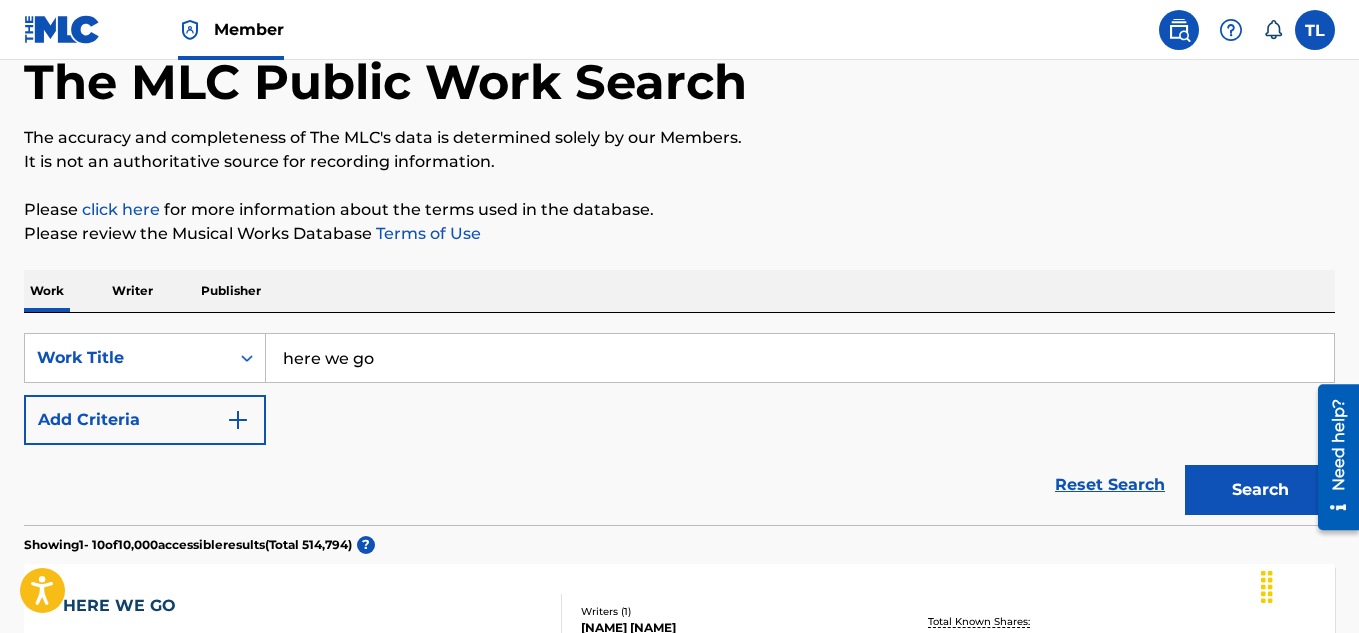 scroll, scrollTop: 0, scrollLeft: 0, axis: both 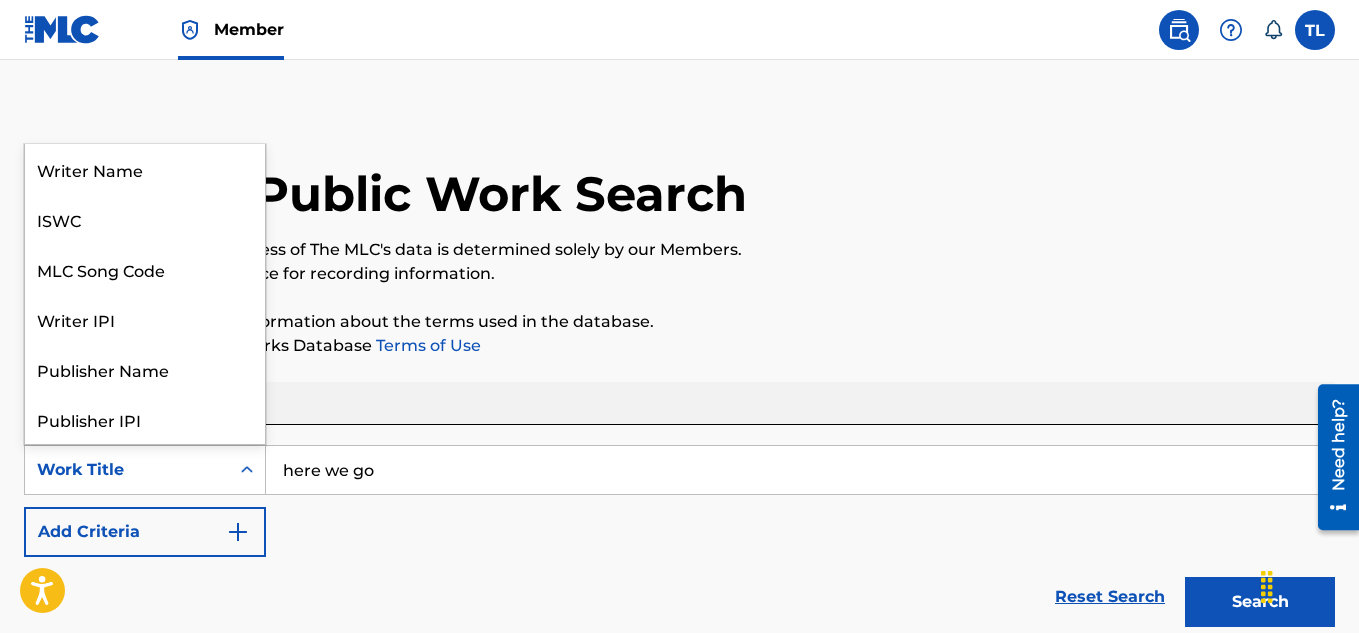 click on "Work Title" at bounding box center (127, 470) 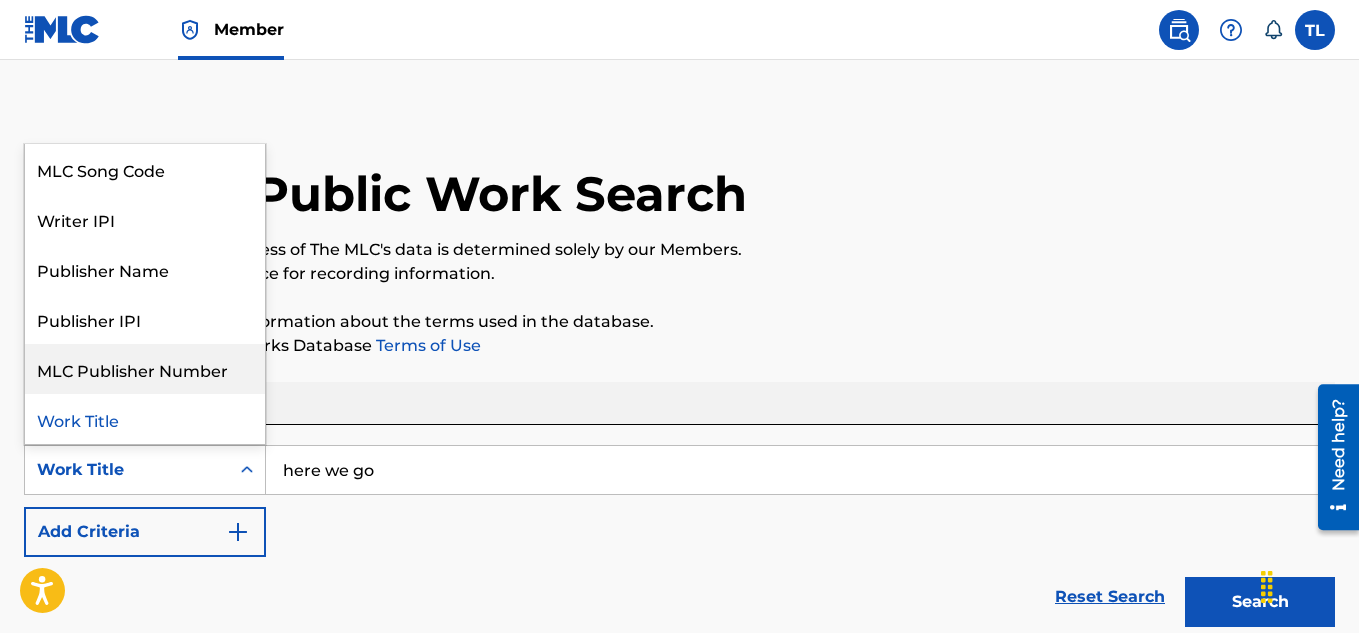 scroll, scrollTop: 0, scrollLeft: 0, axis: both 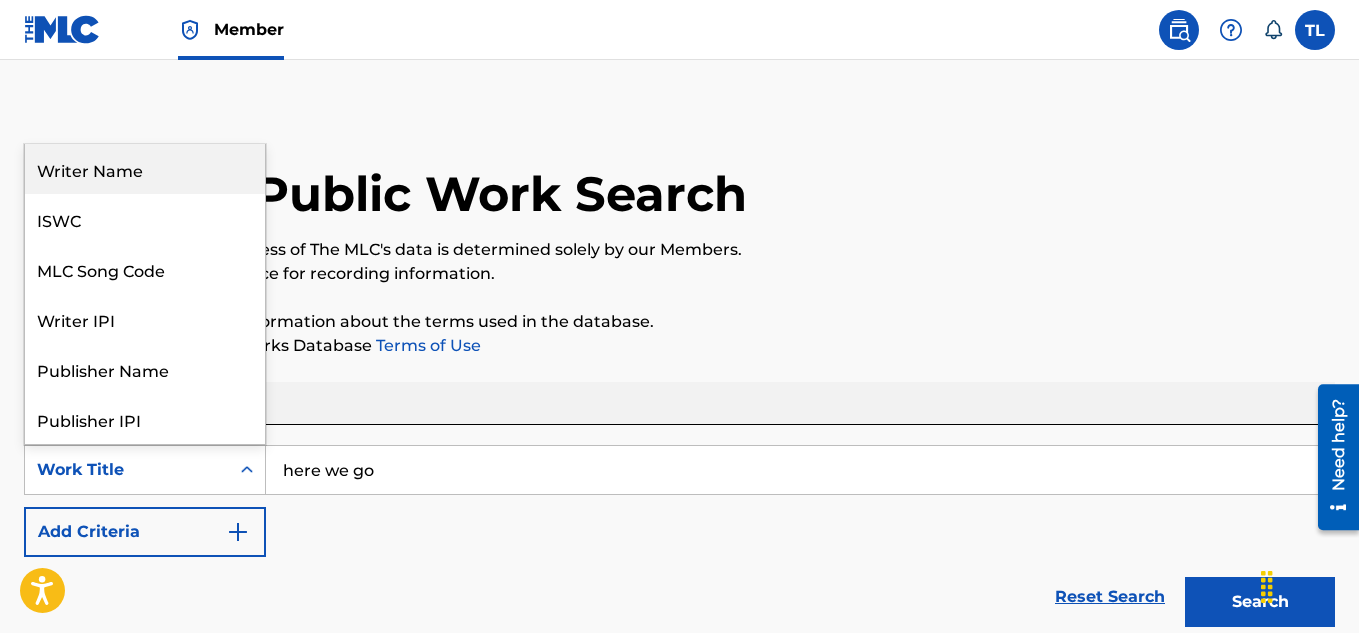 click on "Writer Name" at bounding box center [145, 169] 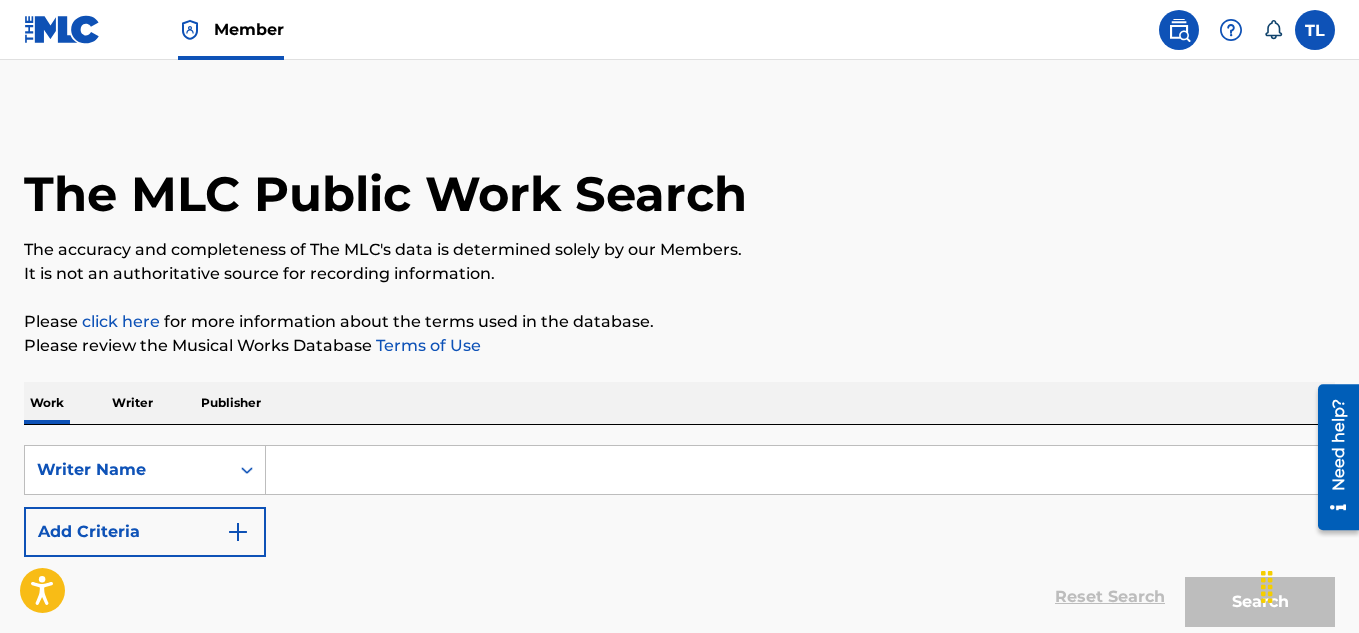 click at bounding box center [800, 470] 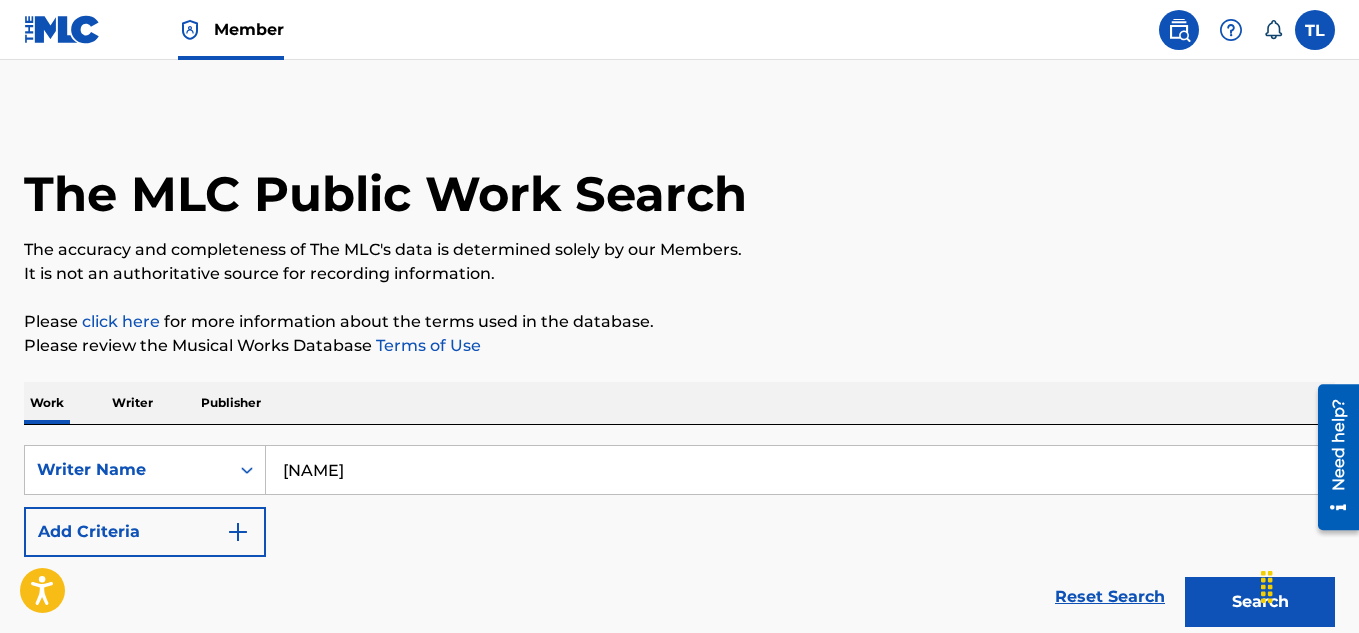 type on "[NAME]" 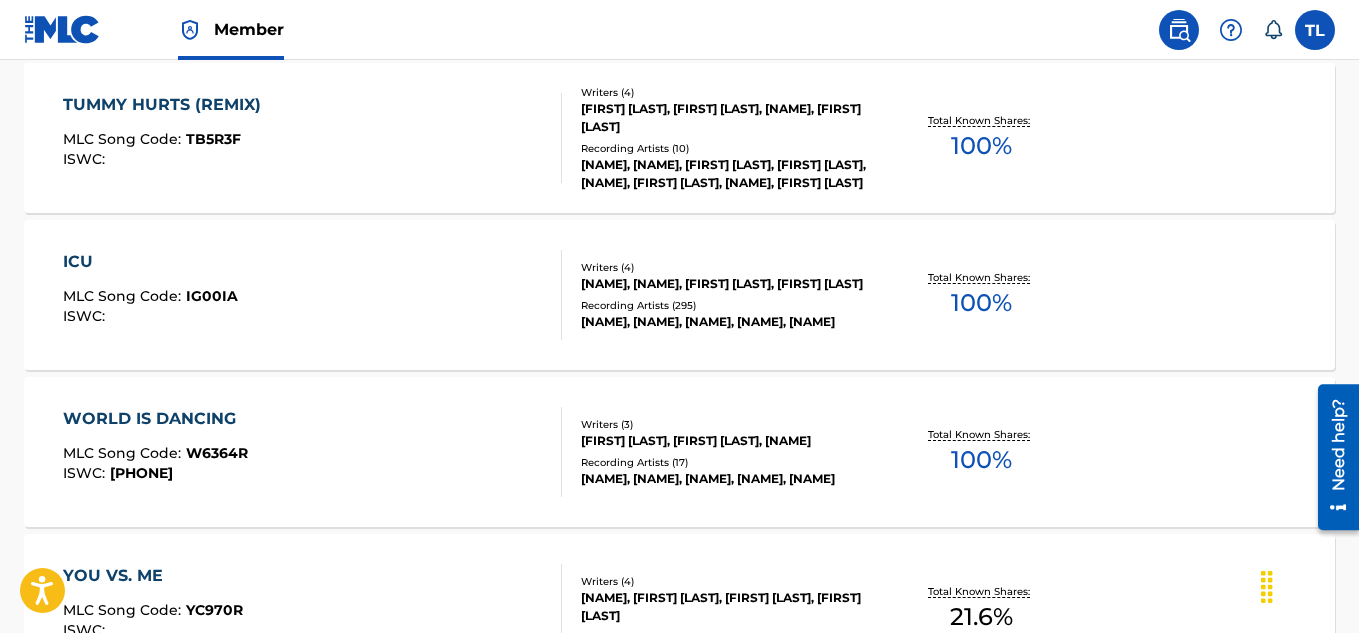 scroll, scrollTop: 800, scrollLeft: 0, axis: vertical 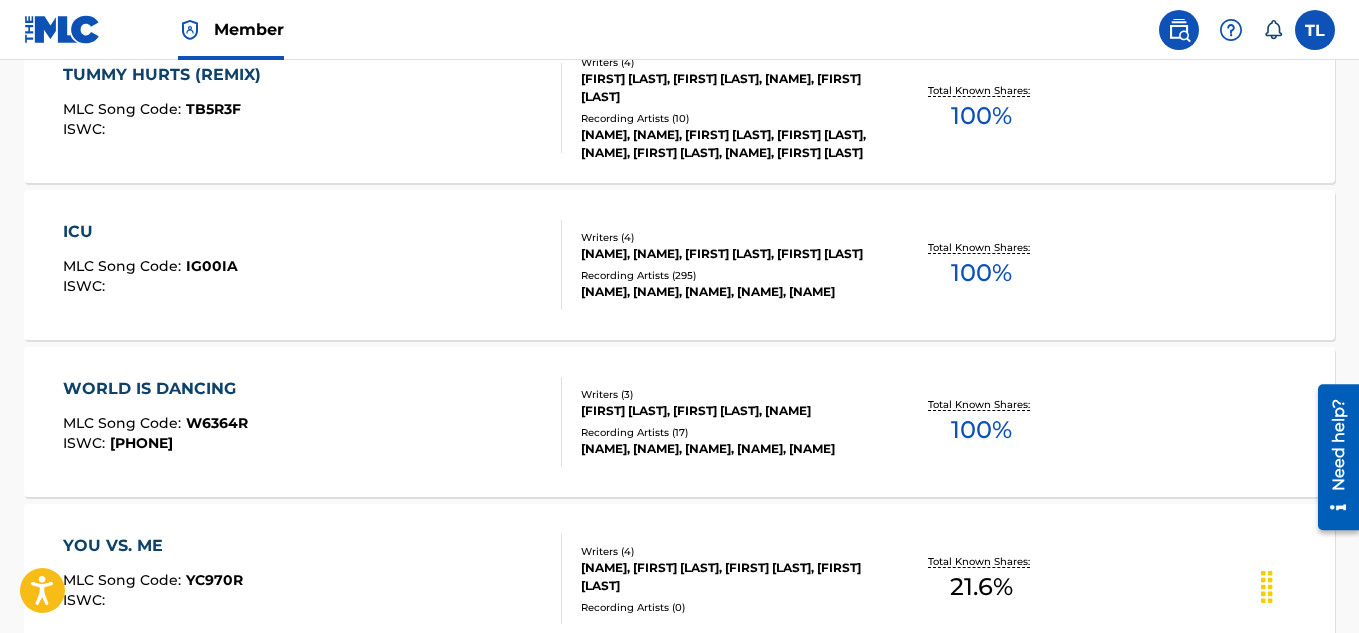 click on "ICU" at bounding box center (150, 232) 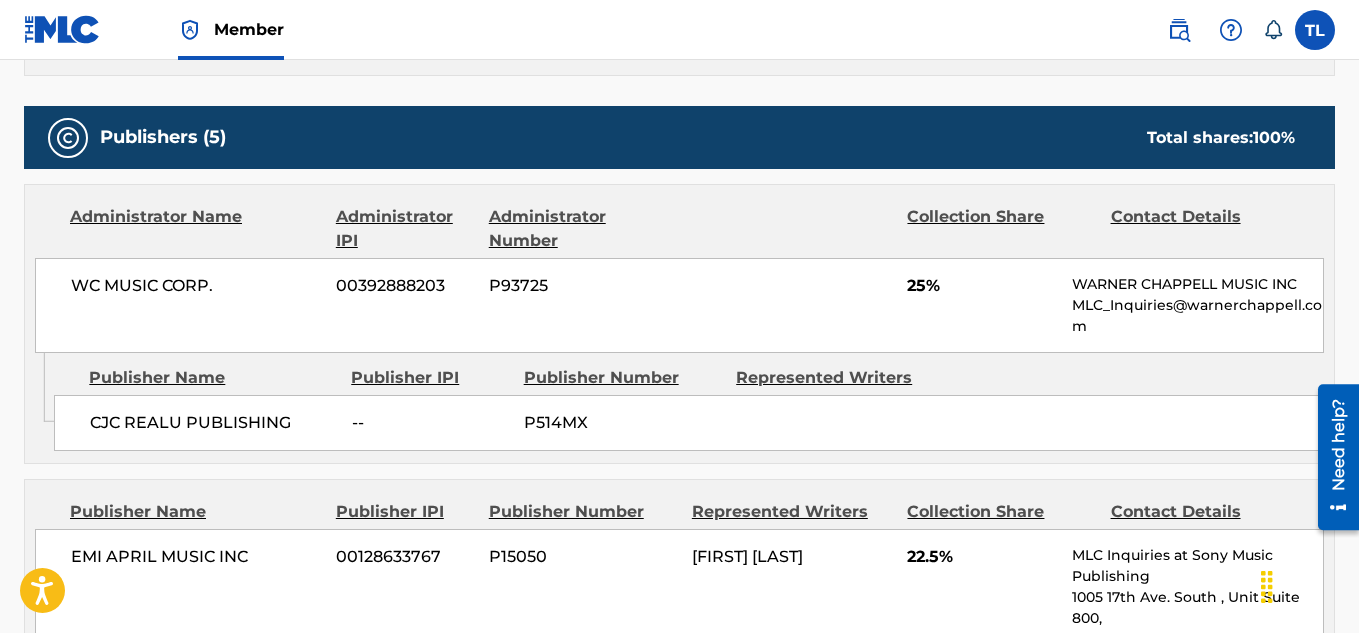 scroll, scrollTop: 400, scrollLeft: 0, axis: vertical 